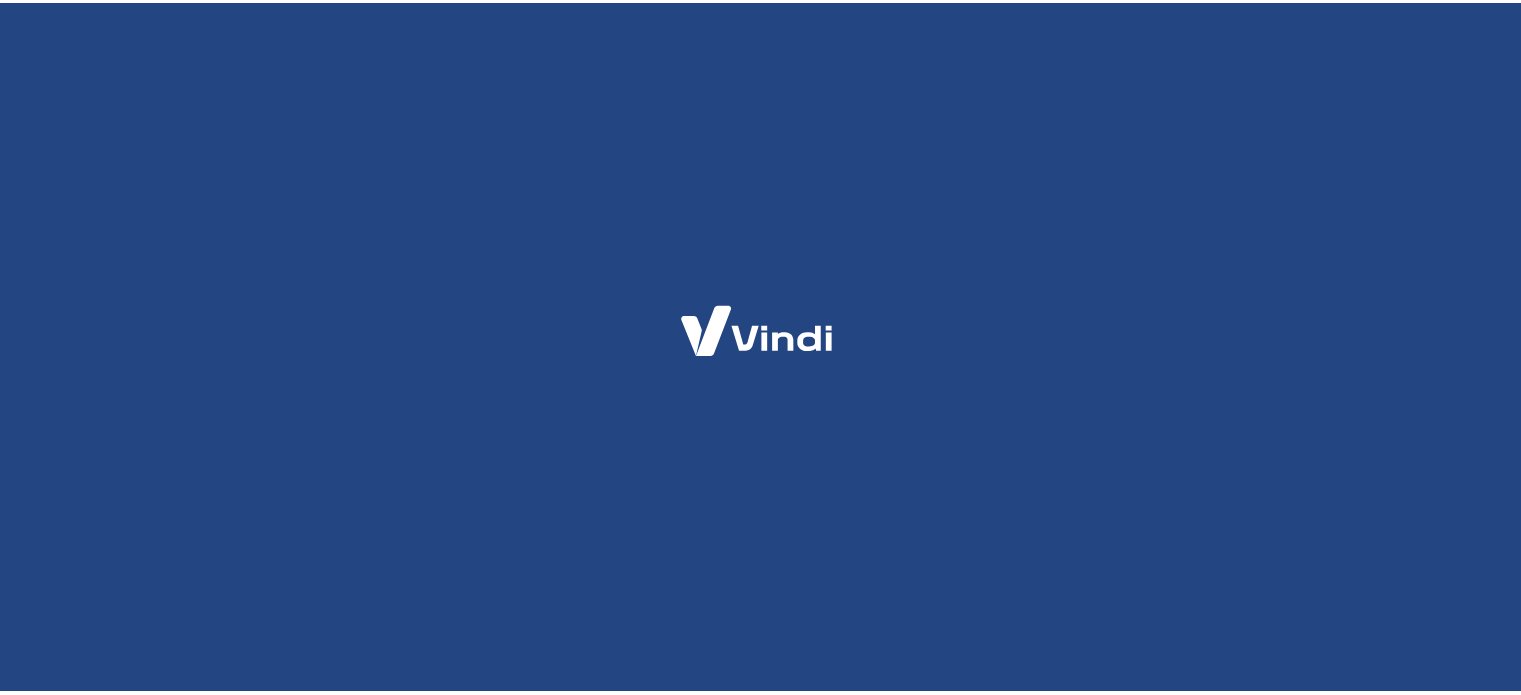 scroll, scrollTop: 0, scrollLeft: 0, axis: both 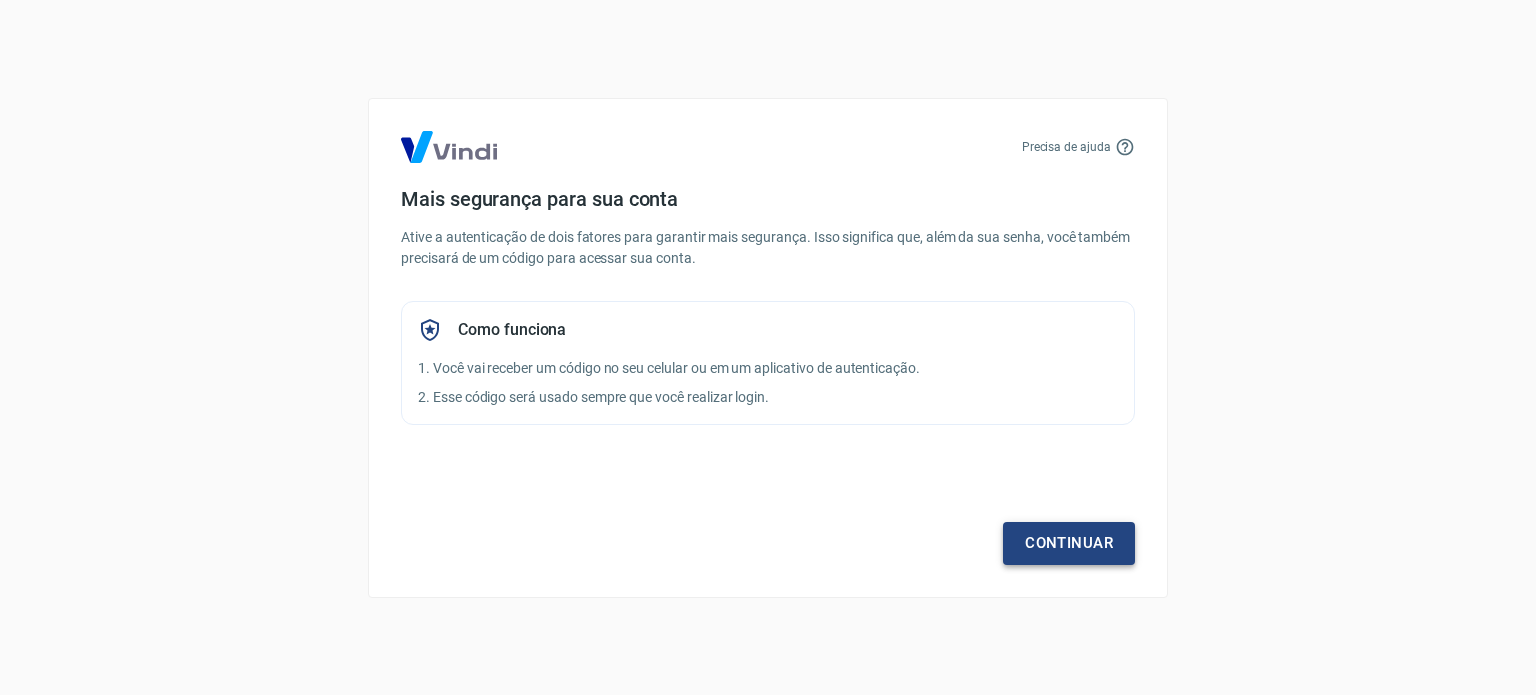 click on "Continuar" at bounding box center [1069, 543] 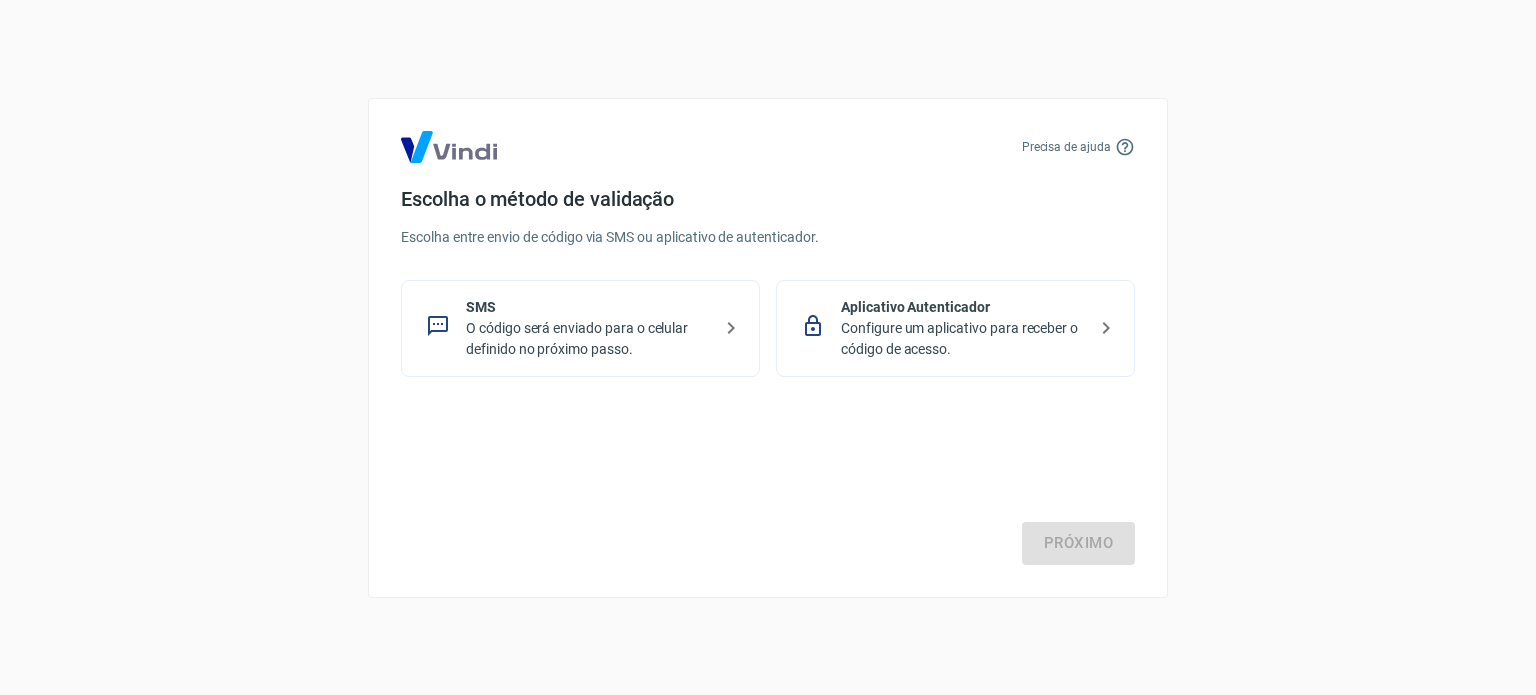 click on "SMS" at bounding box center [588, 307] 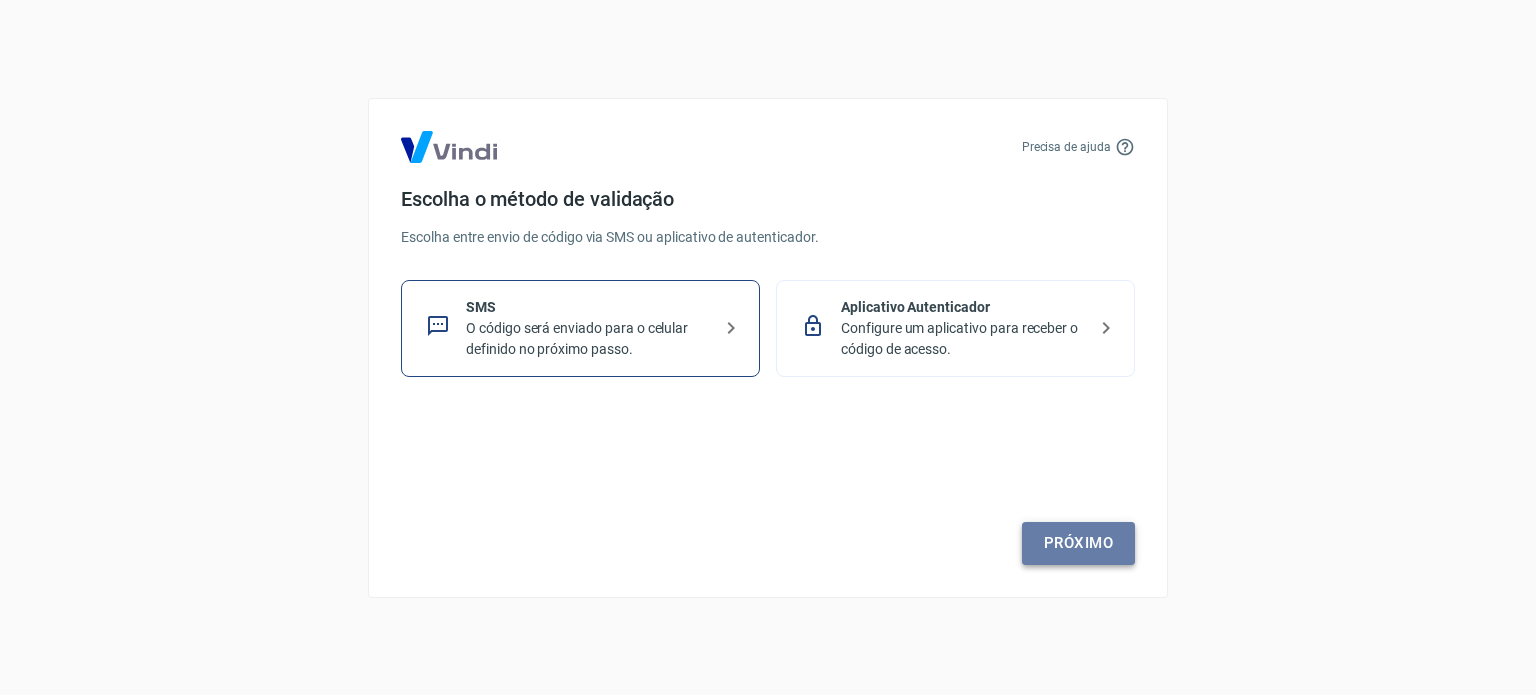 click on "Próximo" at bounding box center [1078, 543] 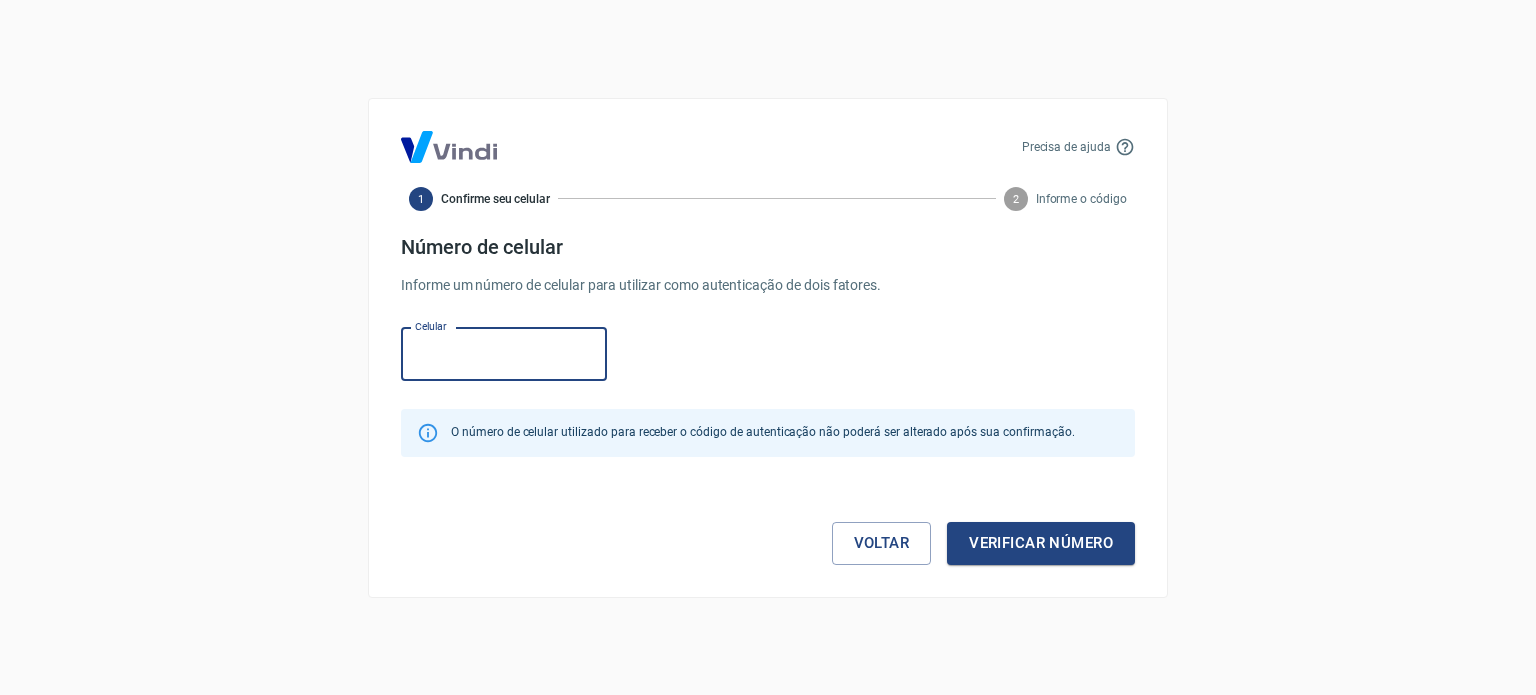 click on "Celular" at bounding box center (504, 354) 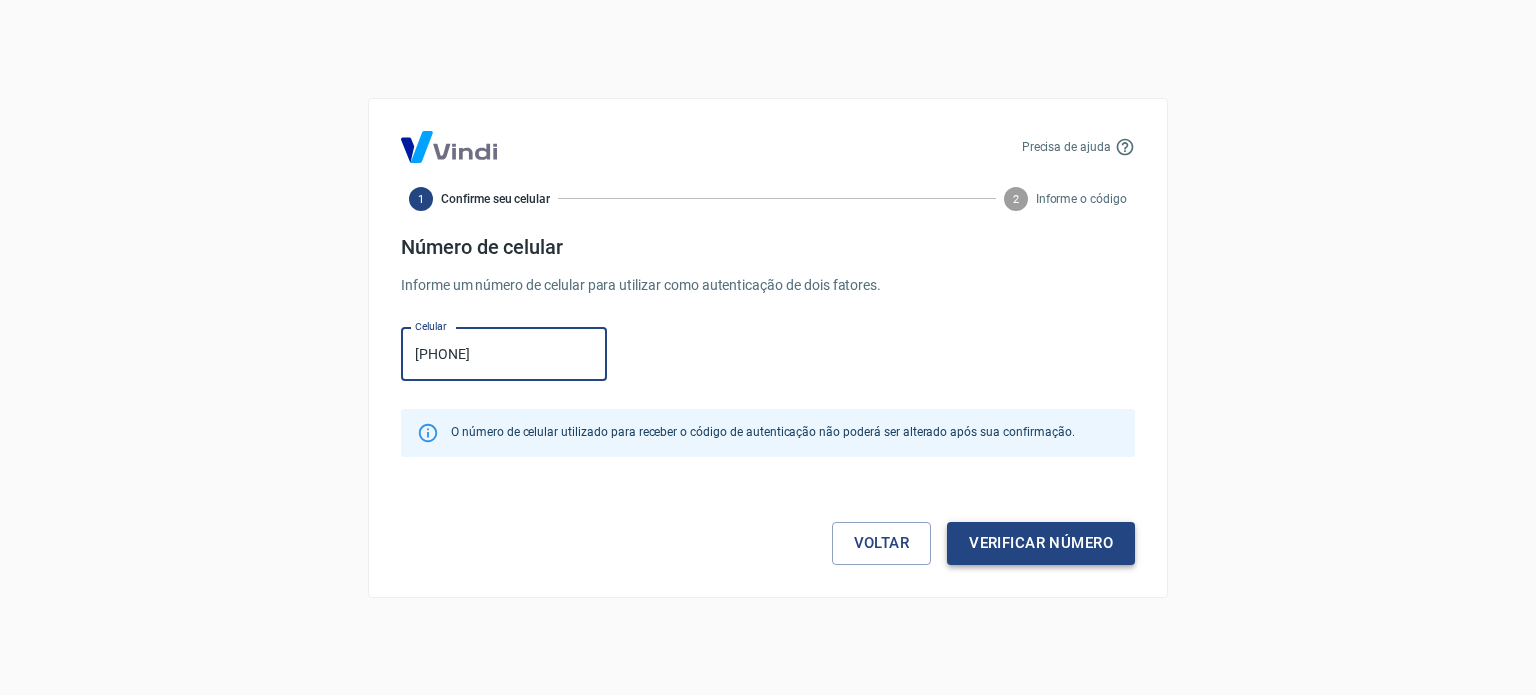 click on "Verificar número" at bounding box center [1041, 543] 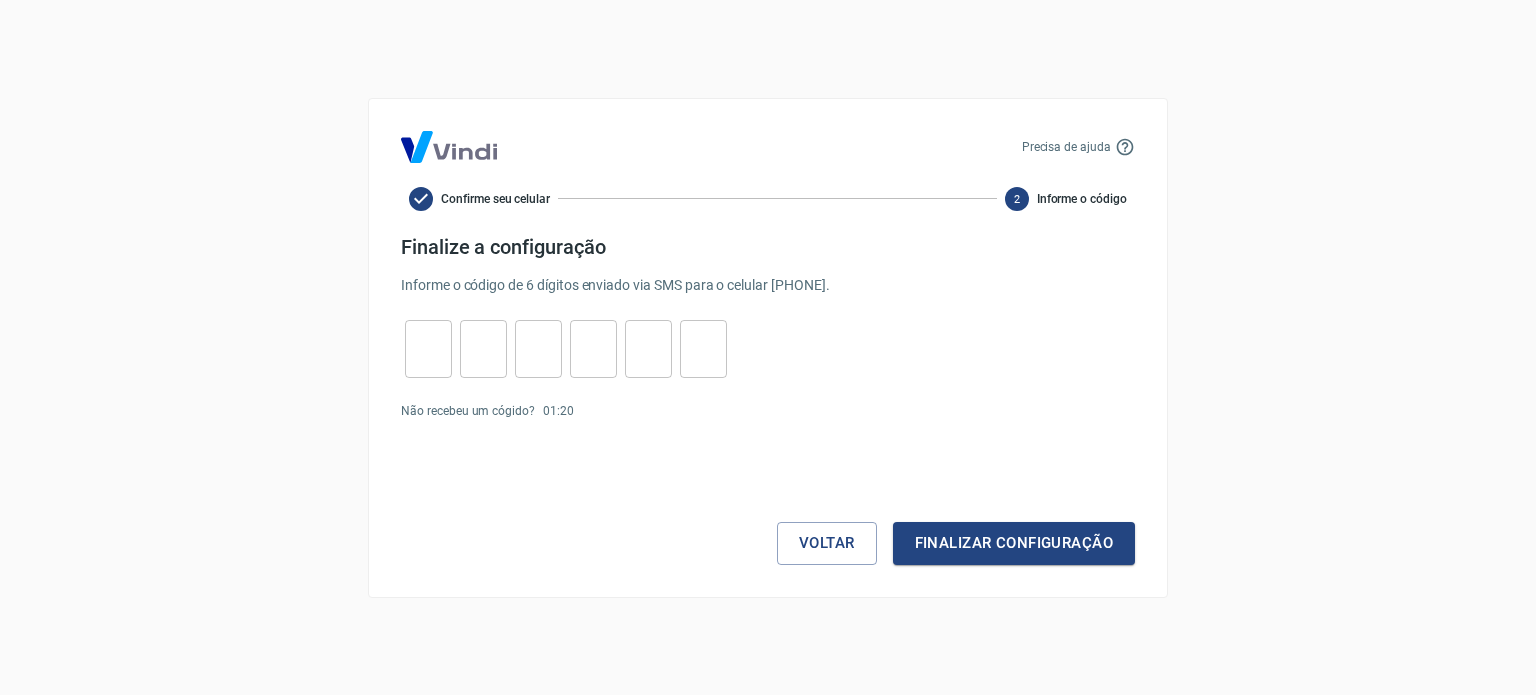 click at bounding box center [428, 348] 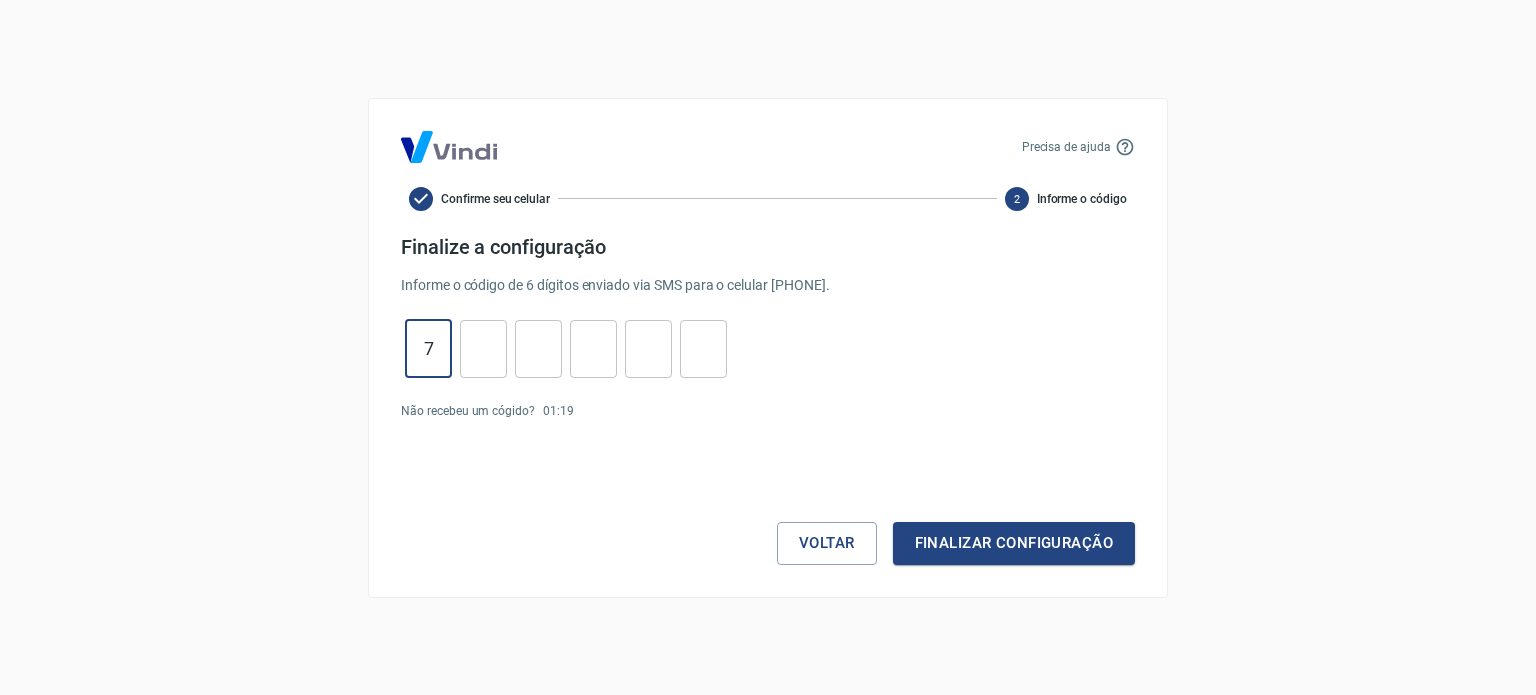 type on "7" 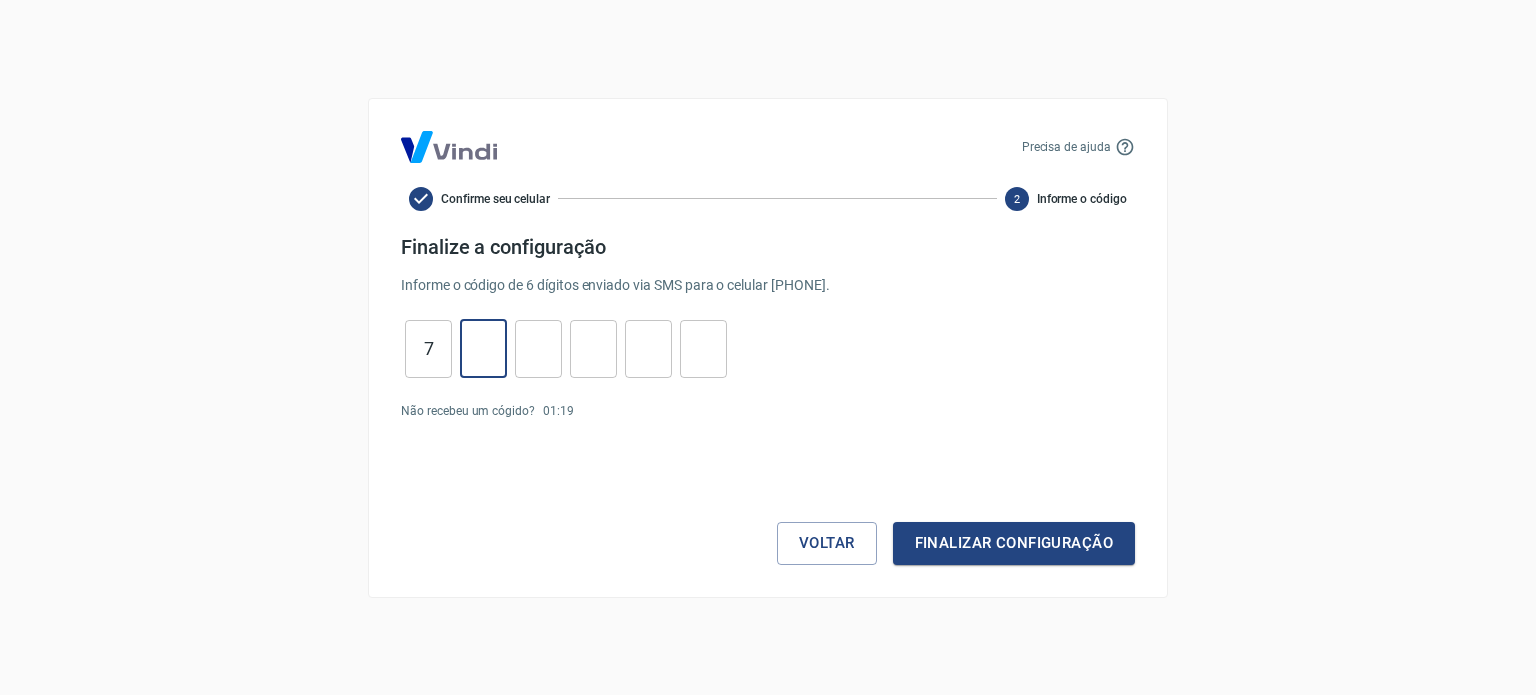 type on "2" 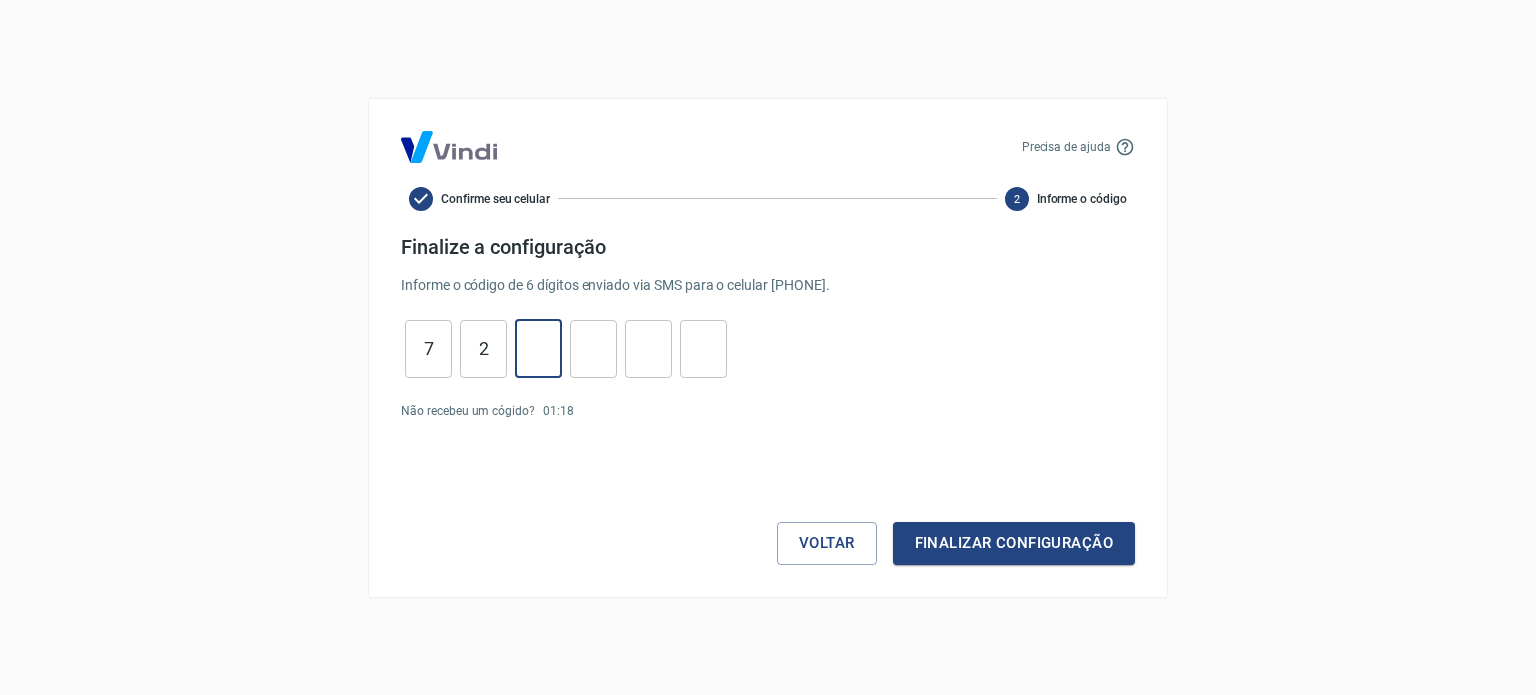 type on "2" 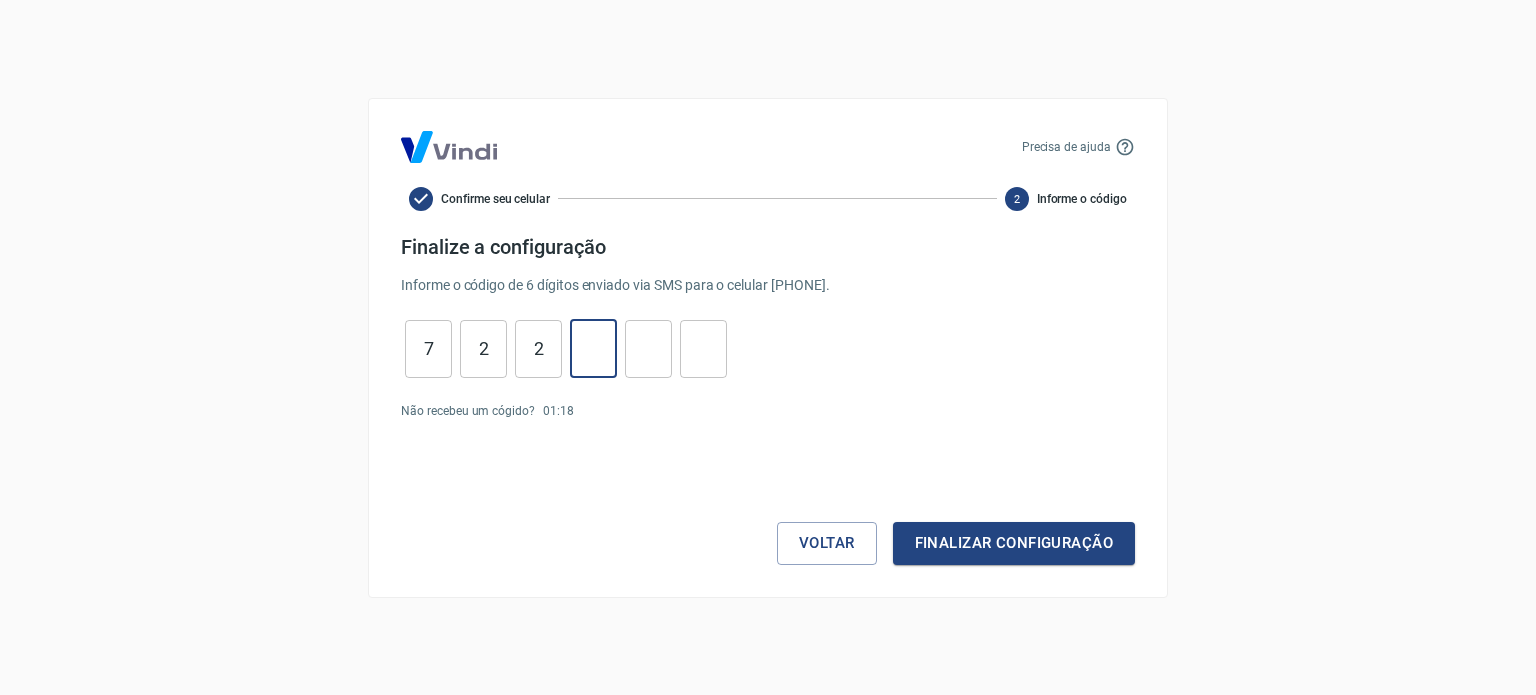 type on "2" 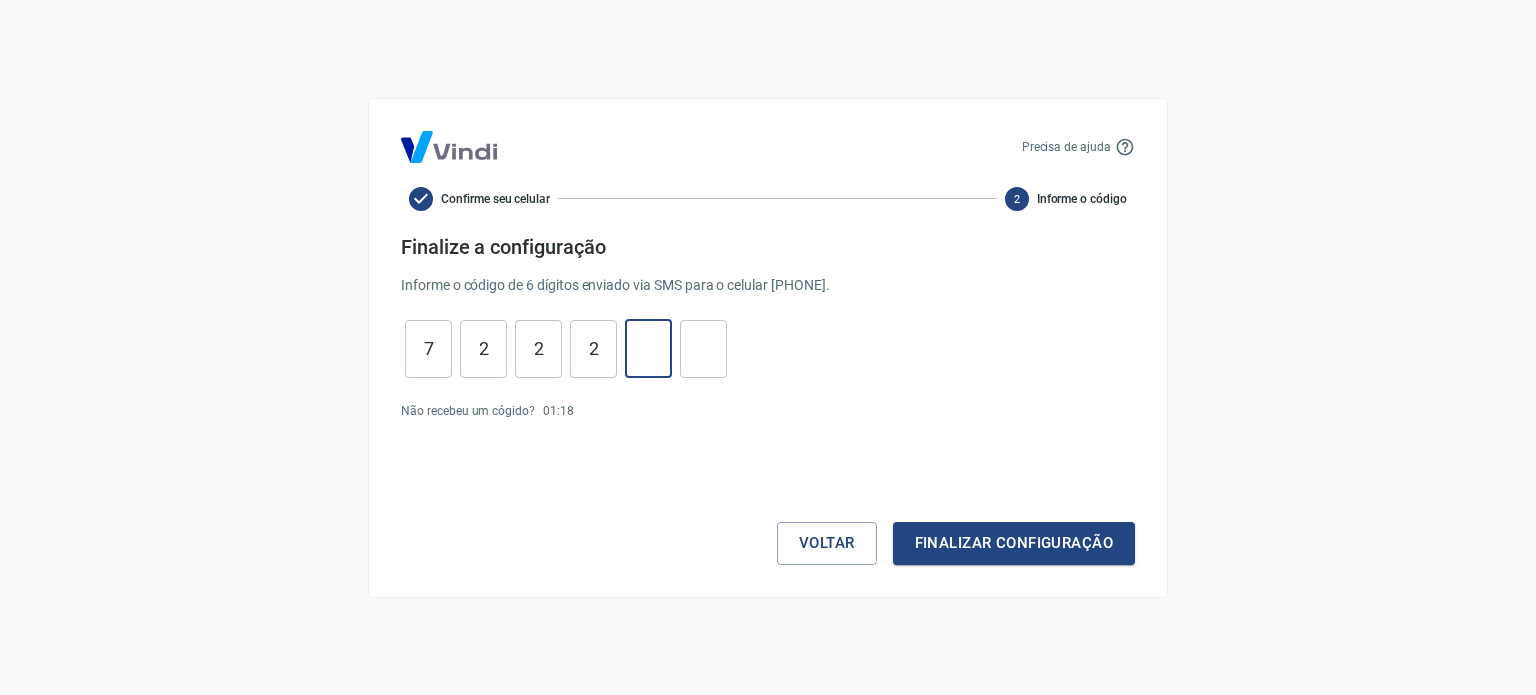 type on "4" 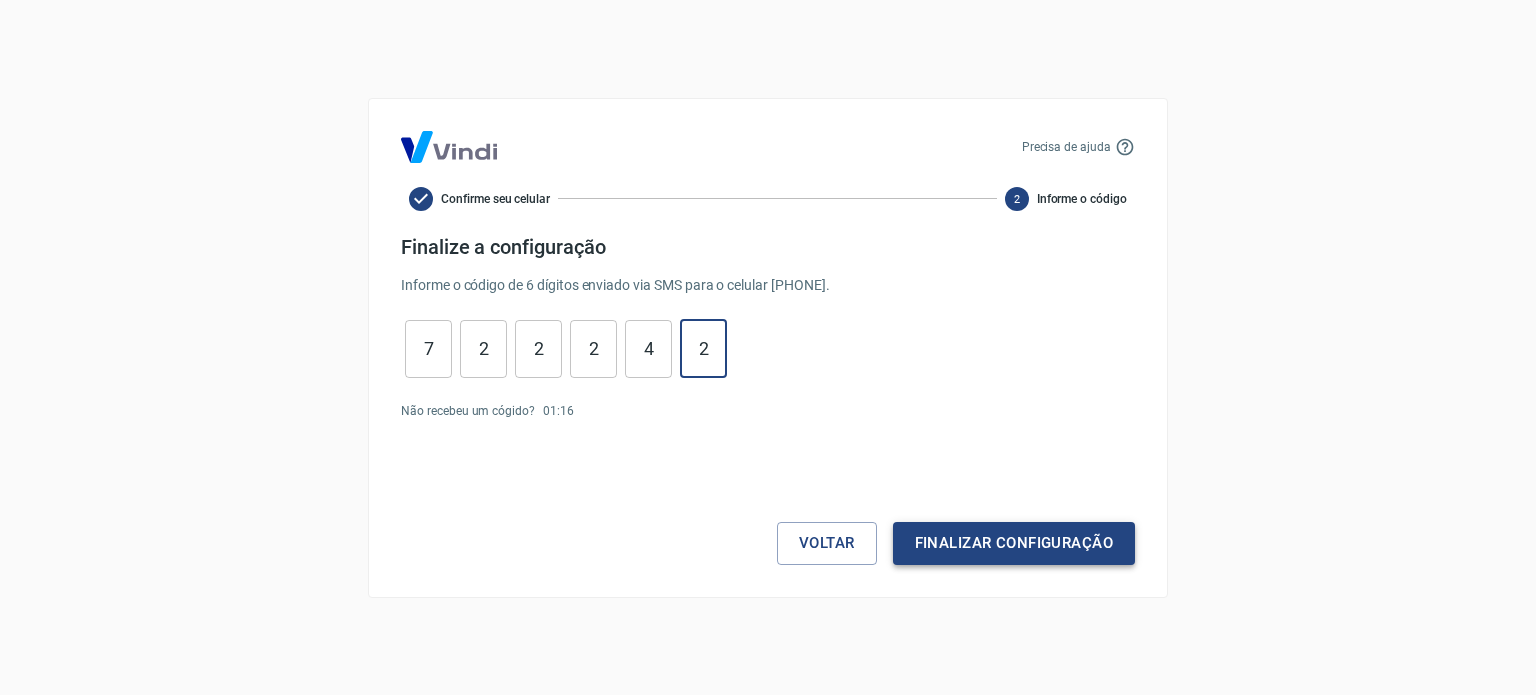click on "Finalizar configuração" at bounding box center [1014, 543] 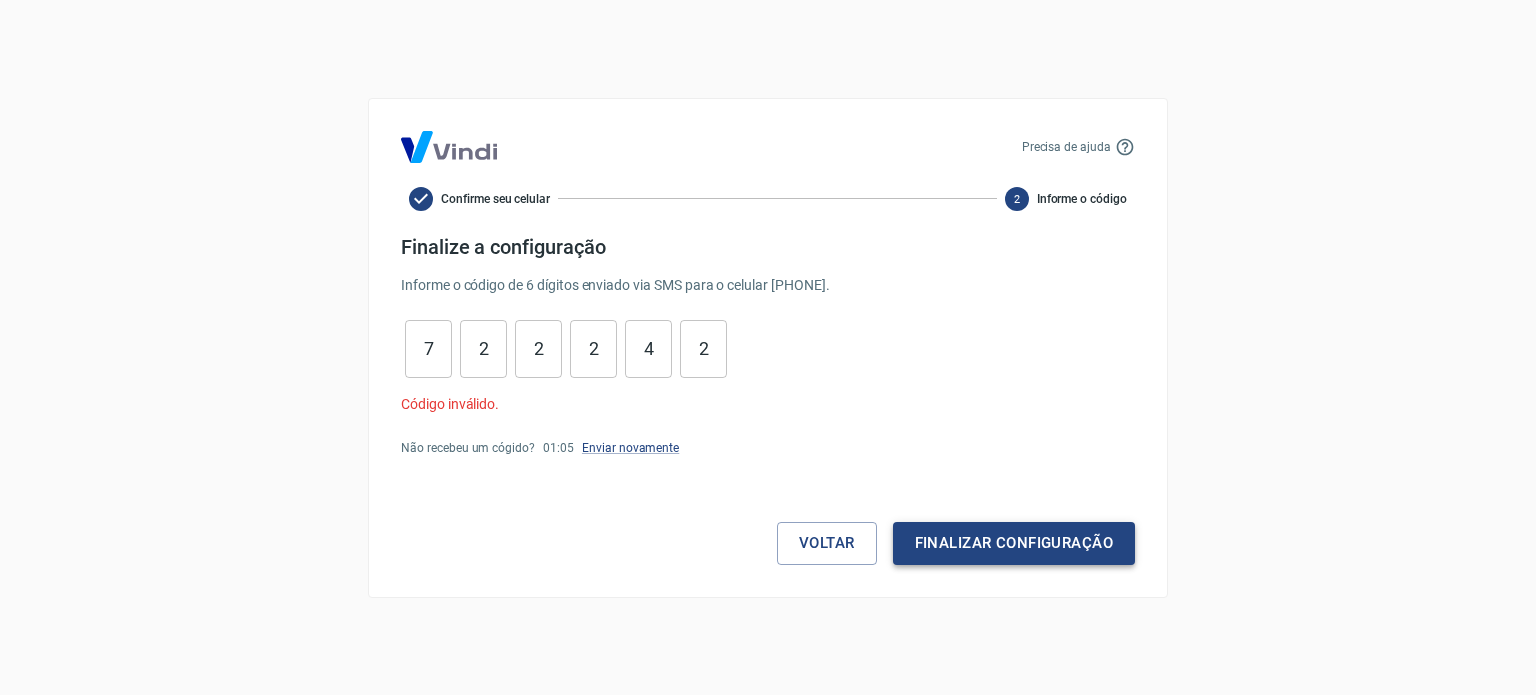 click on "Finalizar configuração" at bounding box center [1014, 543] 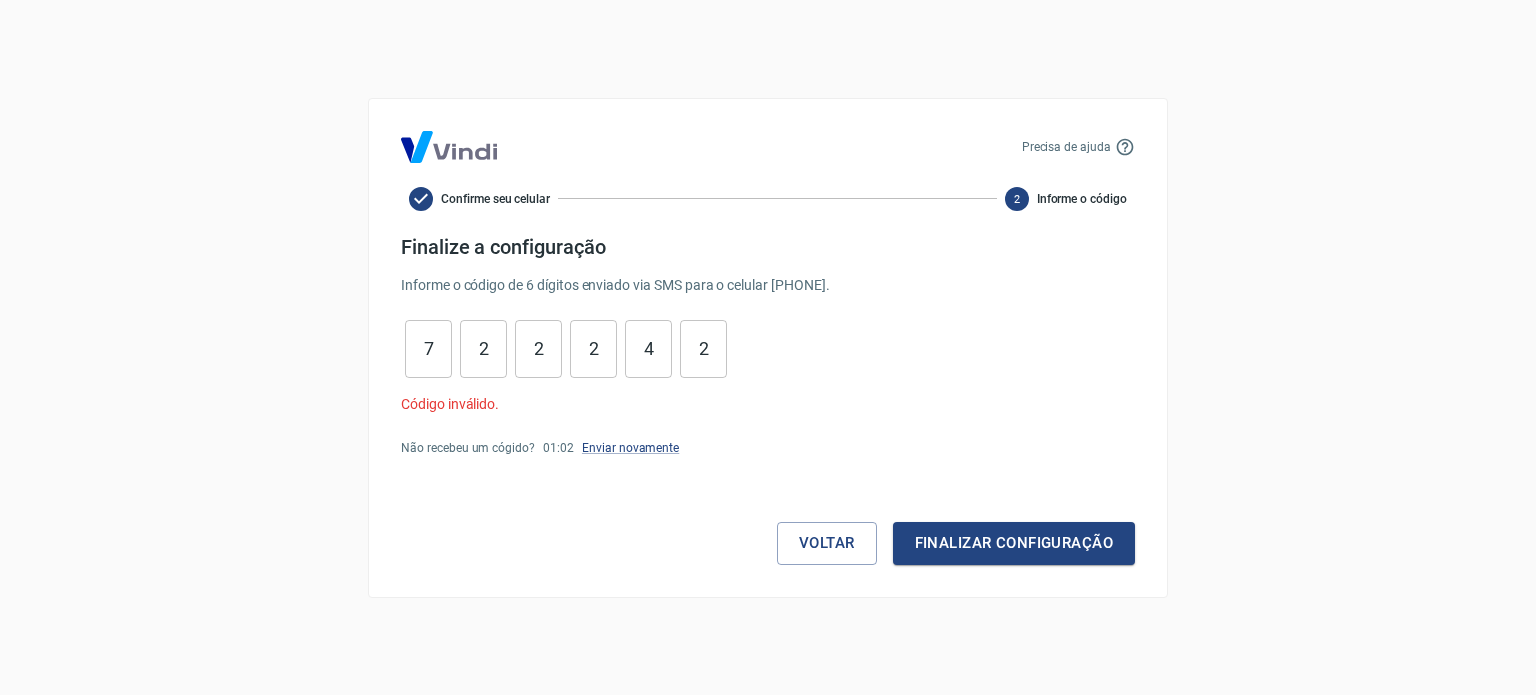 click on "2" at bounding box center [703, 348] 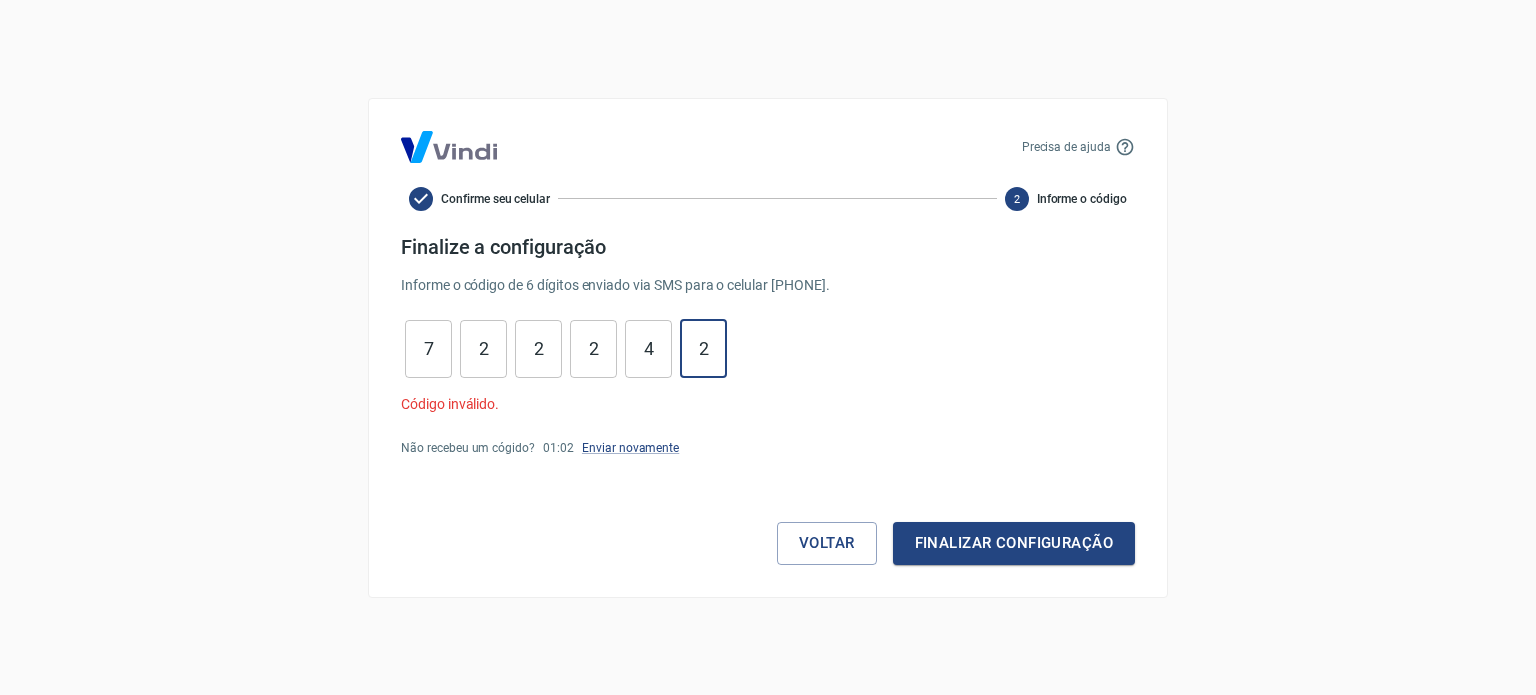 click on "2" at bounding box center (703, 348) 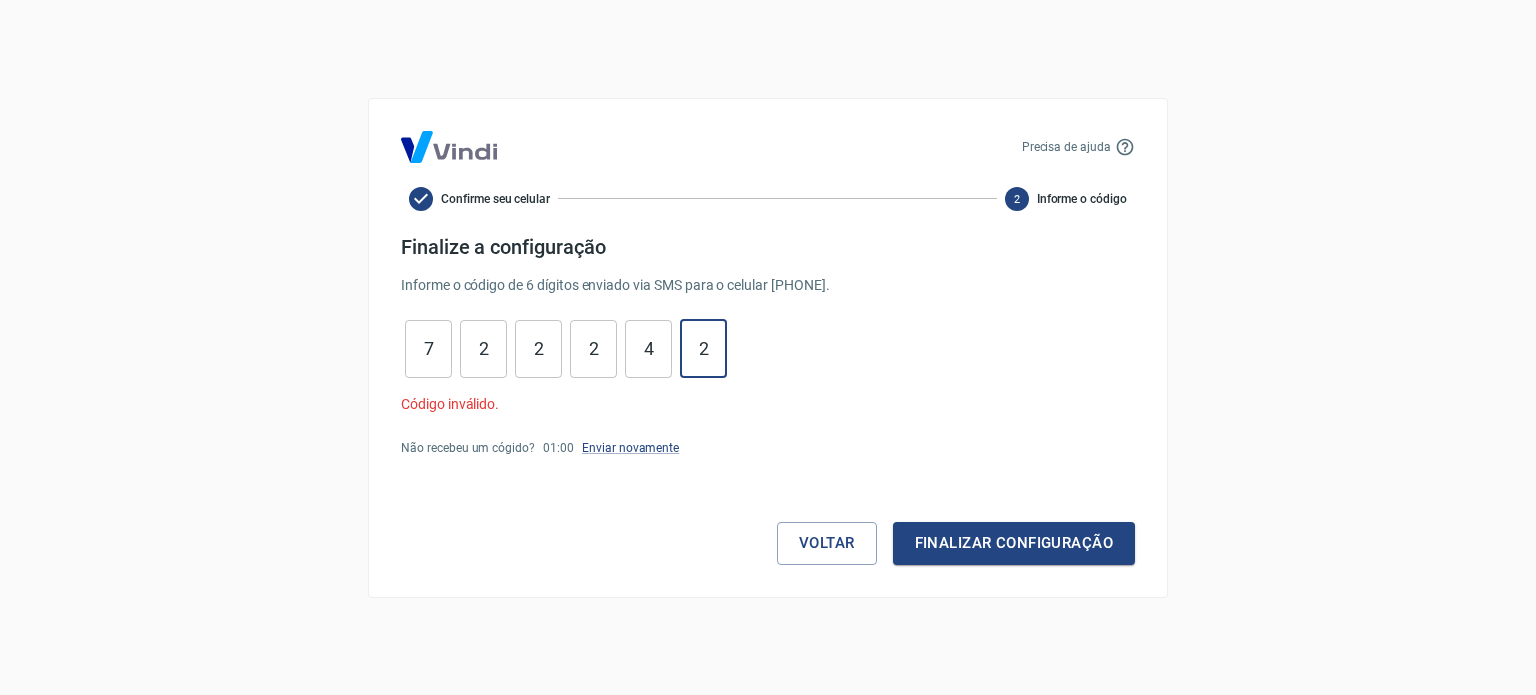 type on "2" 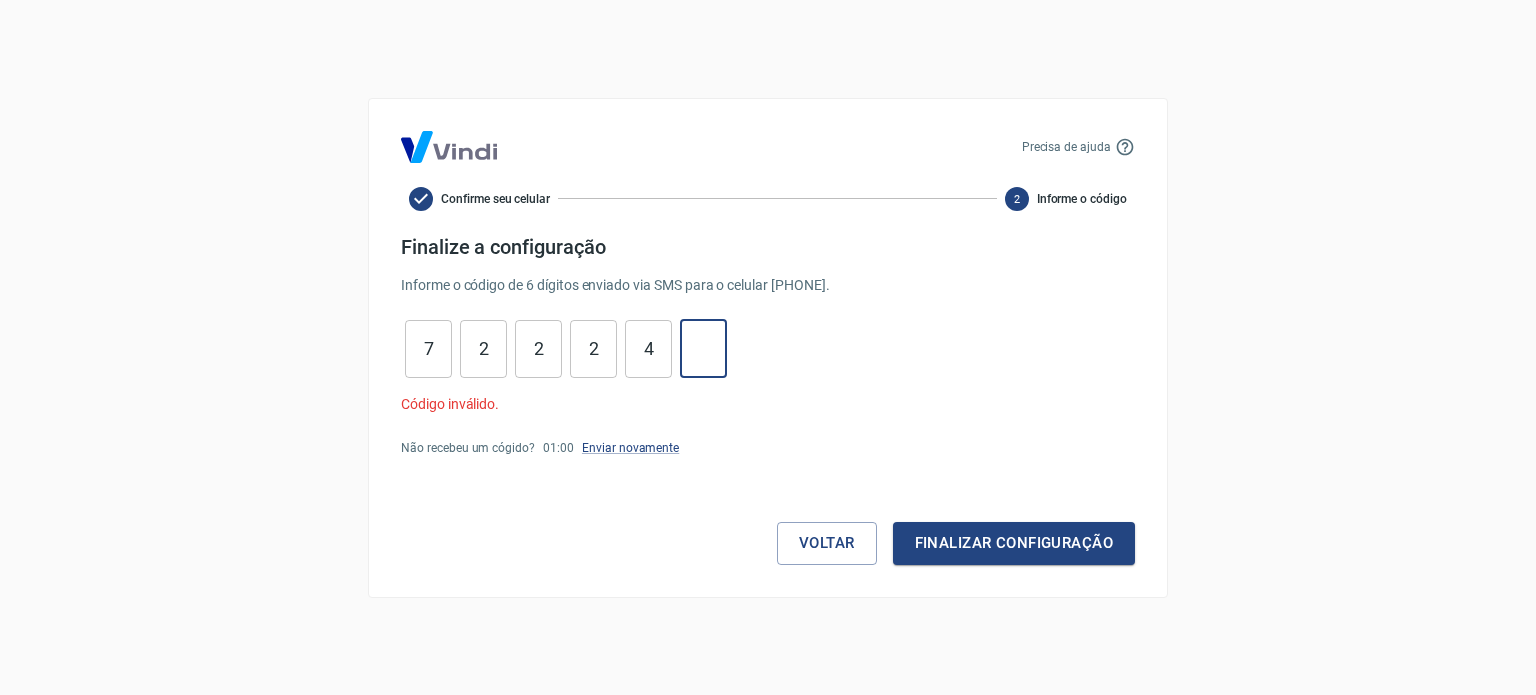type 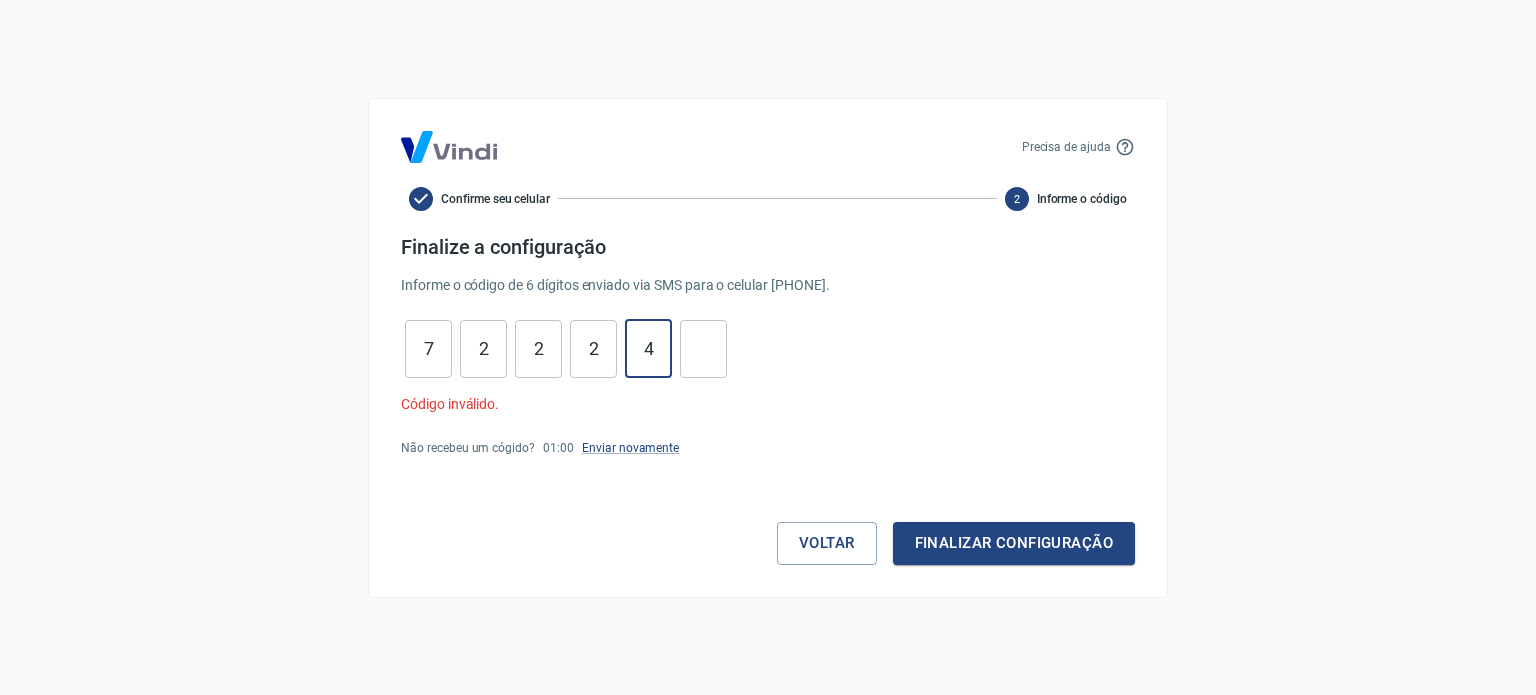 type on "4" 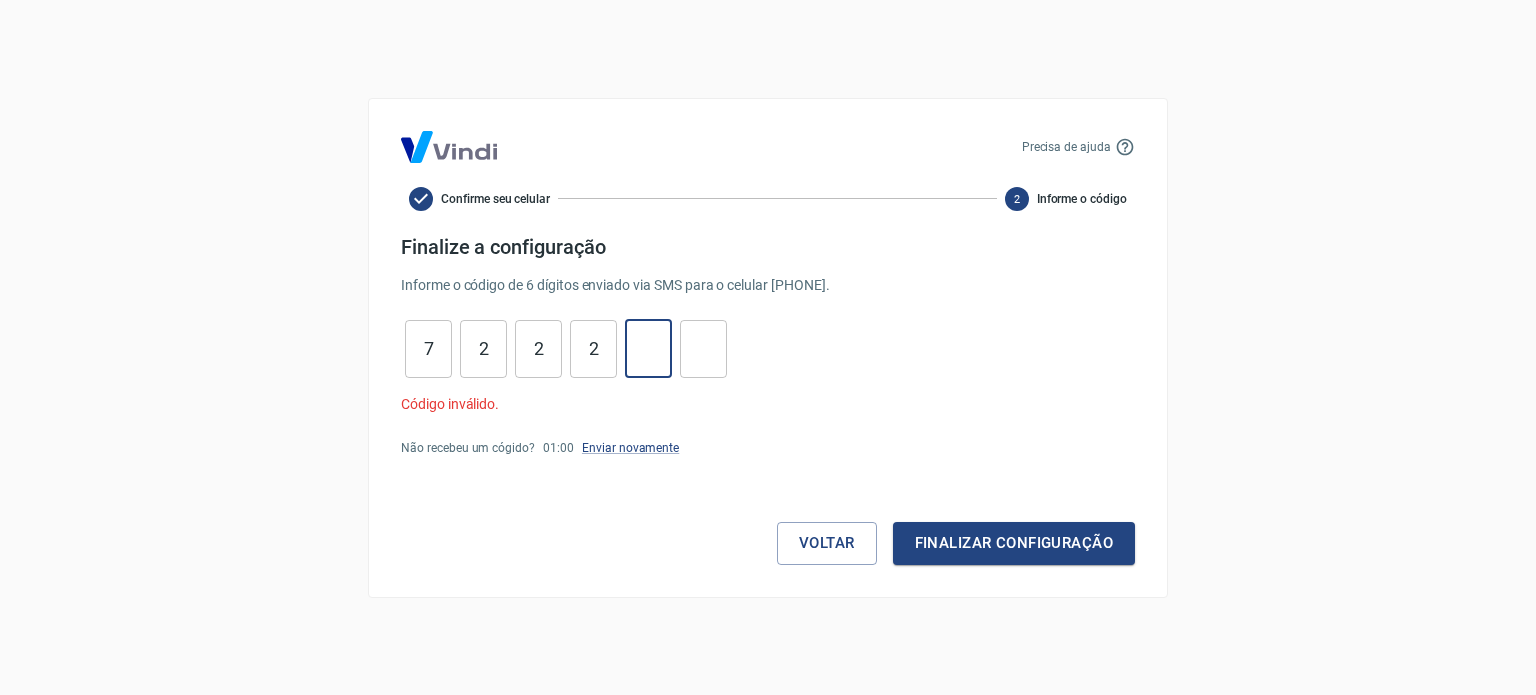 type 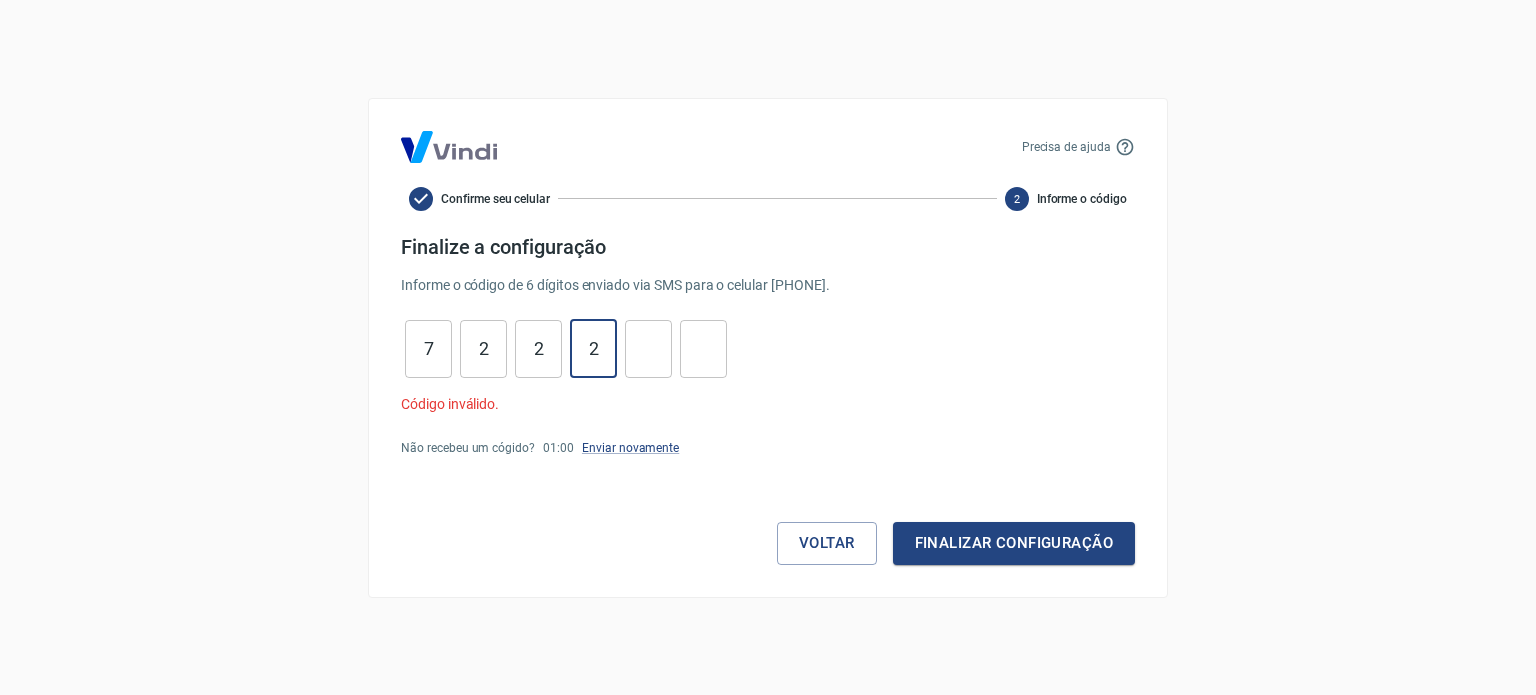 type on "2" 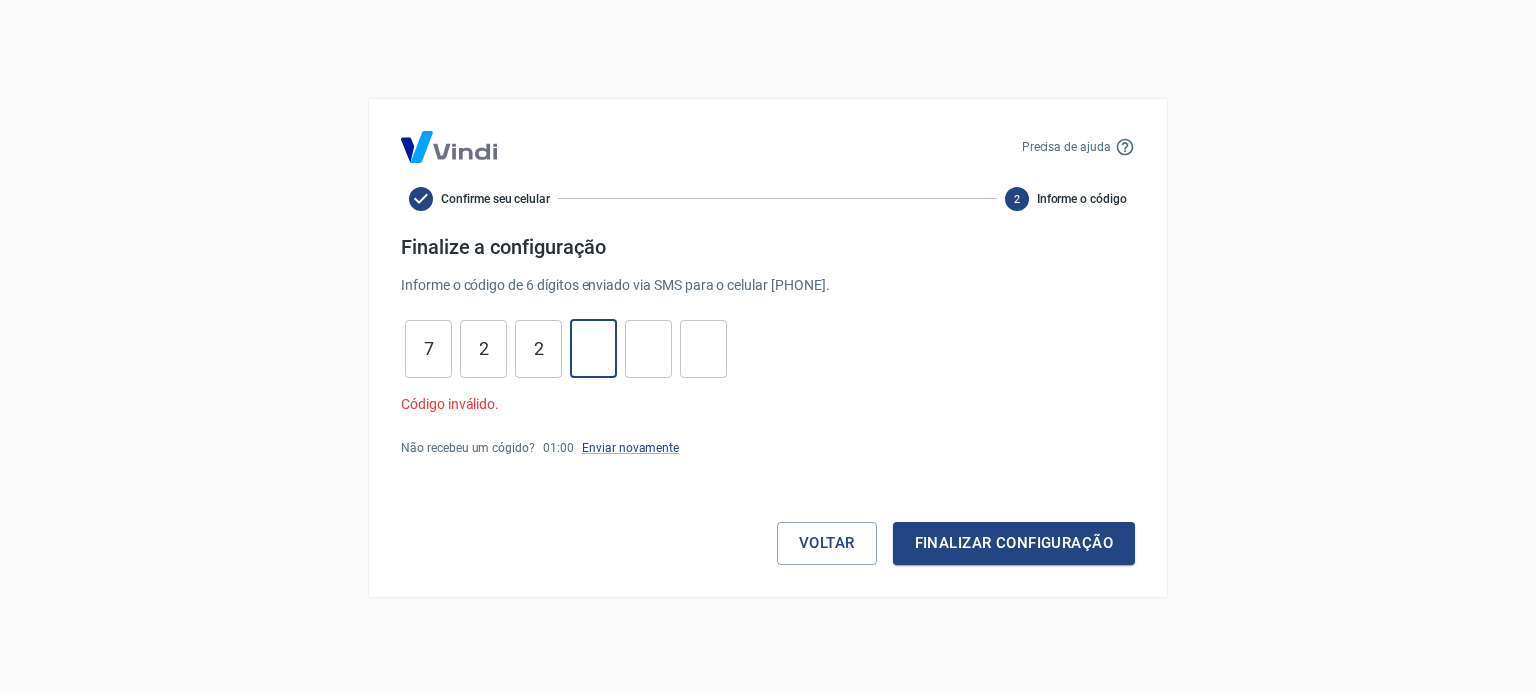 type 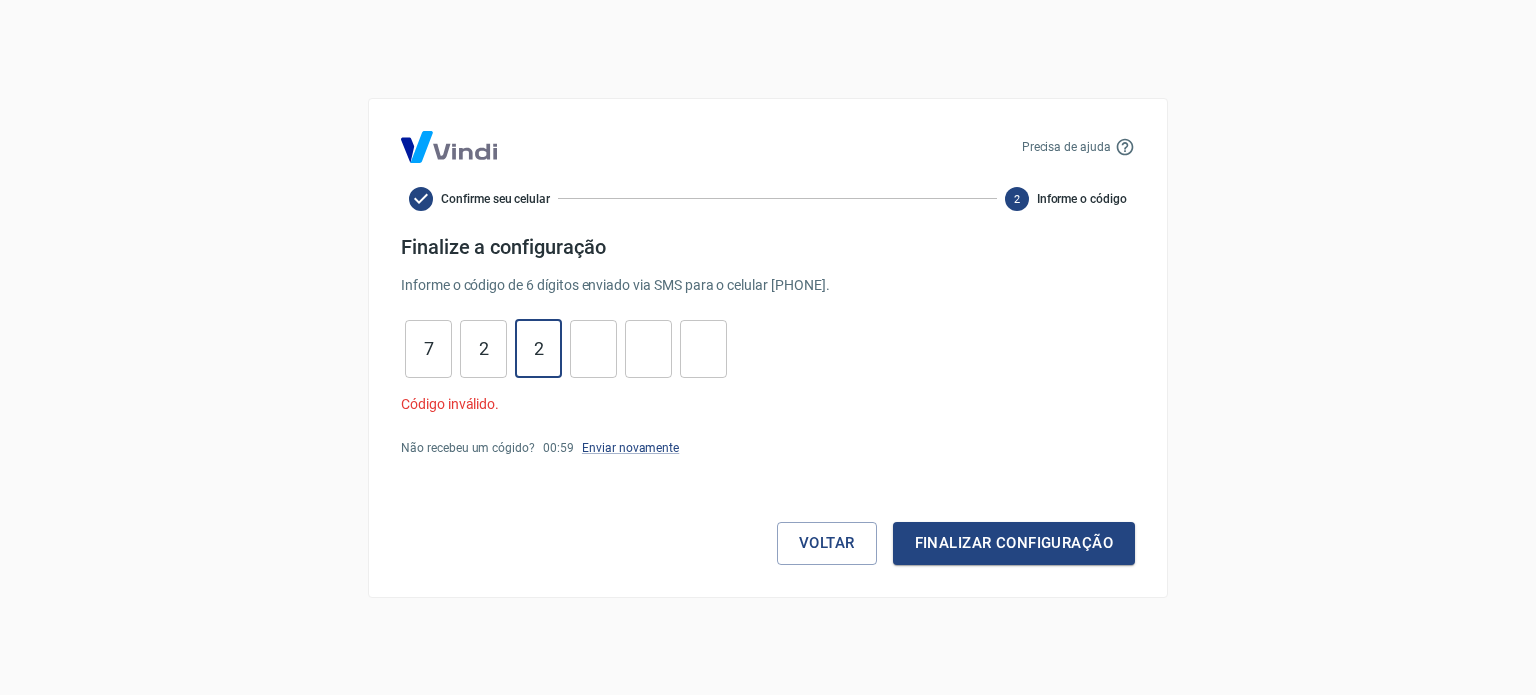 type on "2" 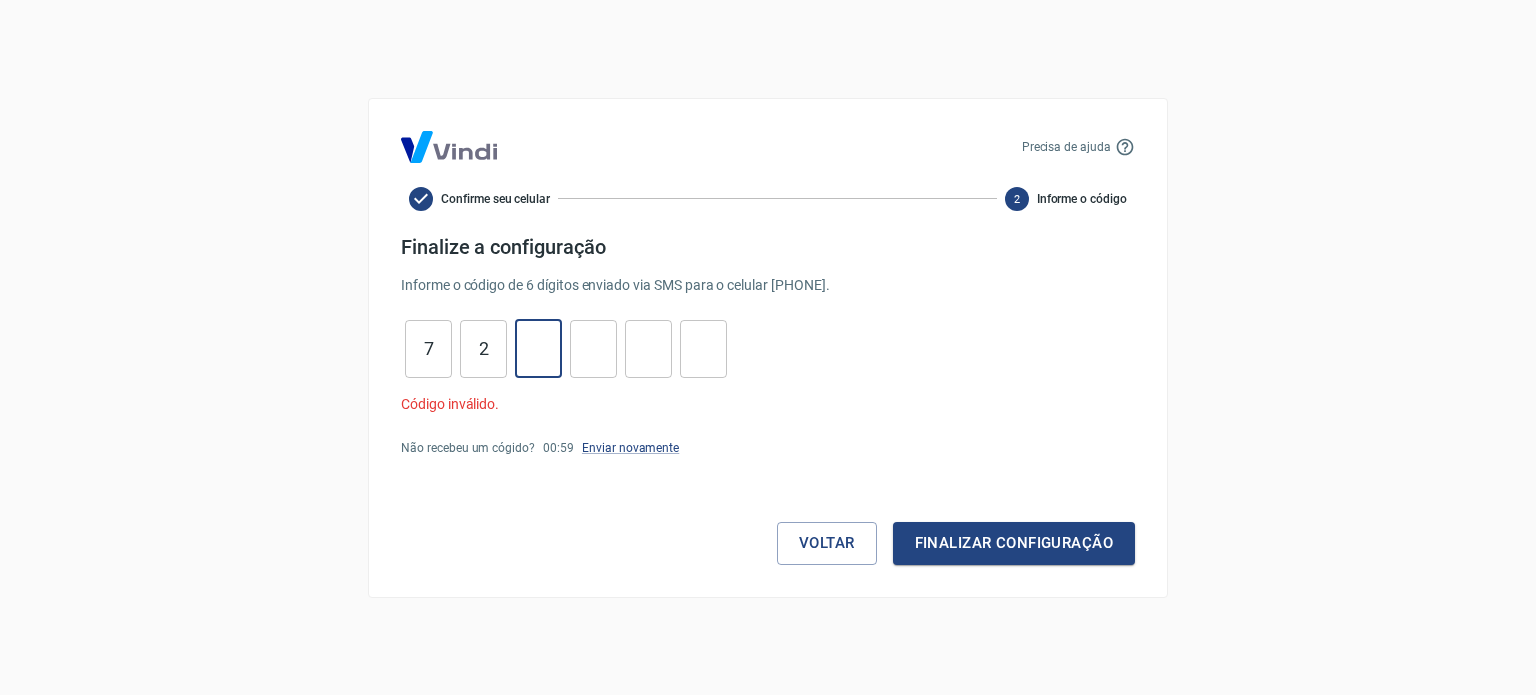 type 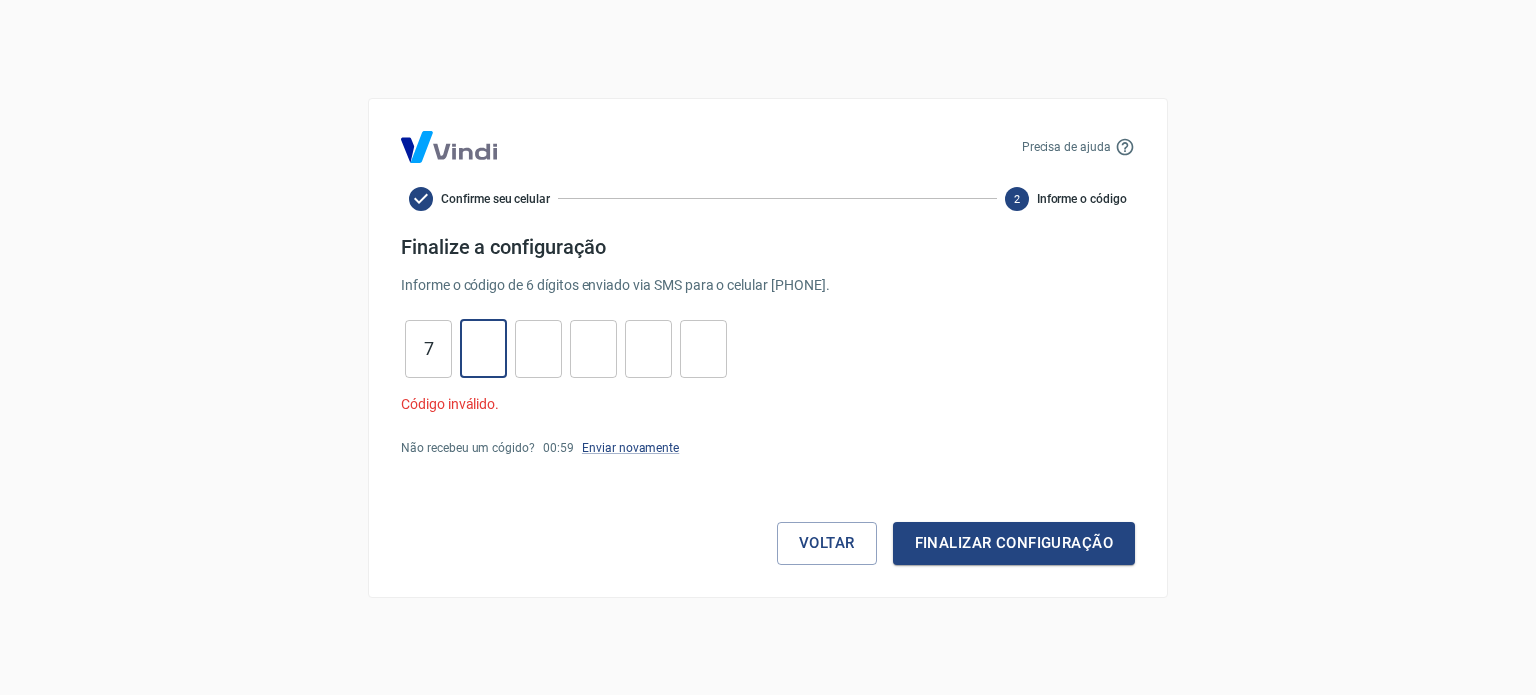 type 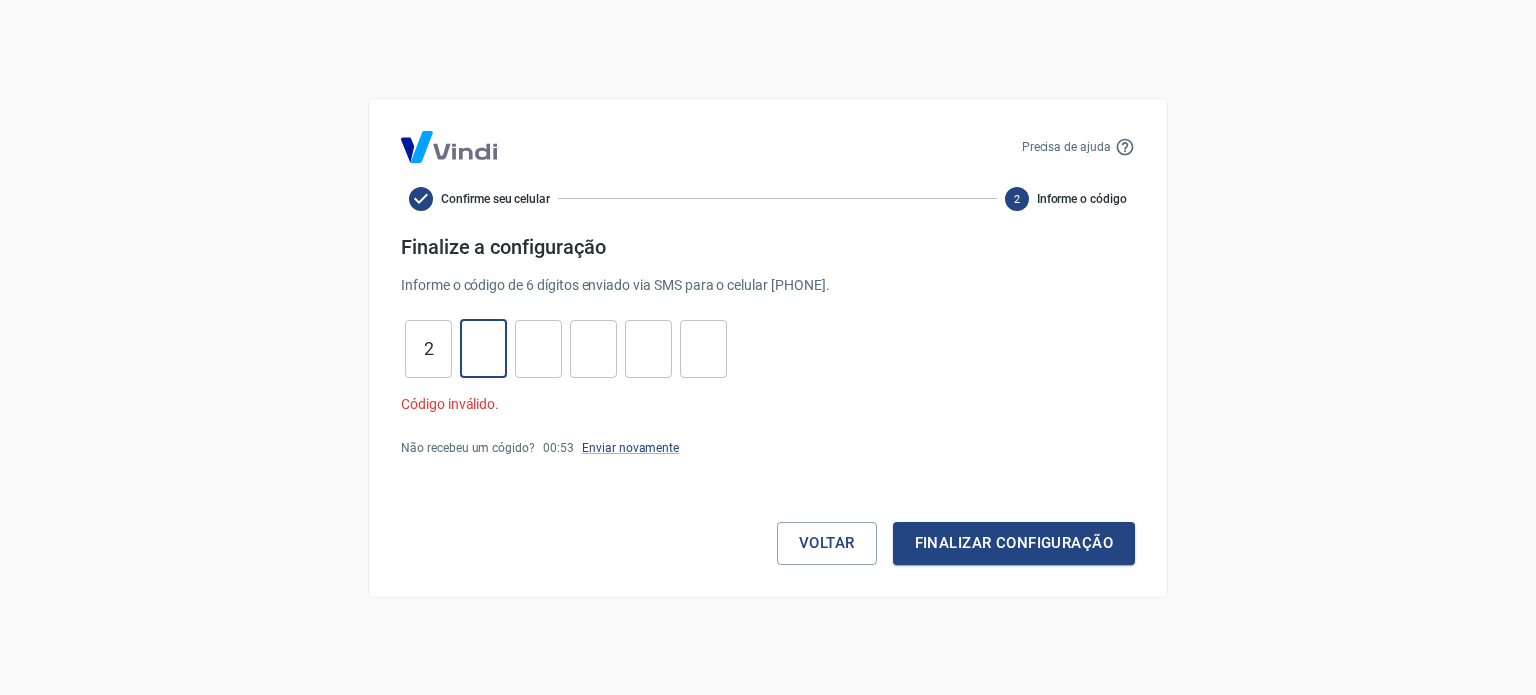 type on "2" 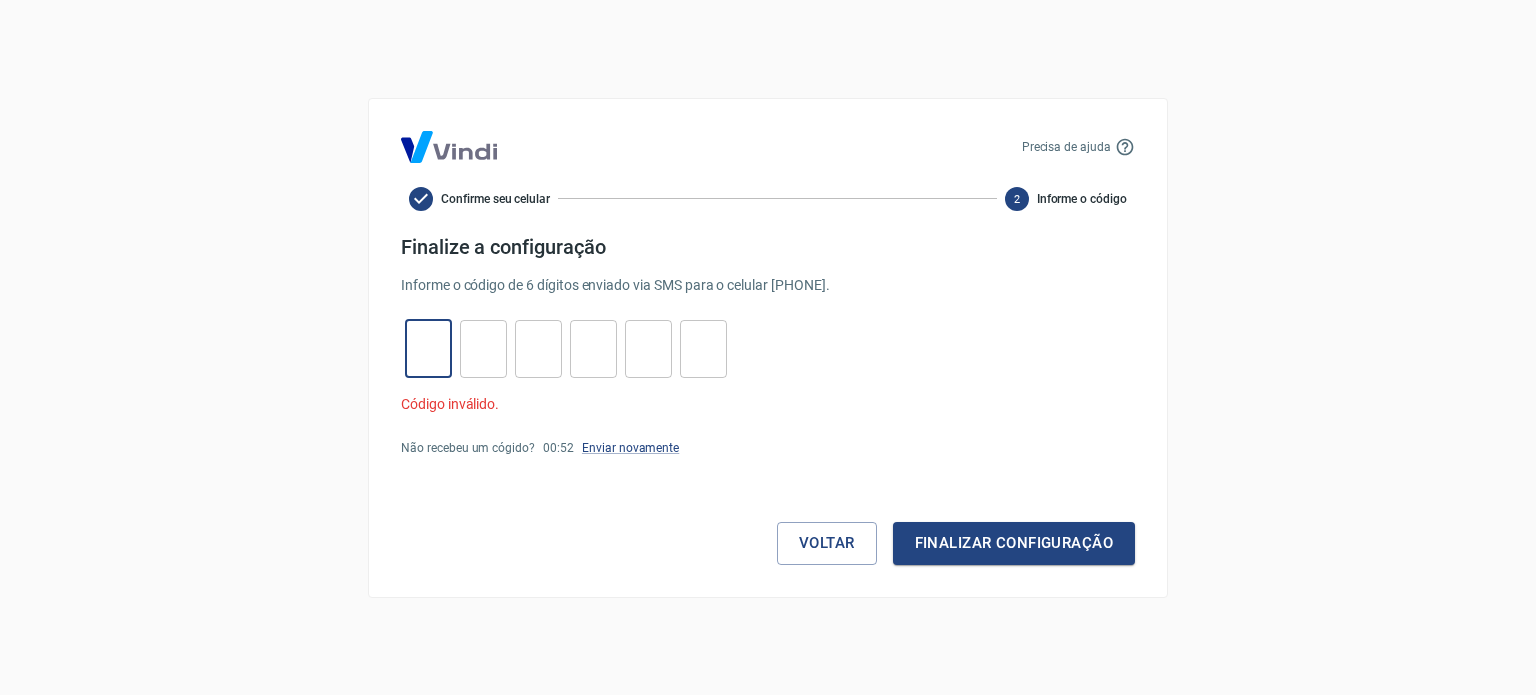 type on "7" 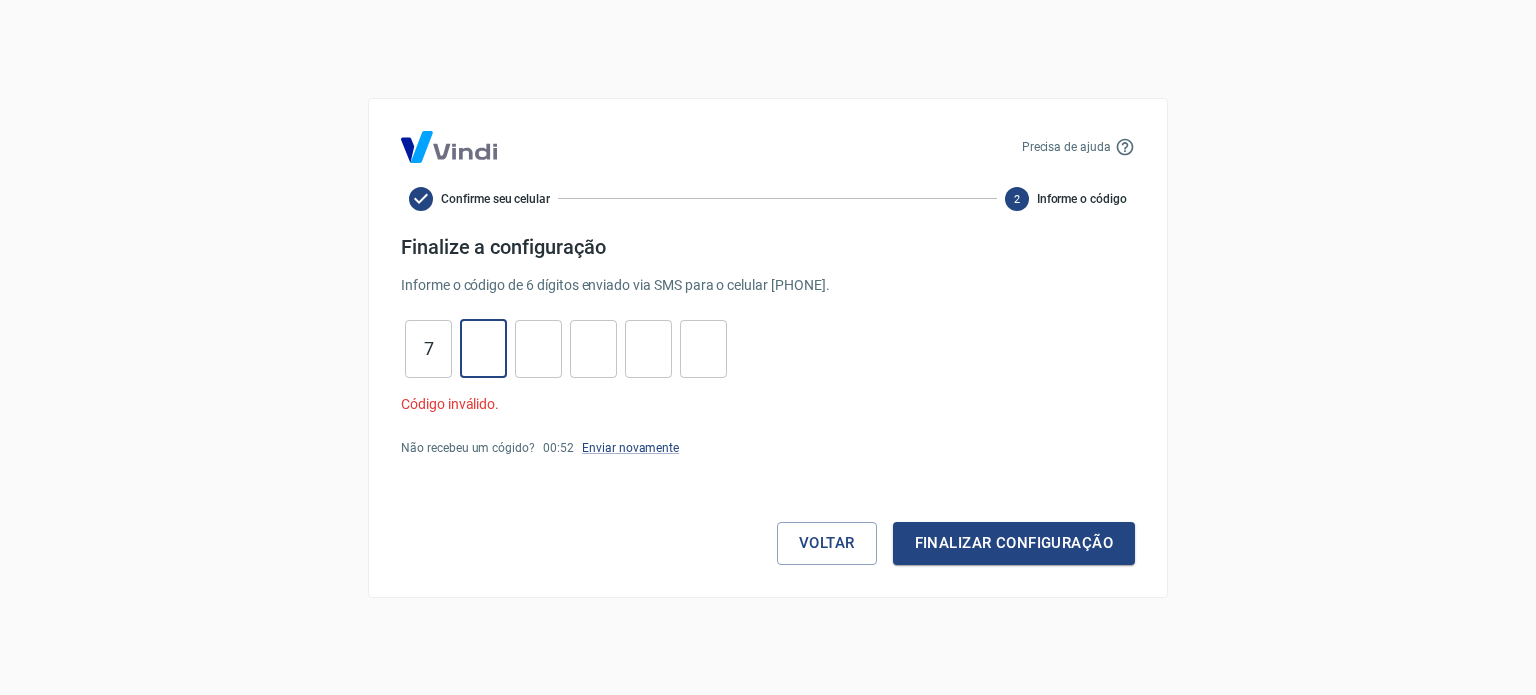 type on "2" 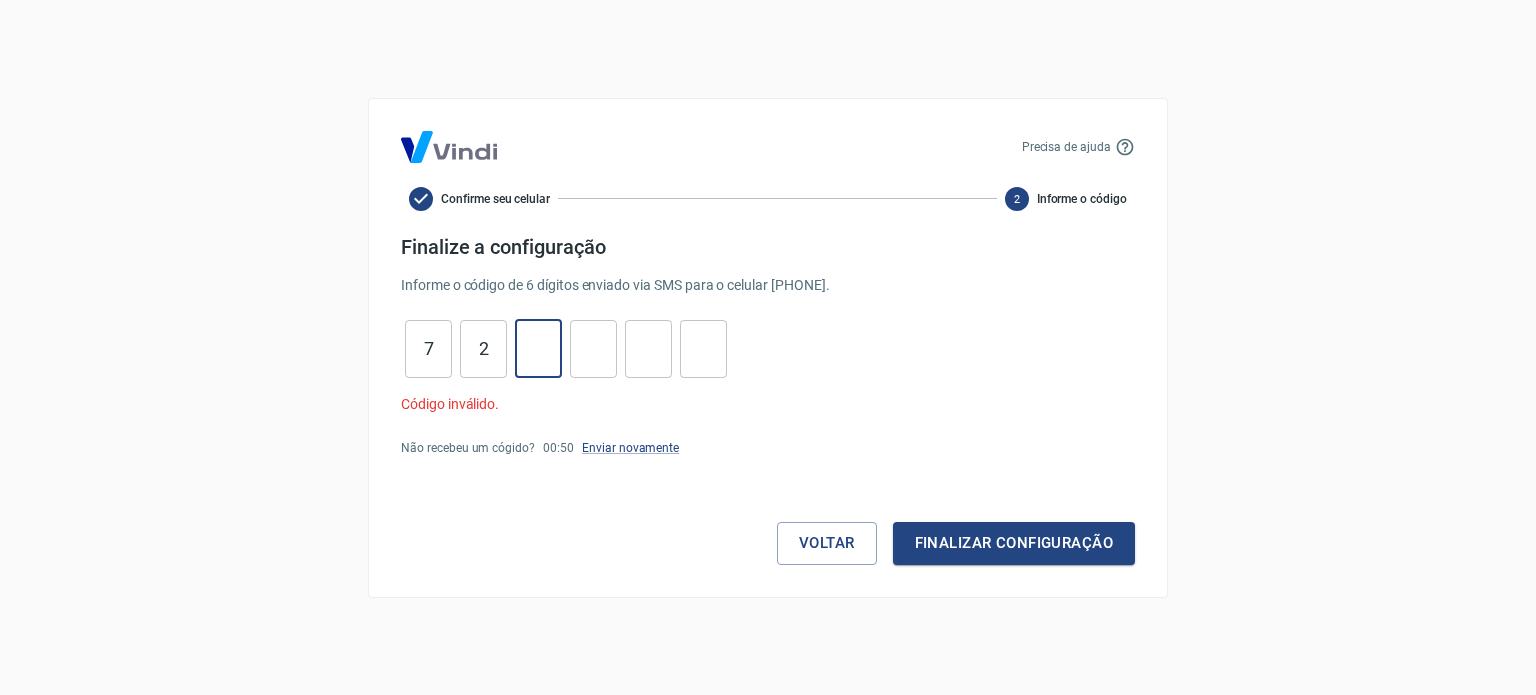 type on "2" 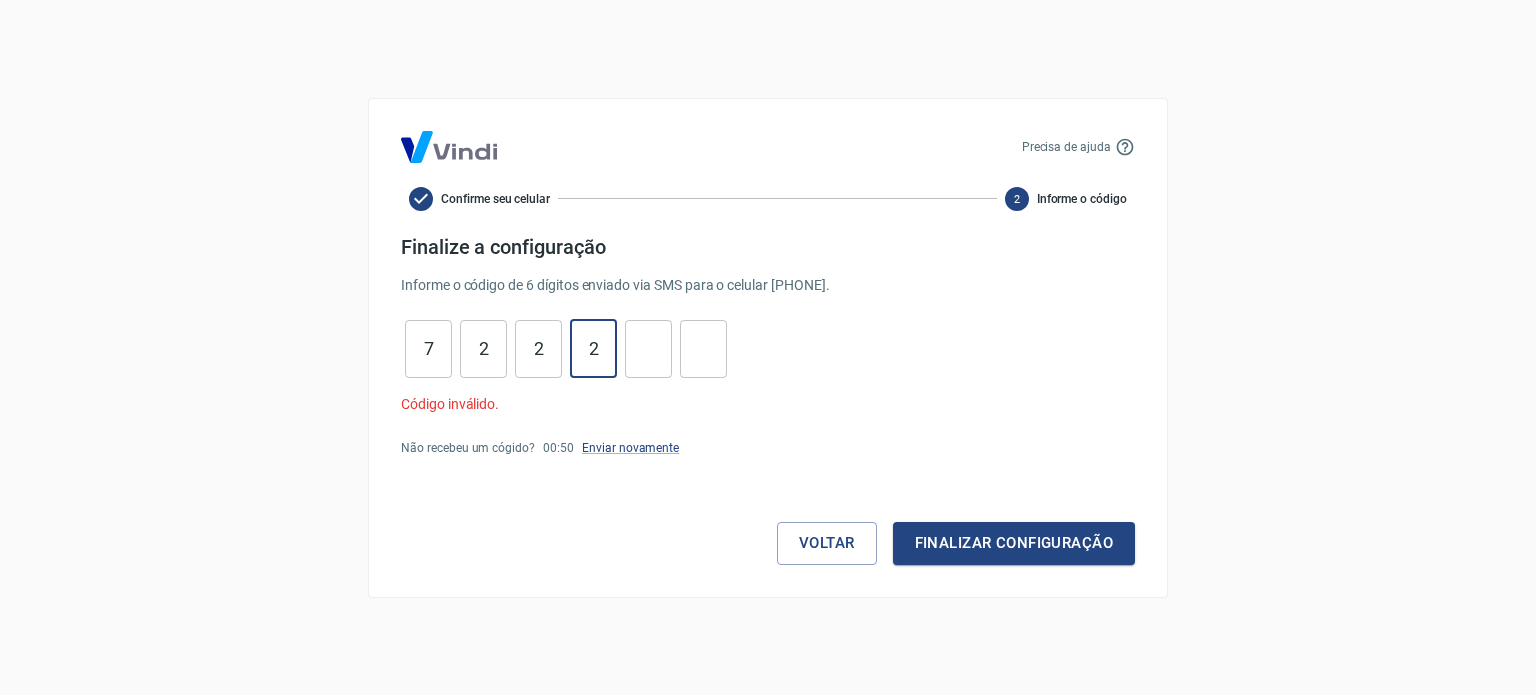 type on "2" 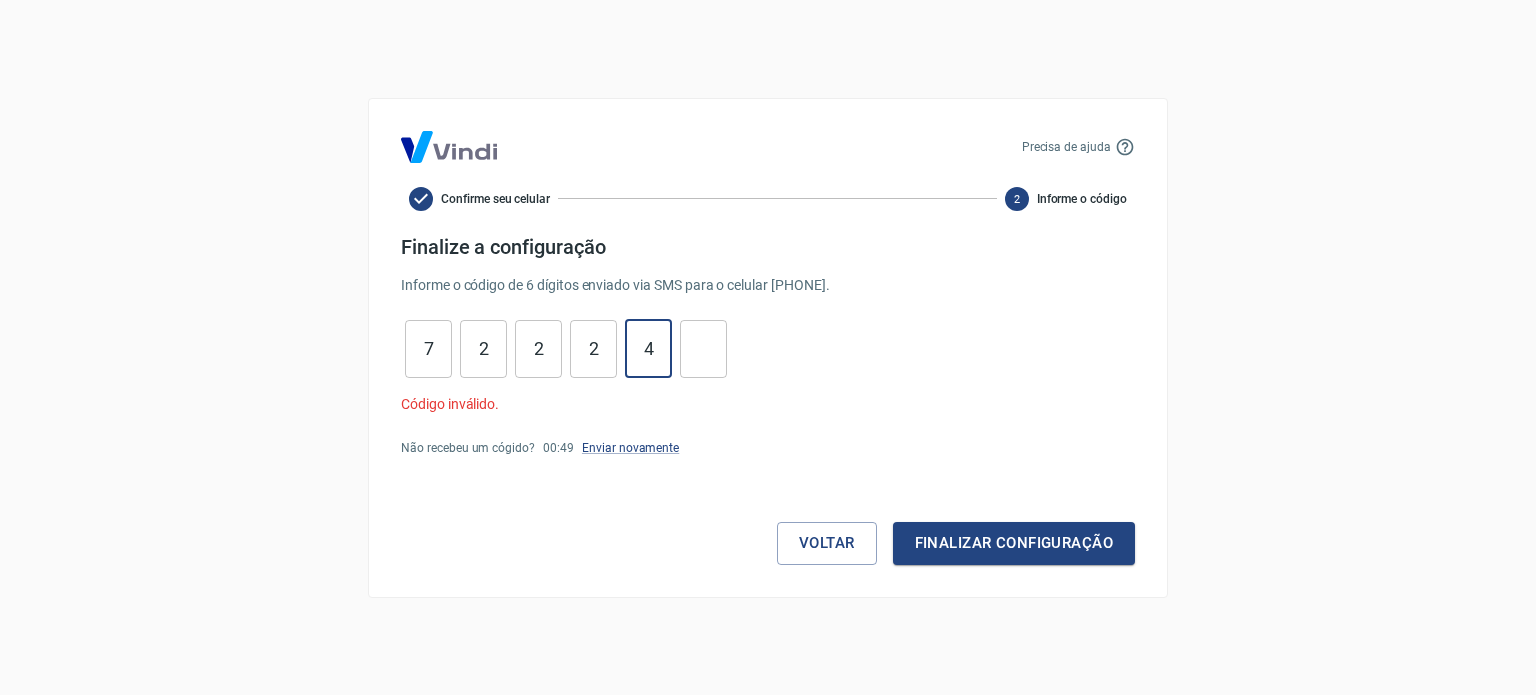 type on "4" 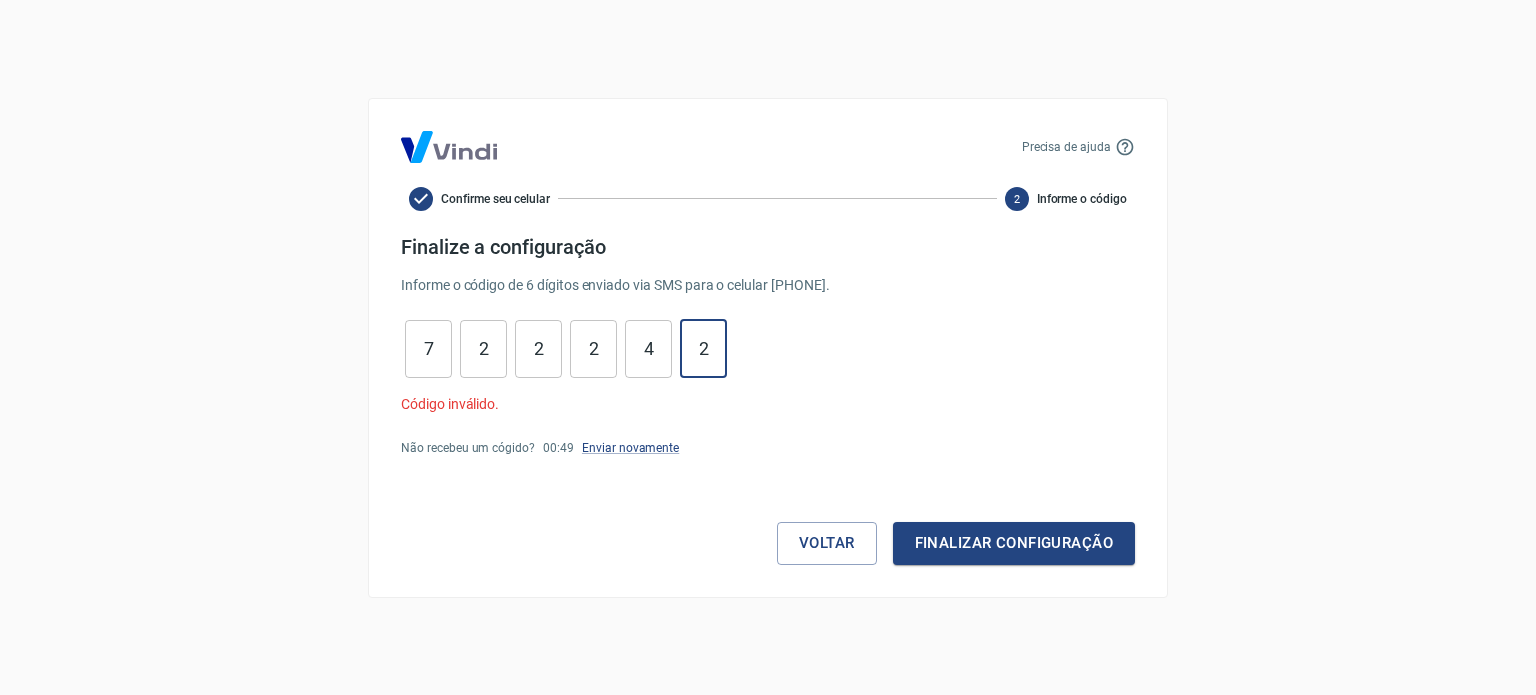click on "Finalizar configuração" at bounding box center (1014, 543) 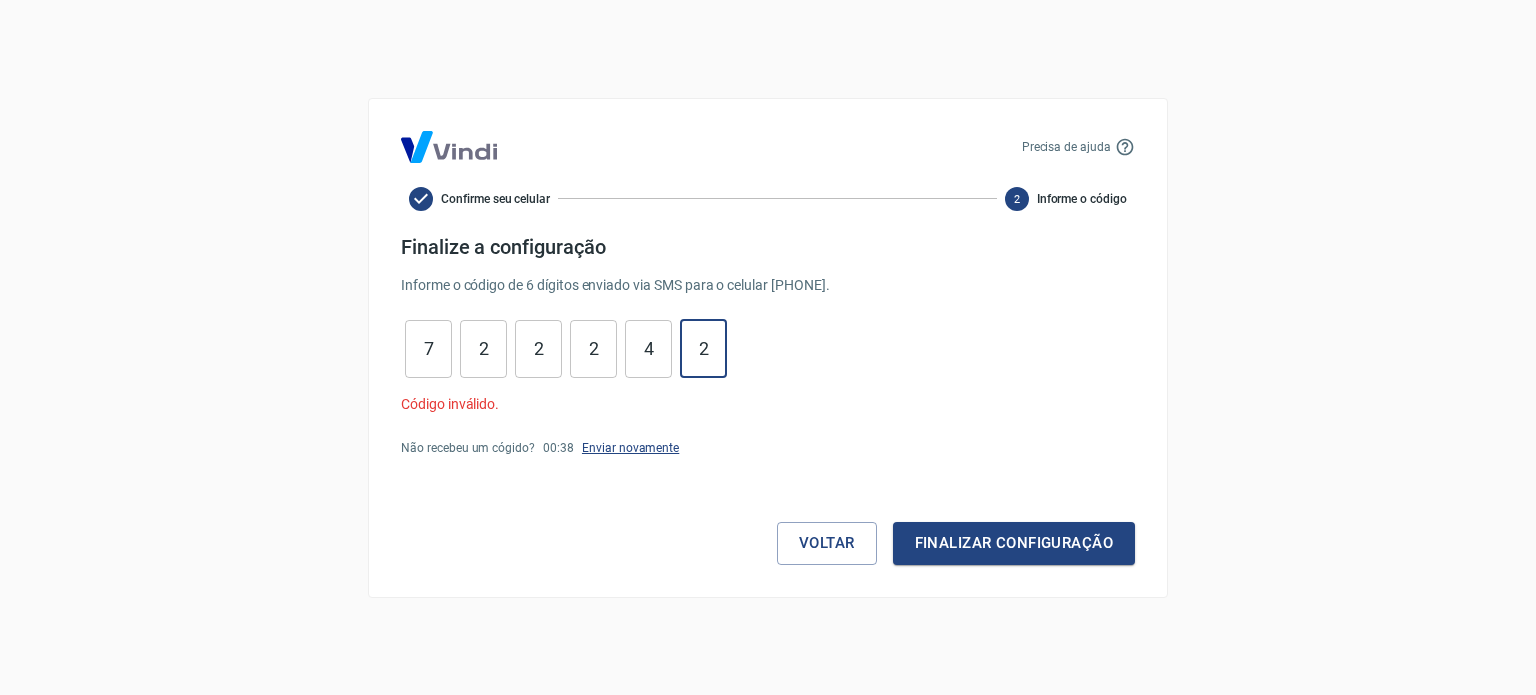 click on "Enviar novamente" at bounding box center [630, 448] 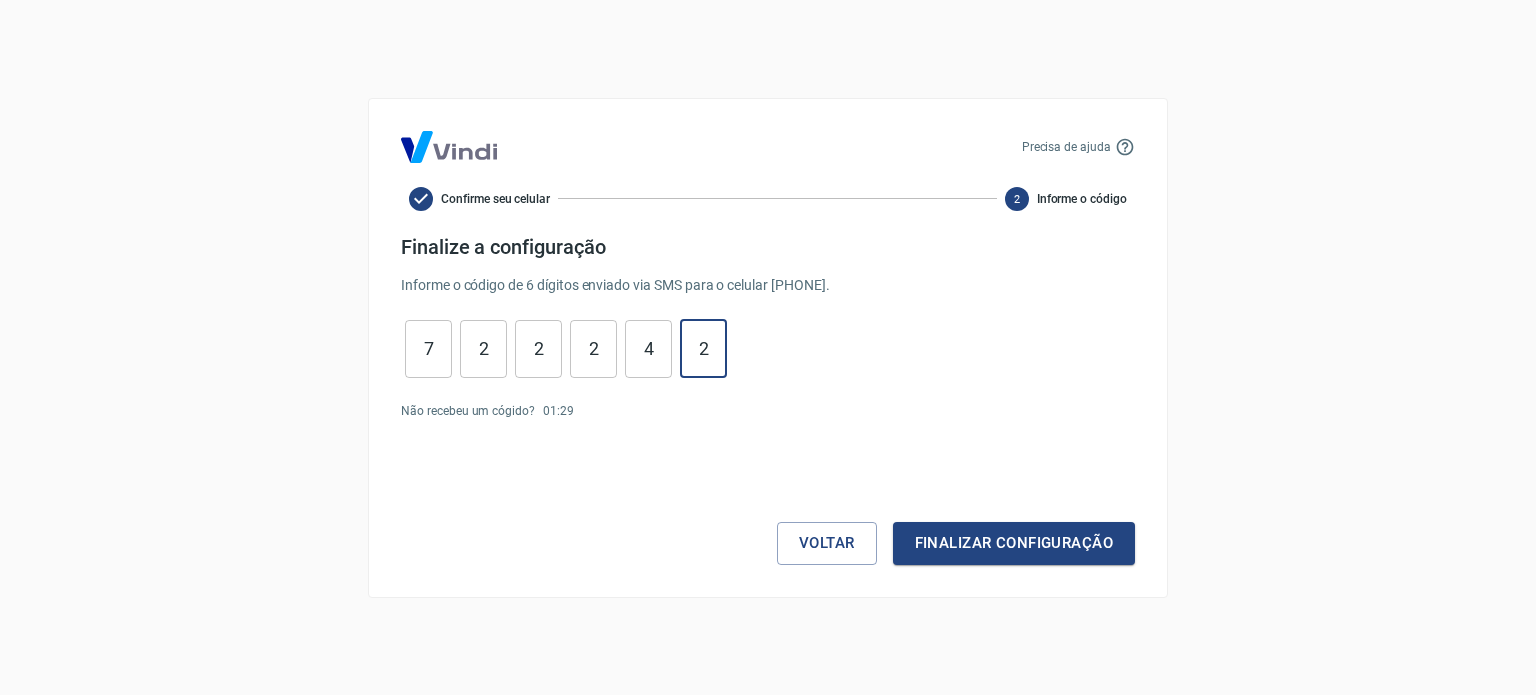 click on "2" at bounding box center (703, 348) 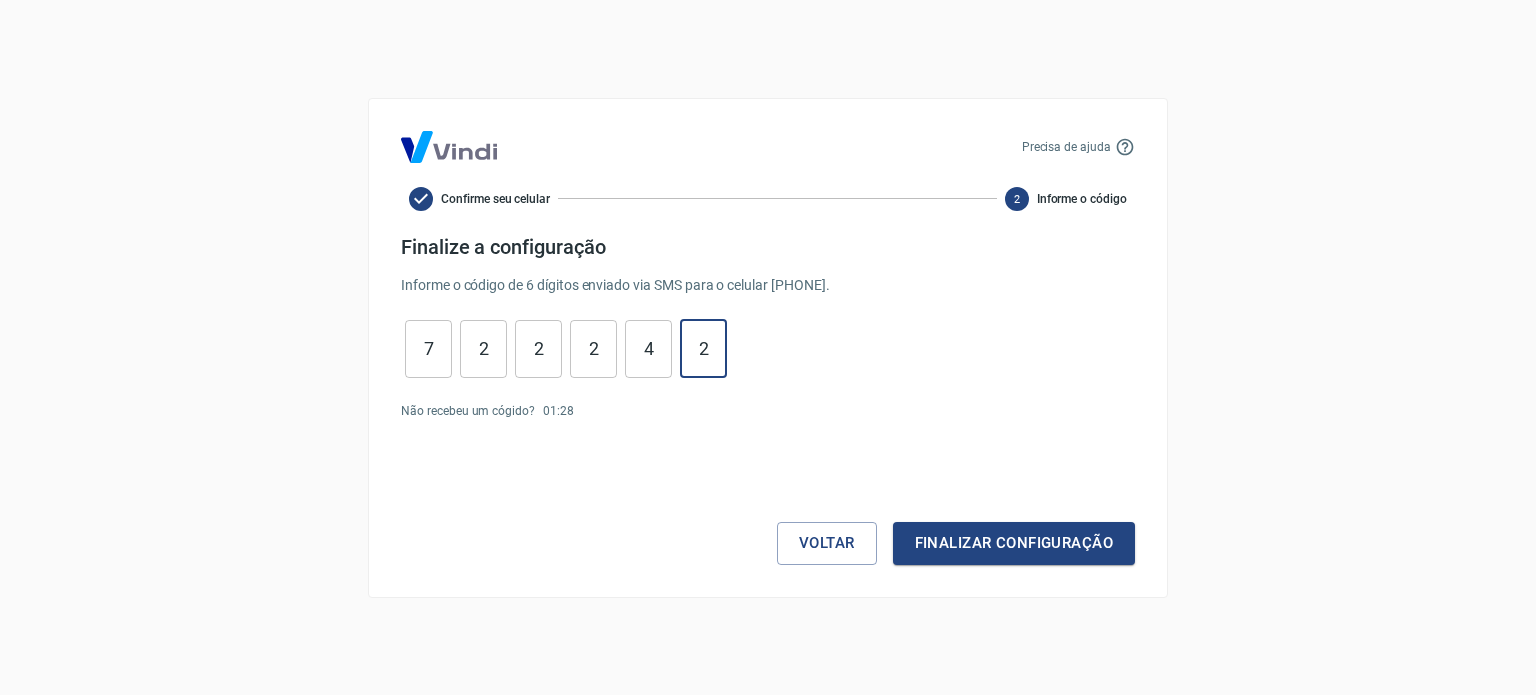 type on "2" 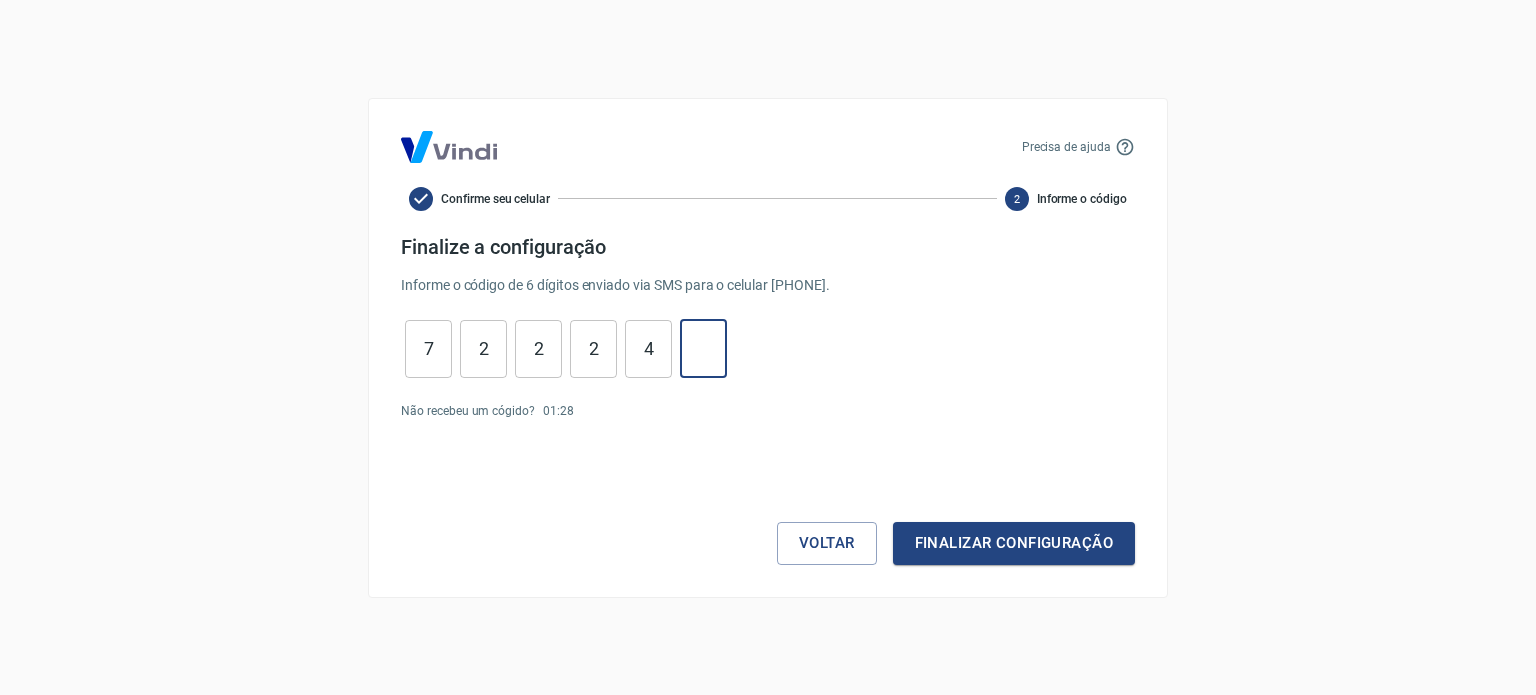 type 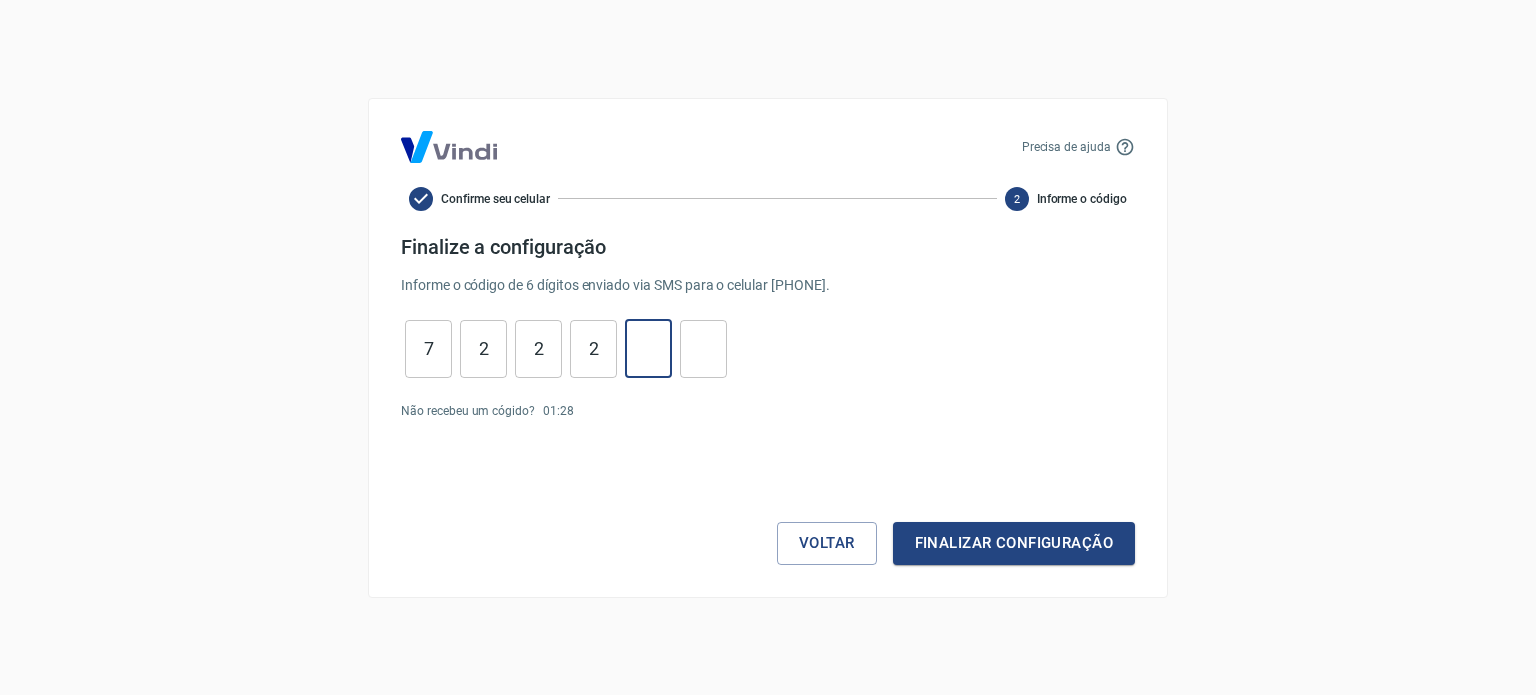 type 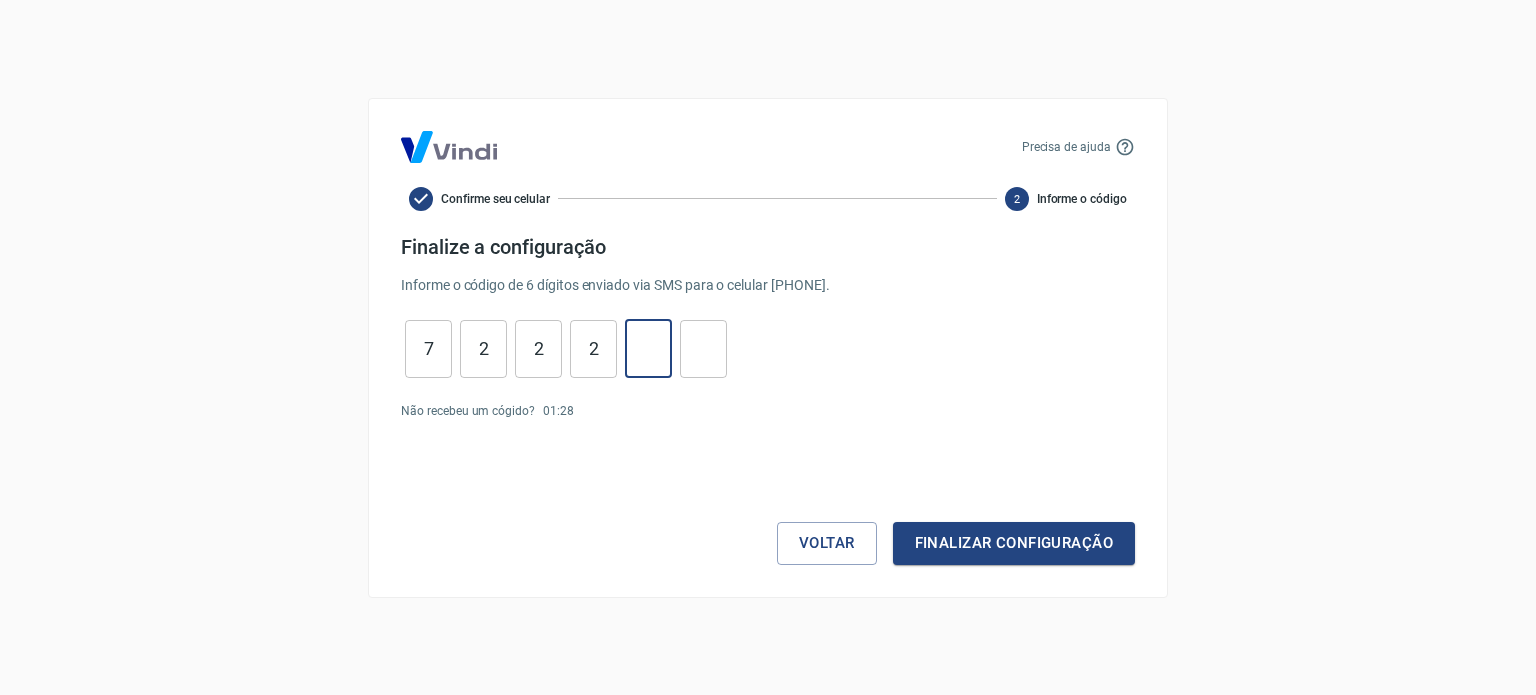 type on "2" 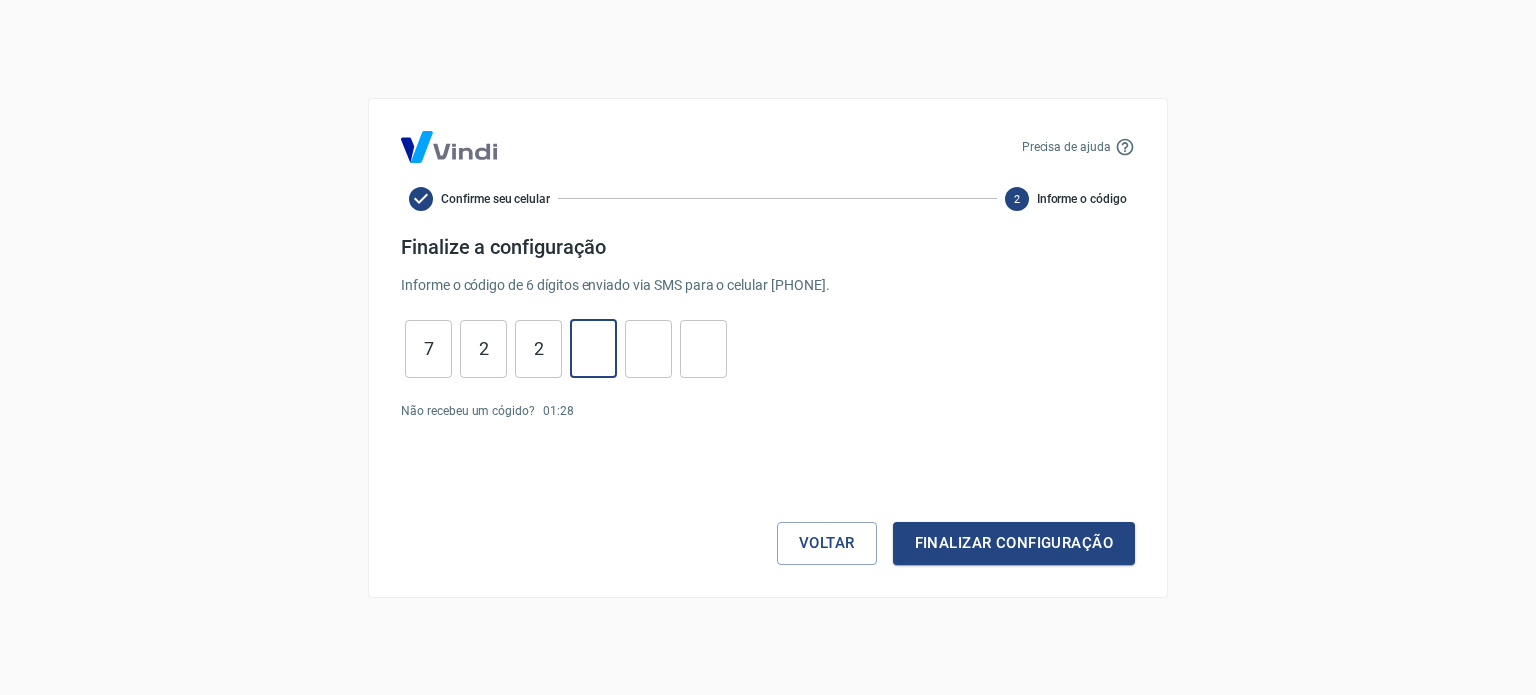 type 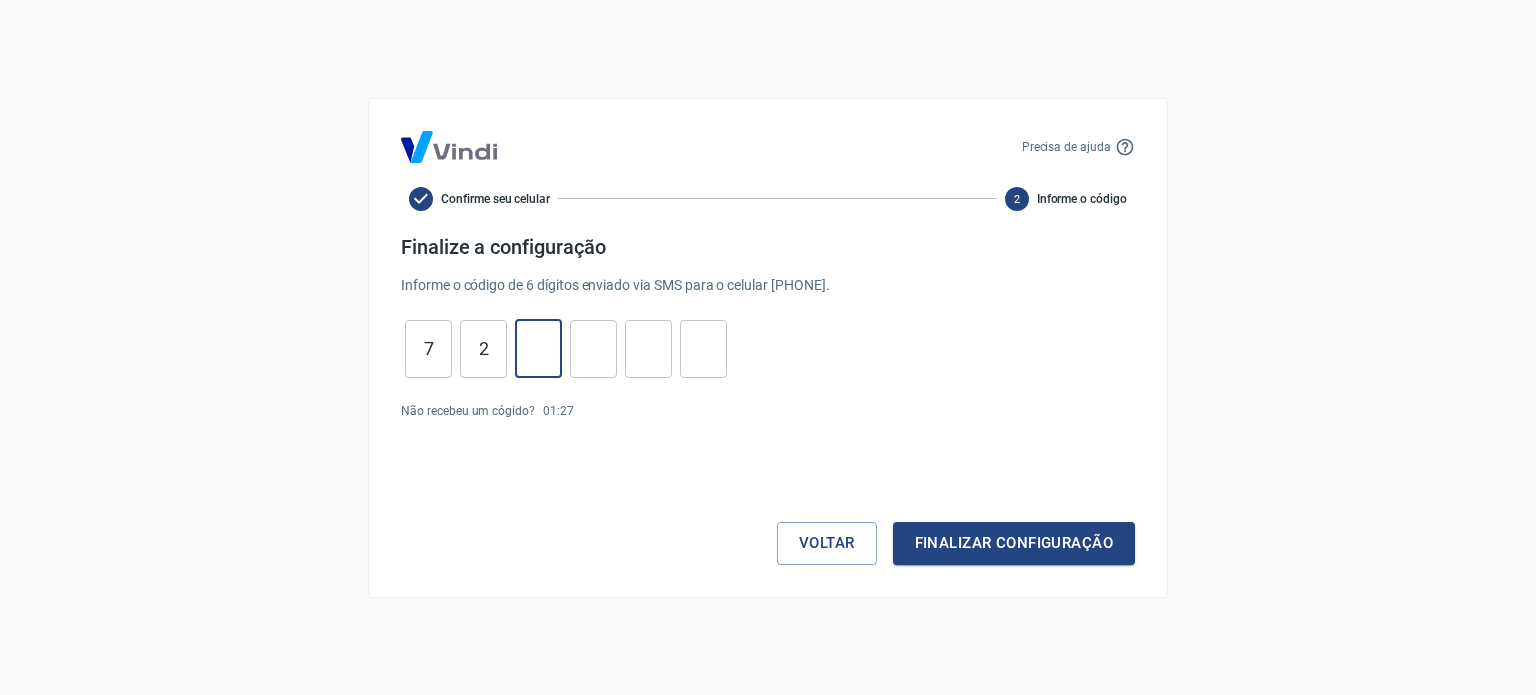type 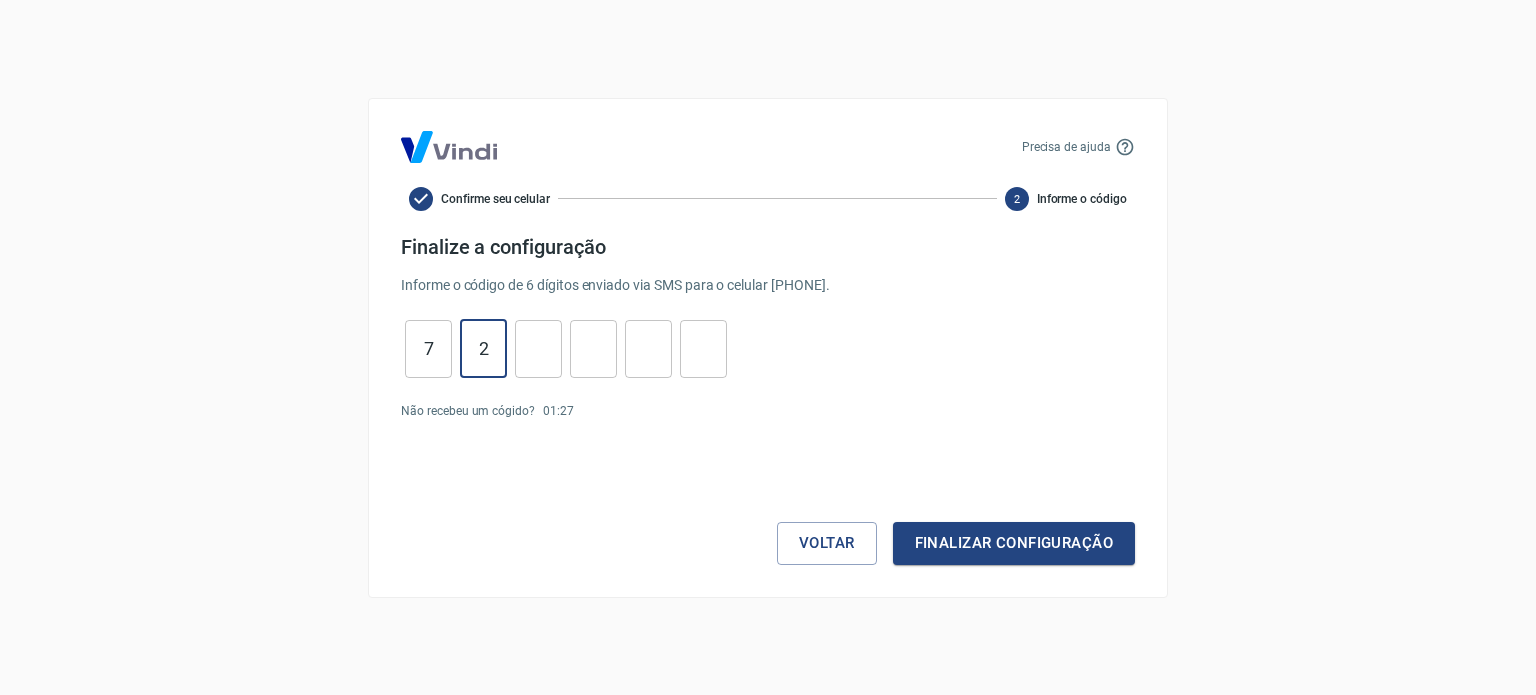 type on "2" 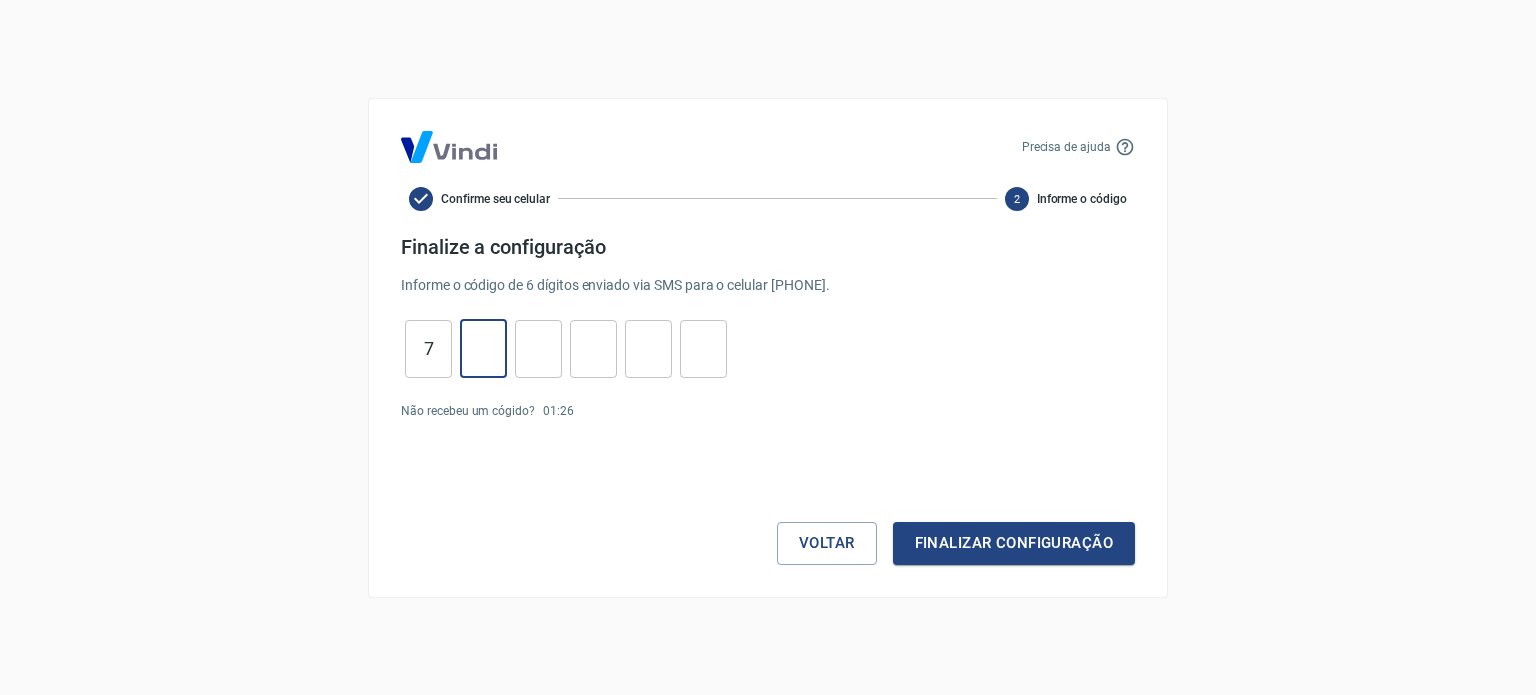 type 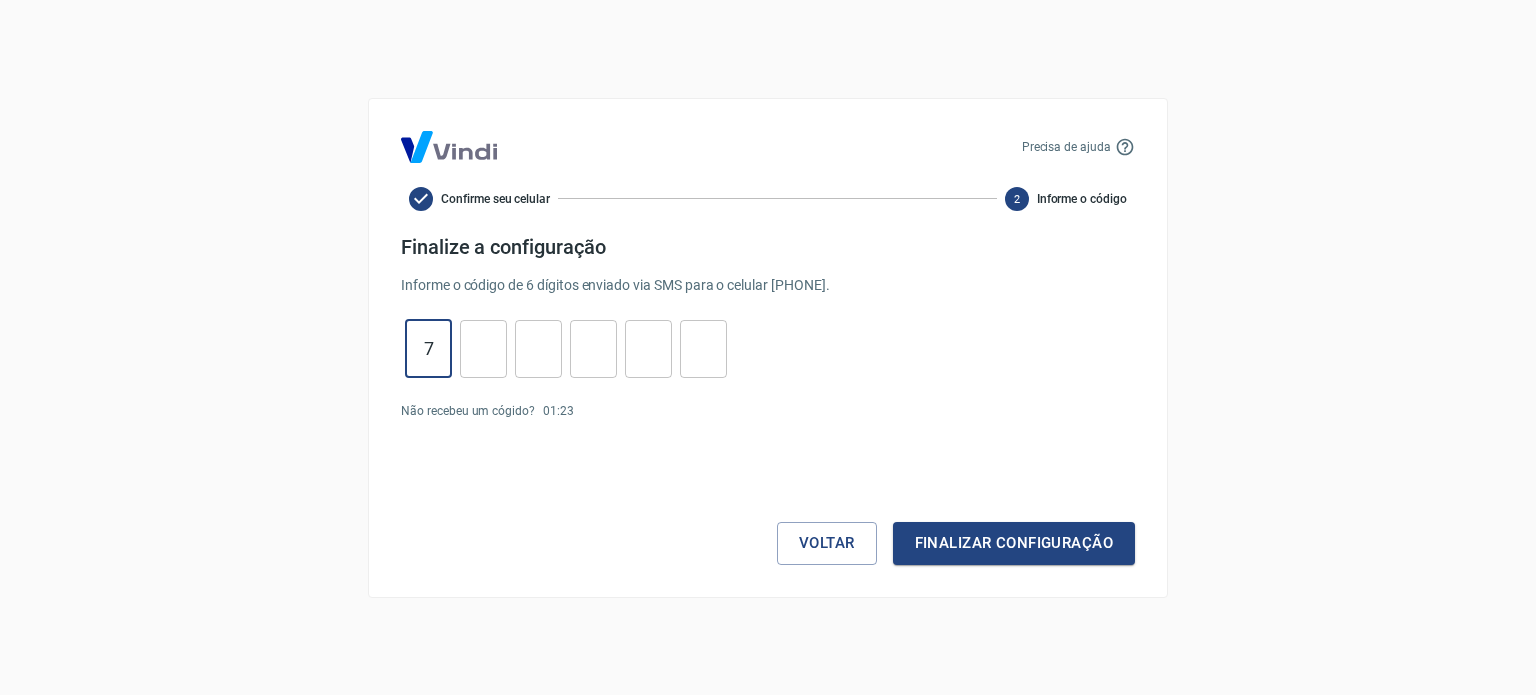 type on "7" 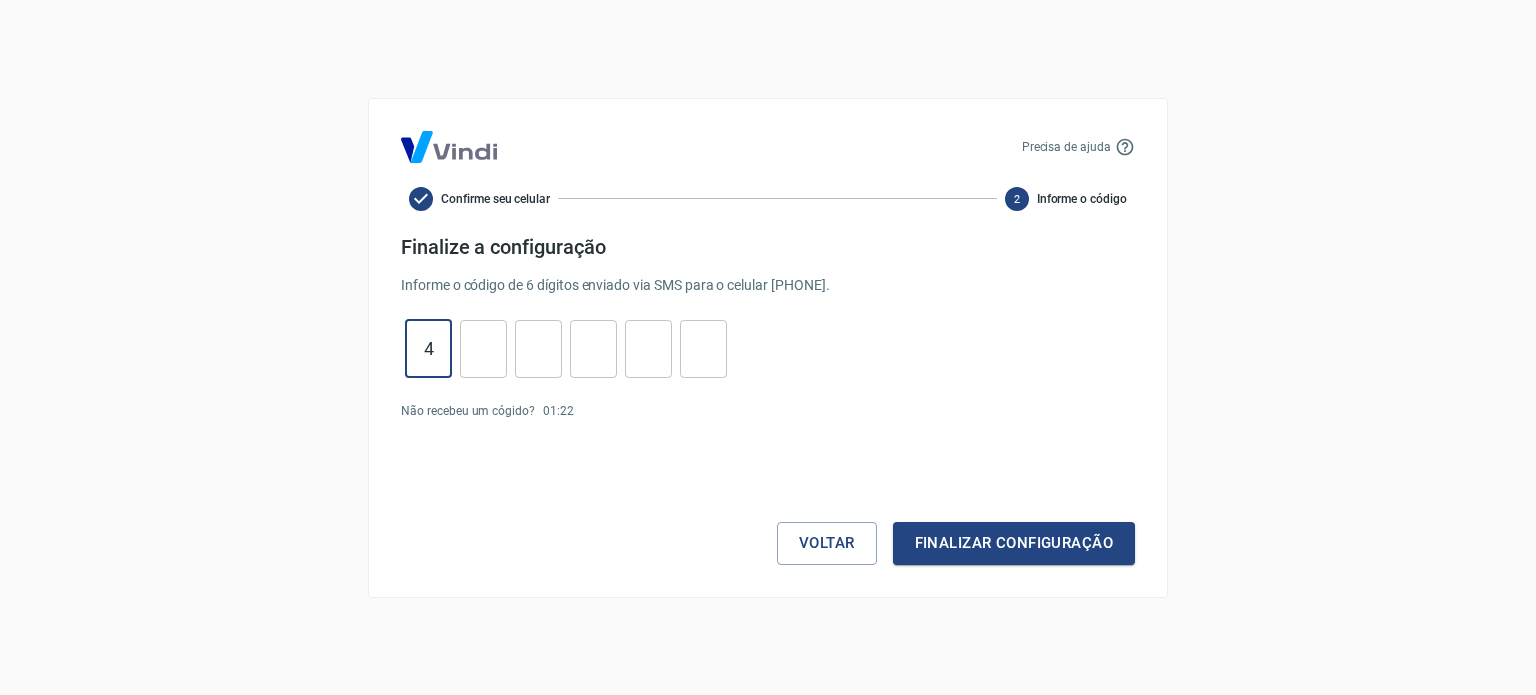 type on "4" 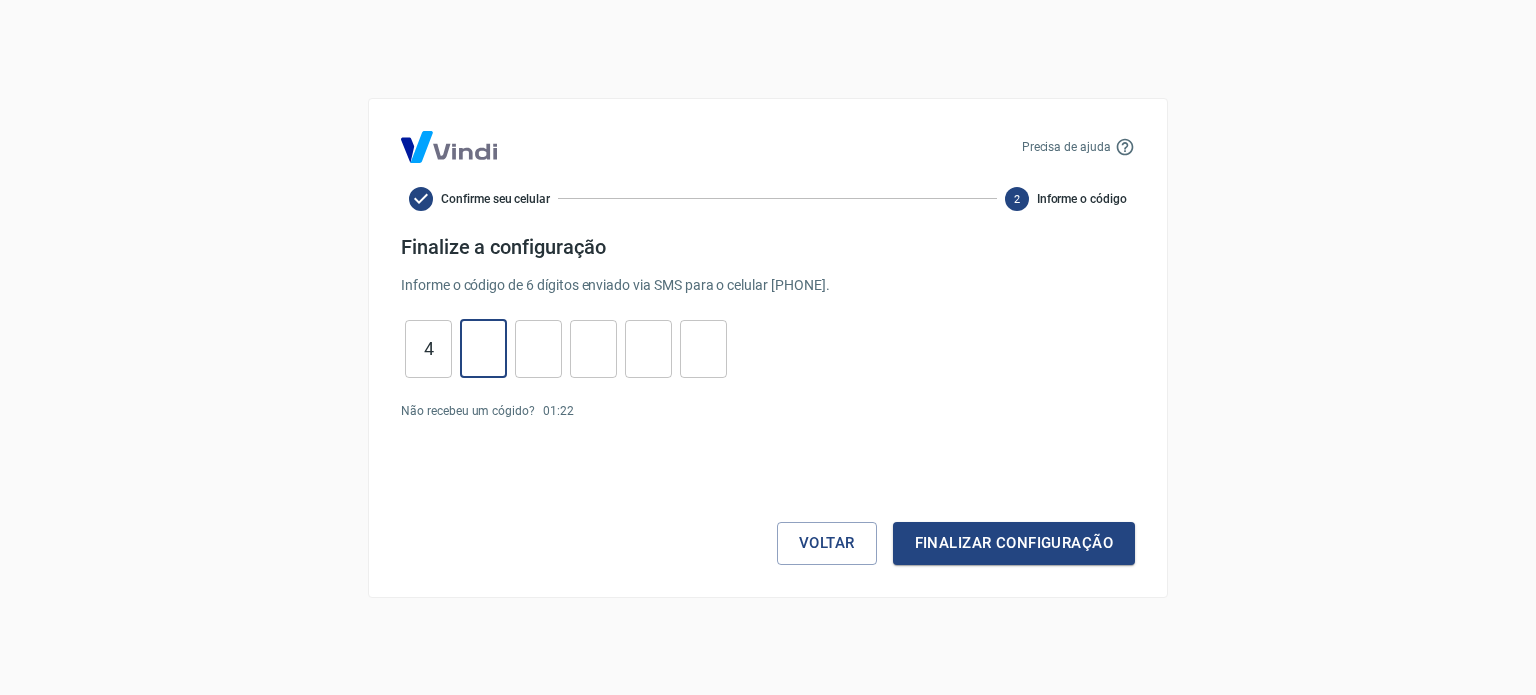 type on "5" 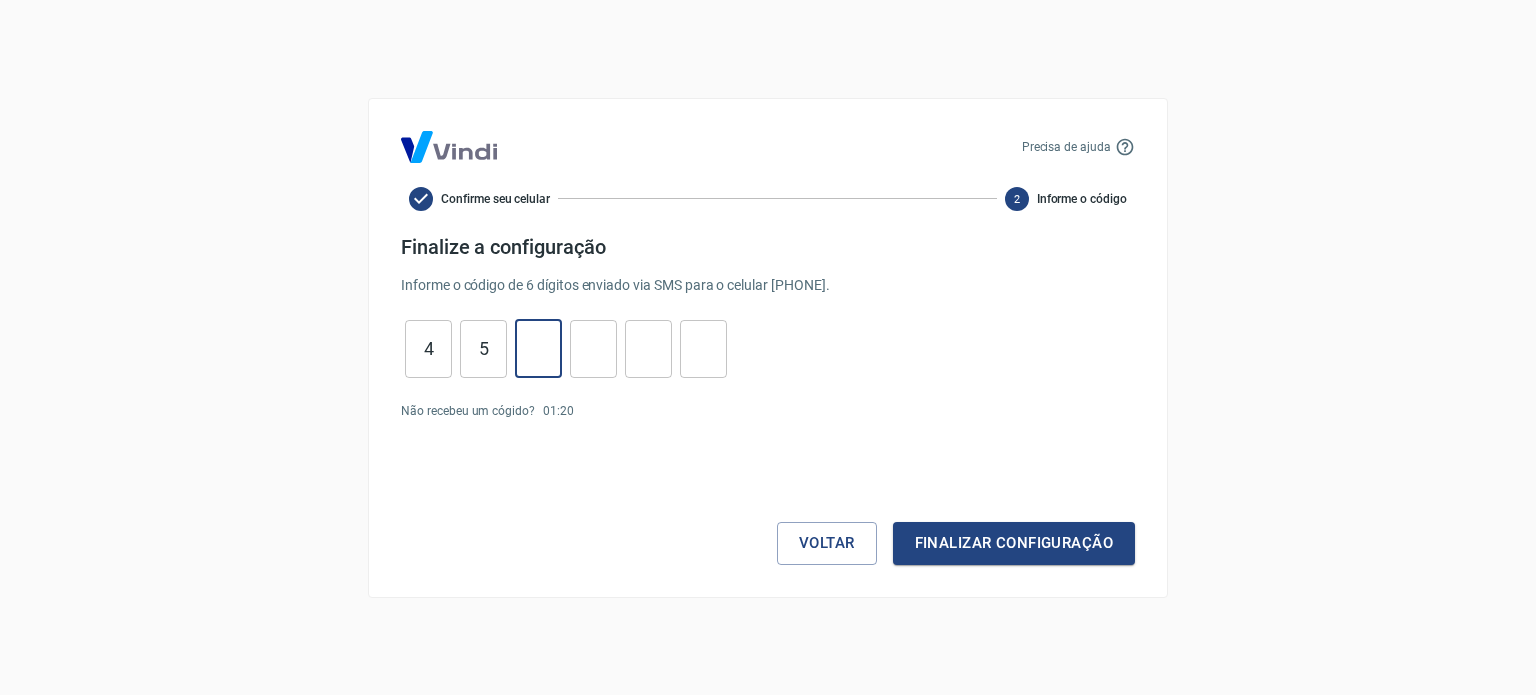 type on "7" 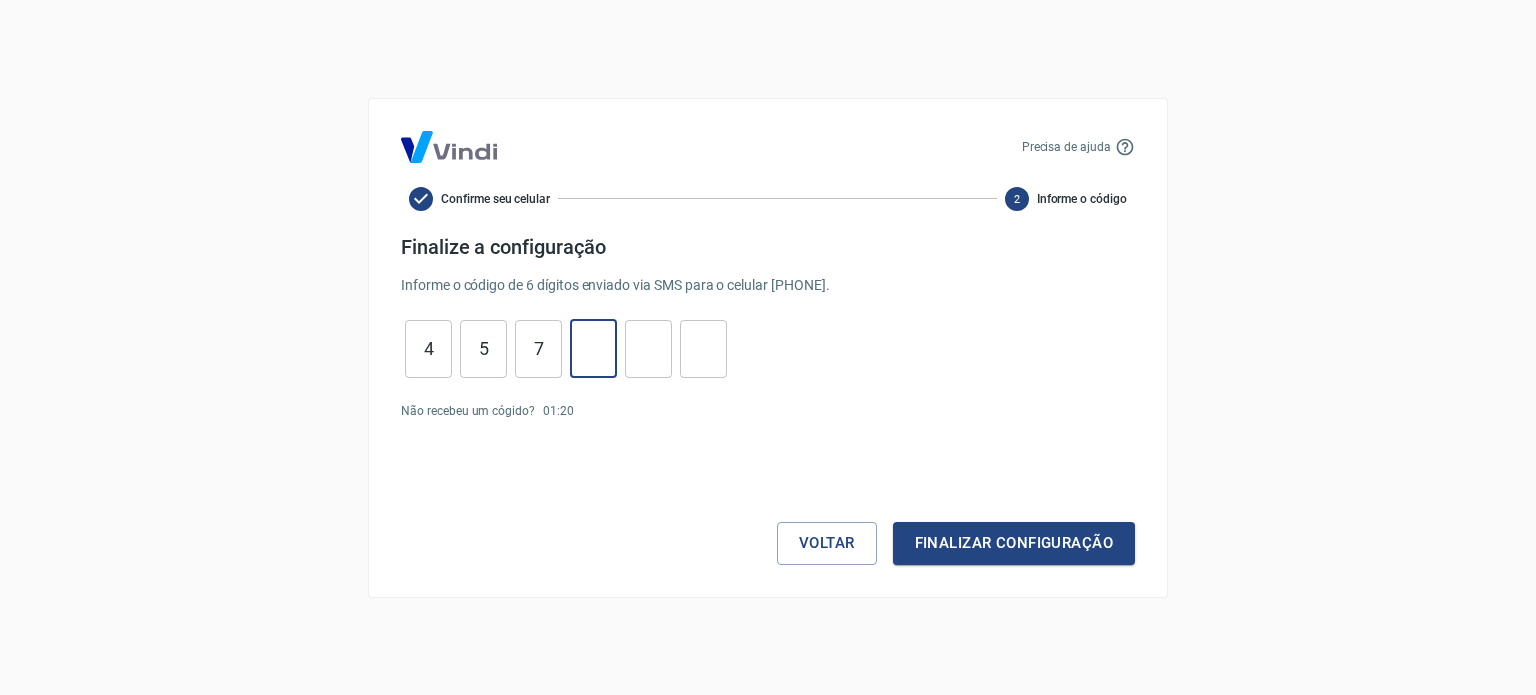 type on "6" 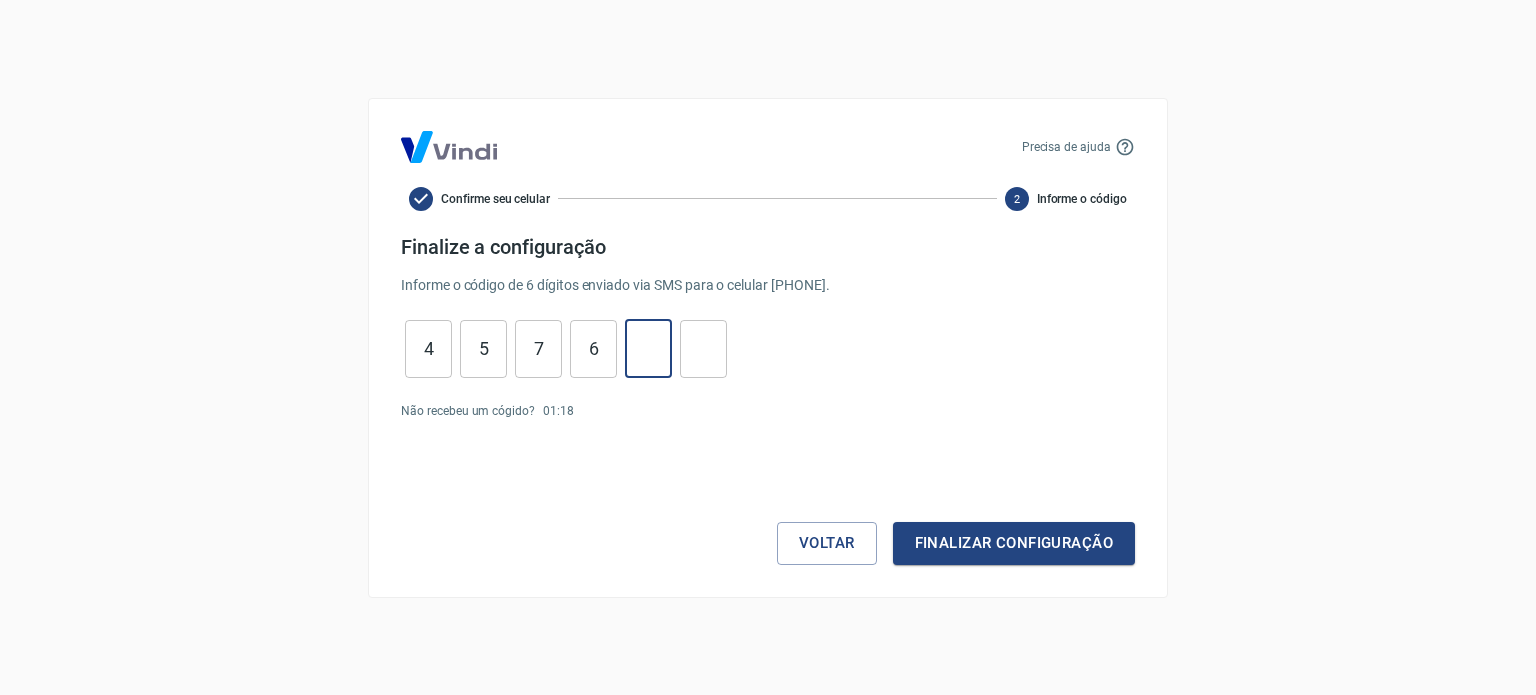 type on "4" 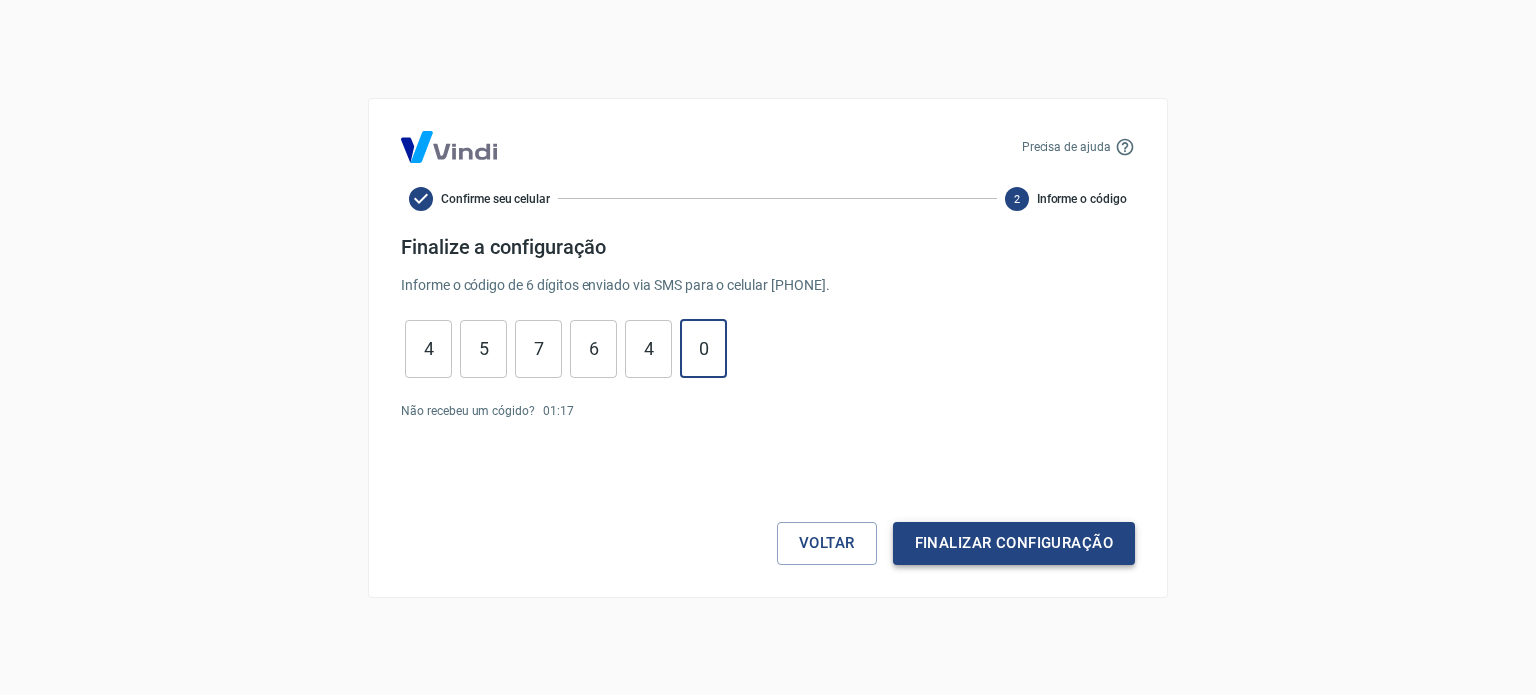 type on "0" 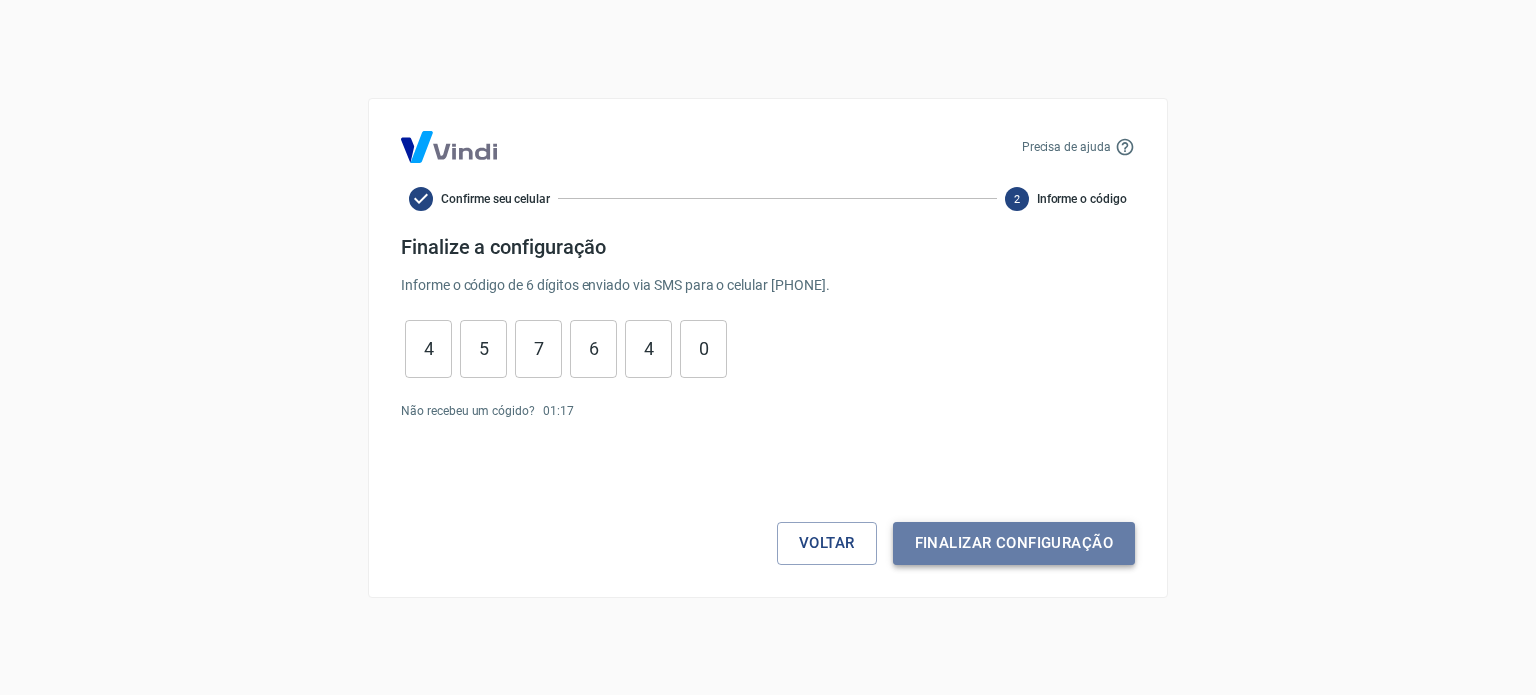 click on "Finalizar configuração" at bounding box center (1014, 543) 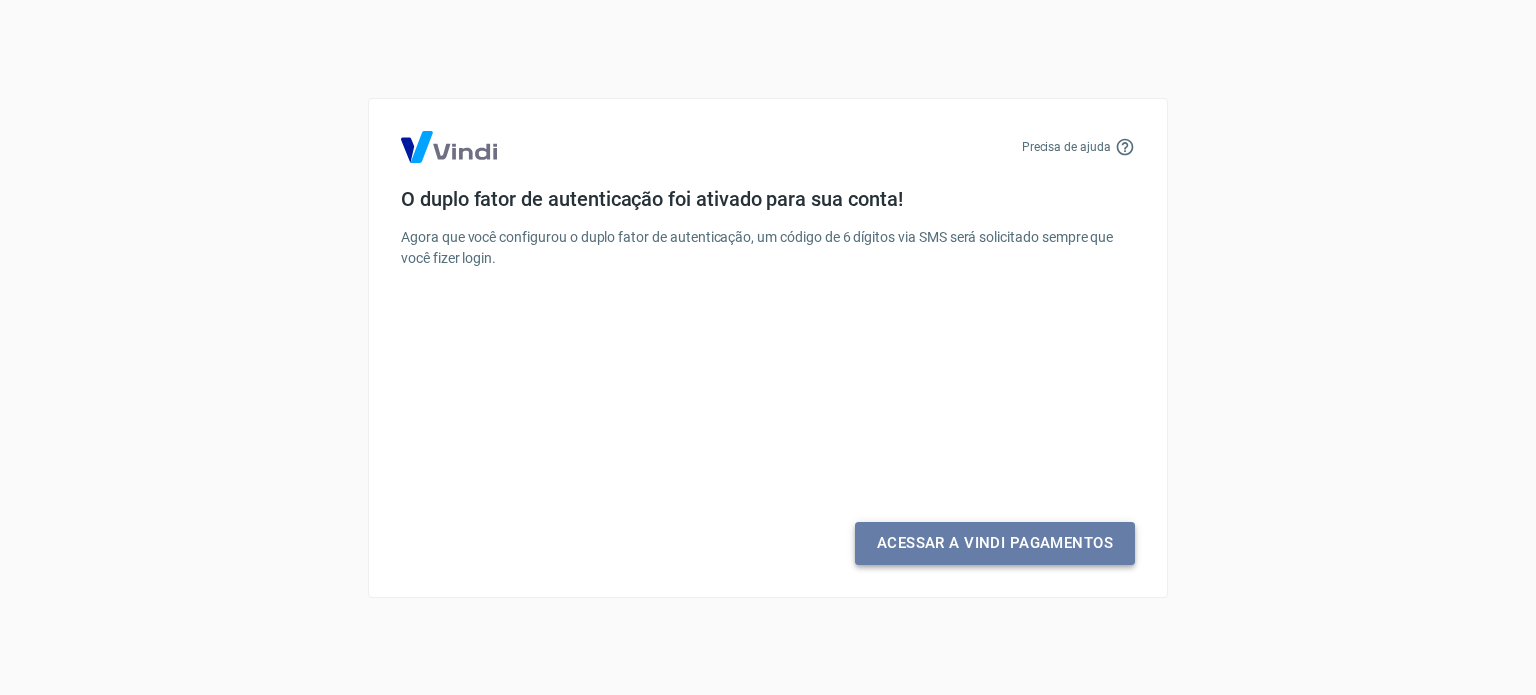 click on "Acessar a Vindi Pagamentos" at bounding box center (995, 543) 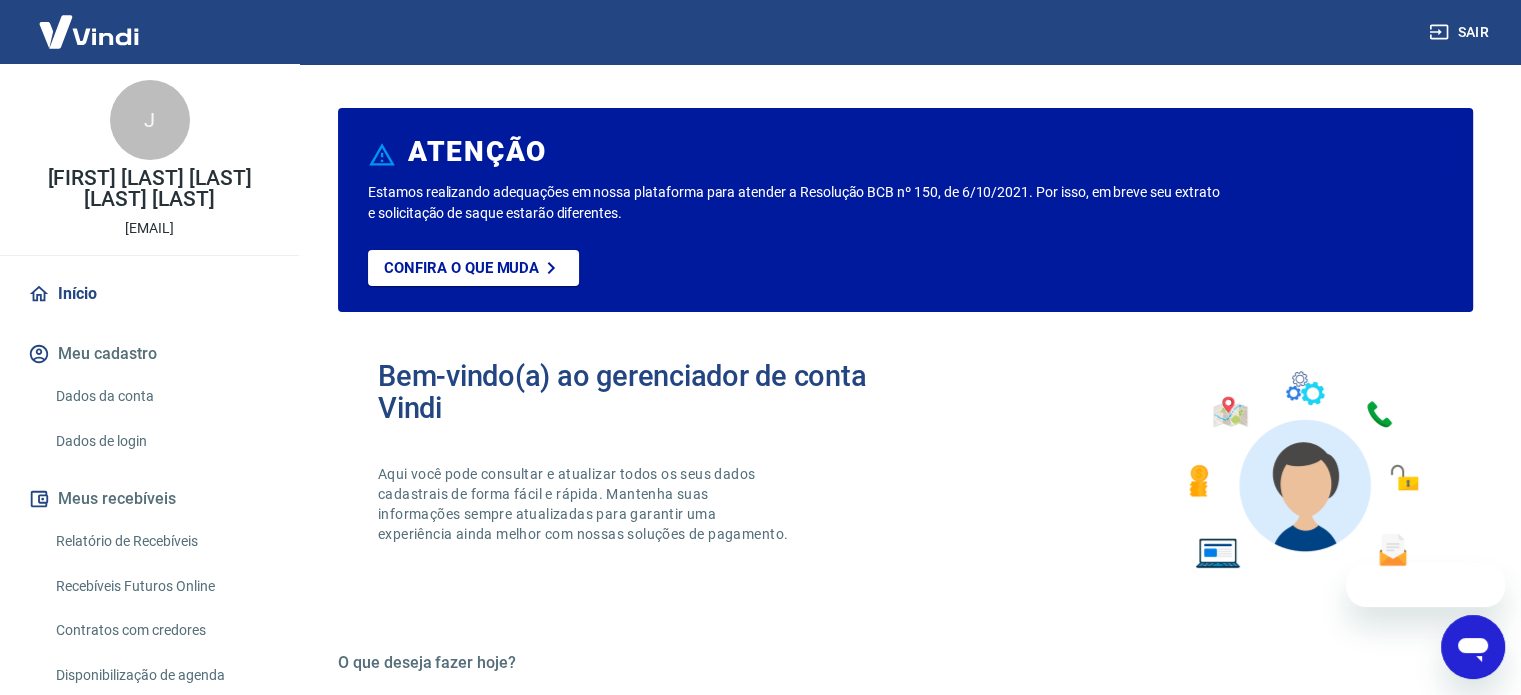 scroll, scrollTop: 0, scrollLeft: 0, axis: both 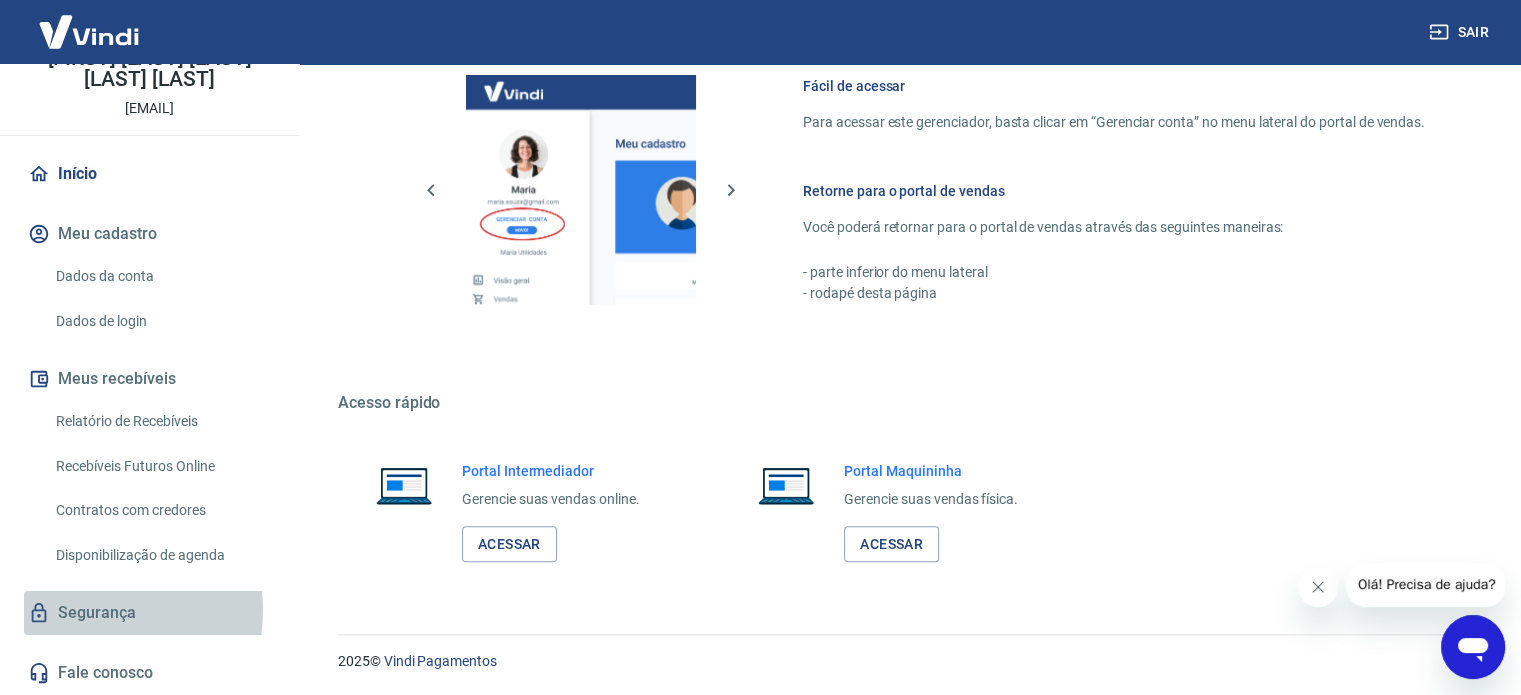 click on "Segurança" at bounding box center (149, 613) 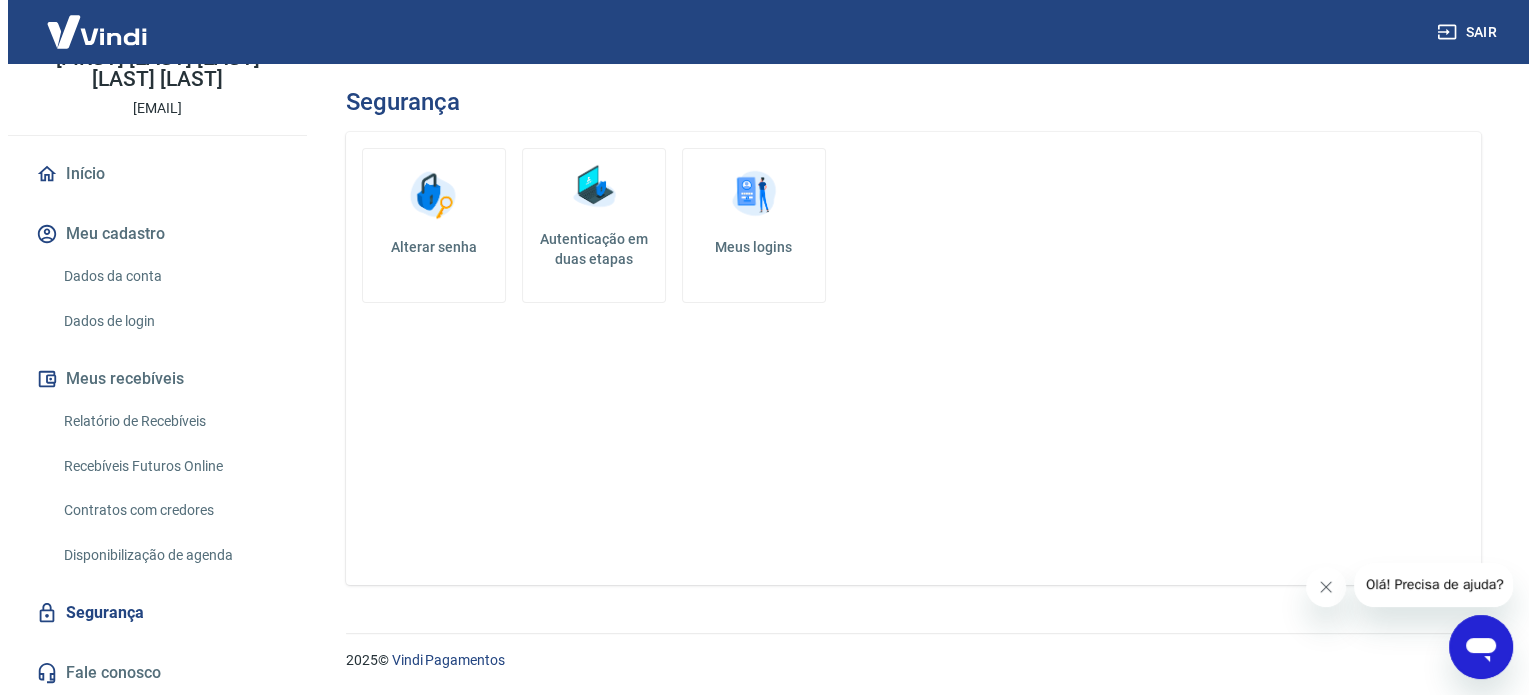 scroll, scrollTop: 0, scrollLeft: 0, axis: both 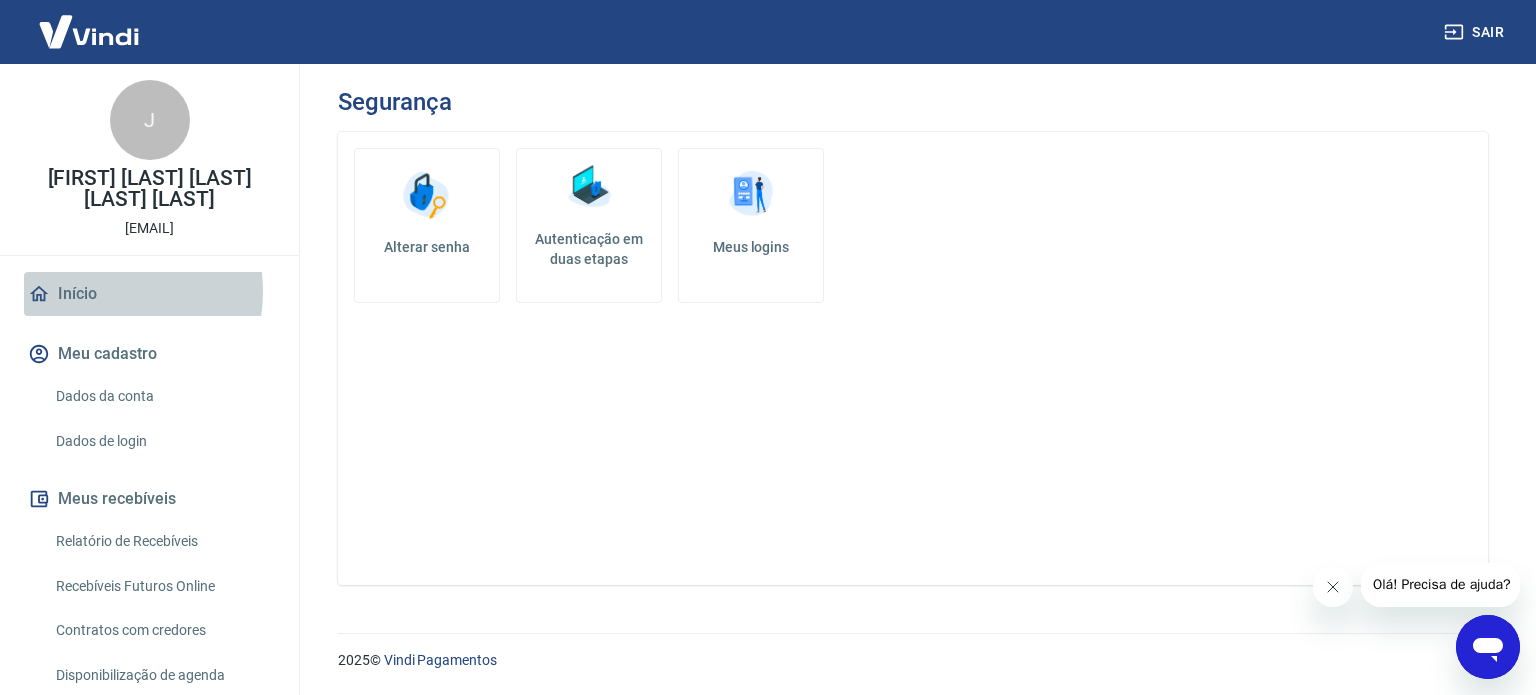 click on "Início" at bounding box center [149, 294] 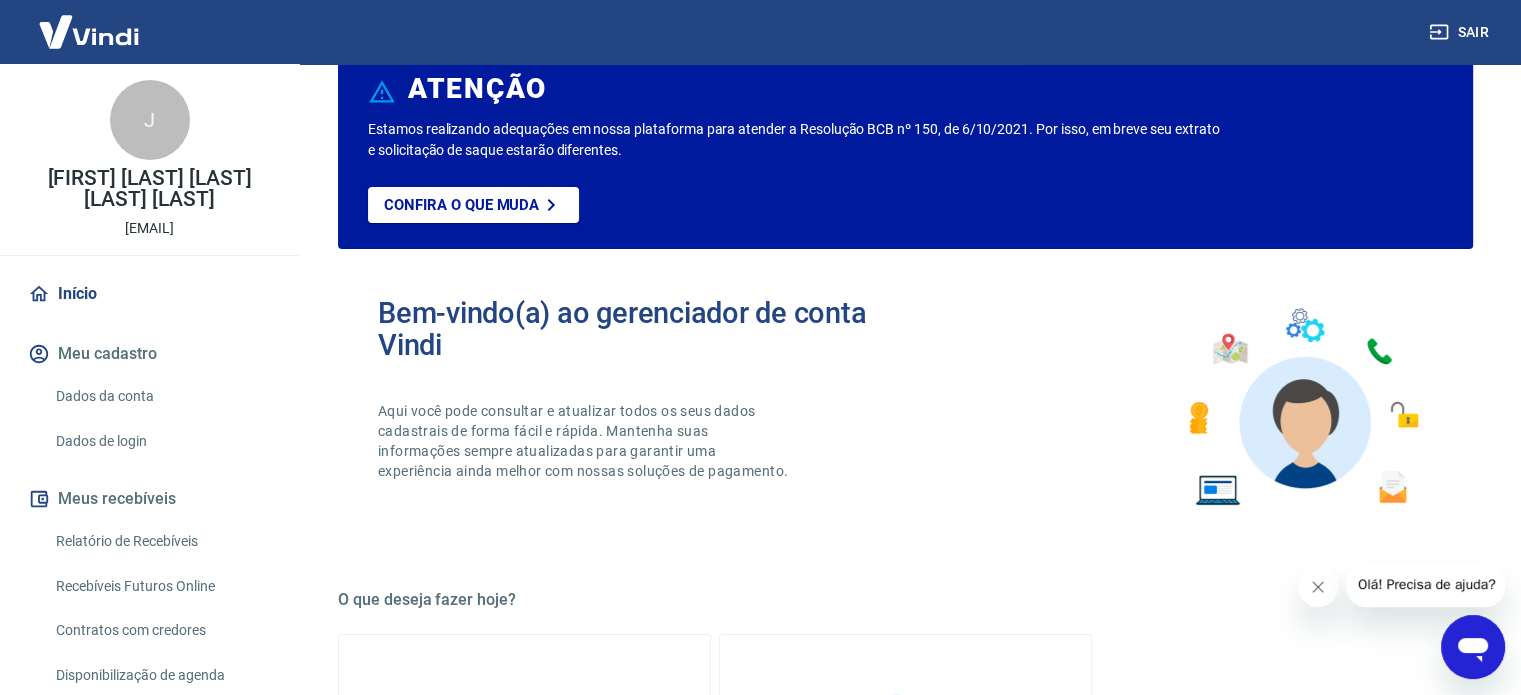 scroll, scrollTop: 0, scrollLeft: 0, axis: both 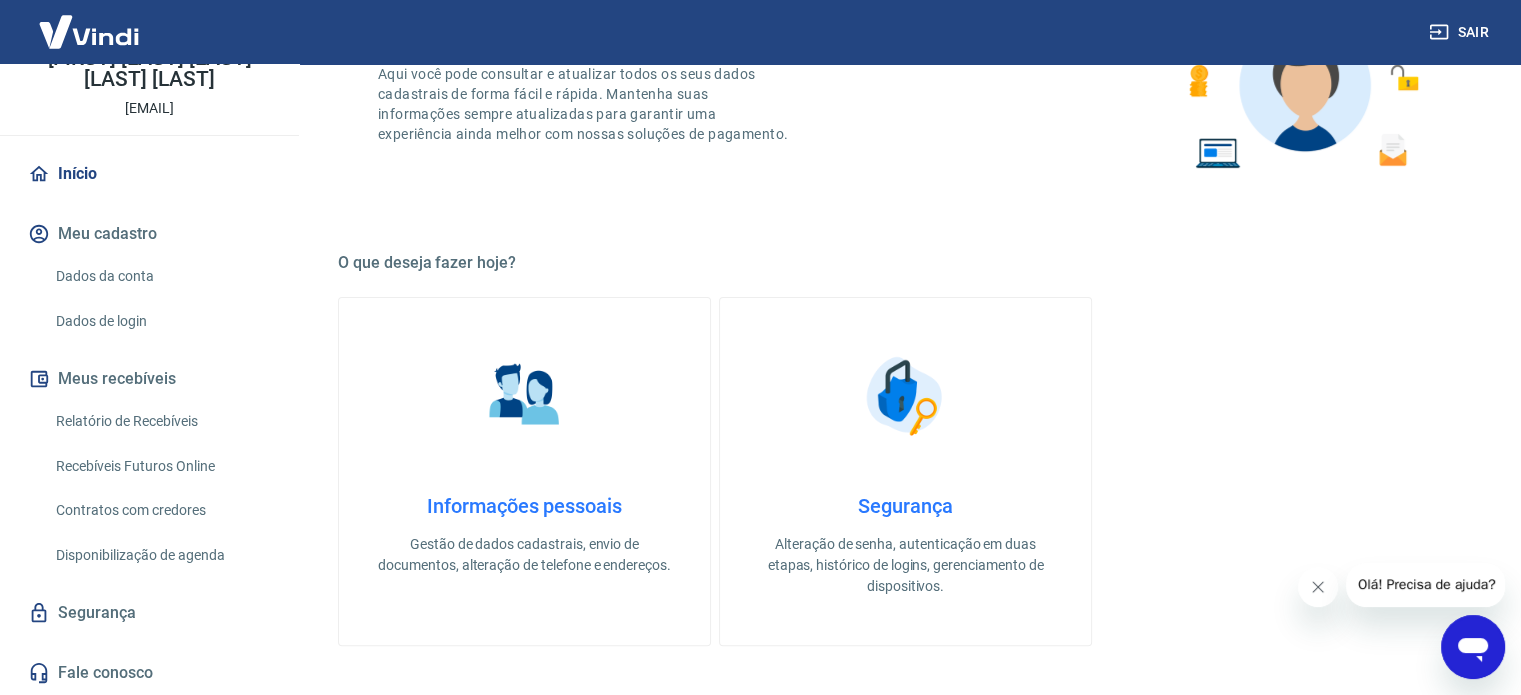 click on "Informações pessoais Gestão de dados cadastrais, envio de documentos, alteração de telefone e endereços. Segurança Alteração de senha, autenticação em duas etapas, histórico de logins, gerenciamento de dispositivos." at bounding box center [905, 471] 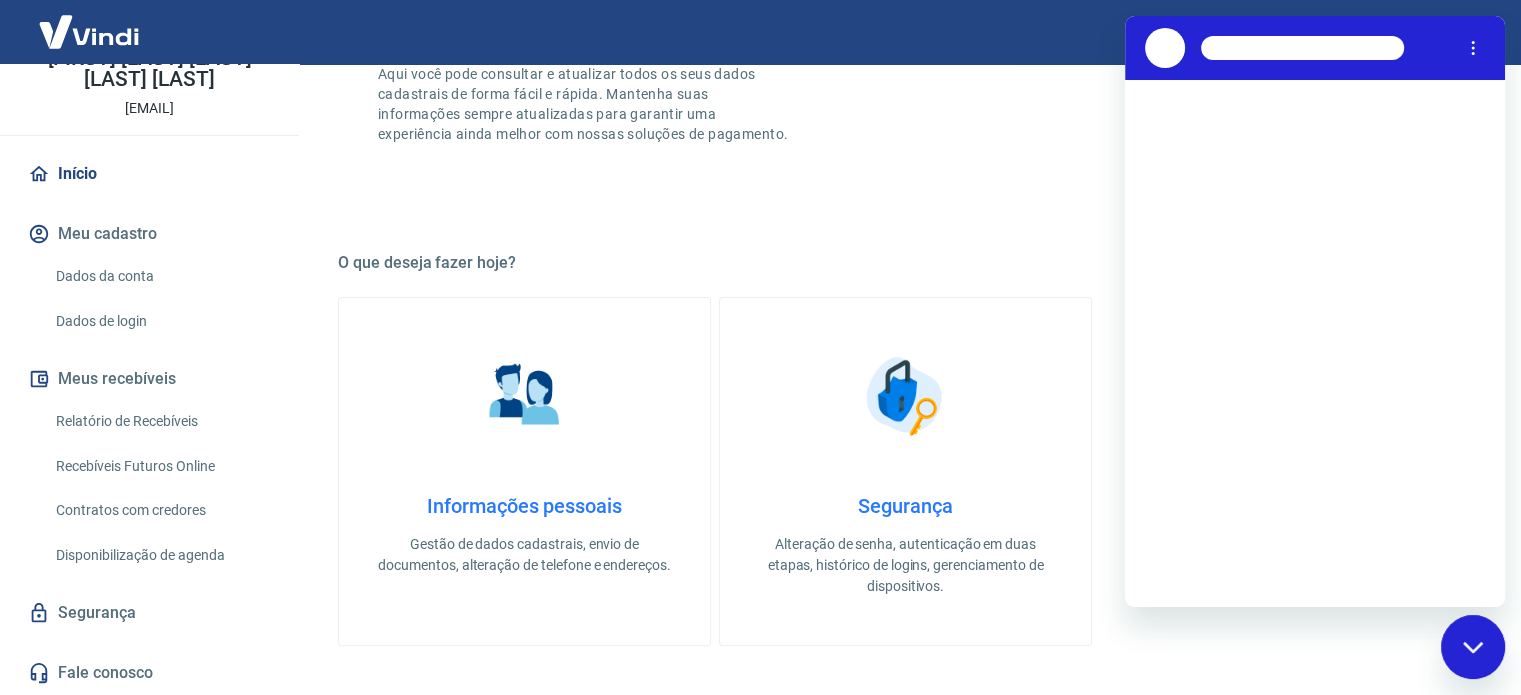 scroll, scrollTop: 0, scrollLeft: 0, axis: both 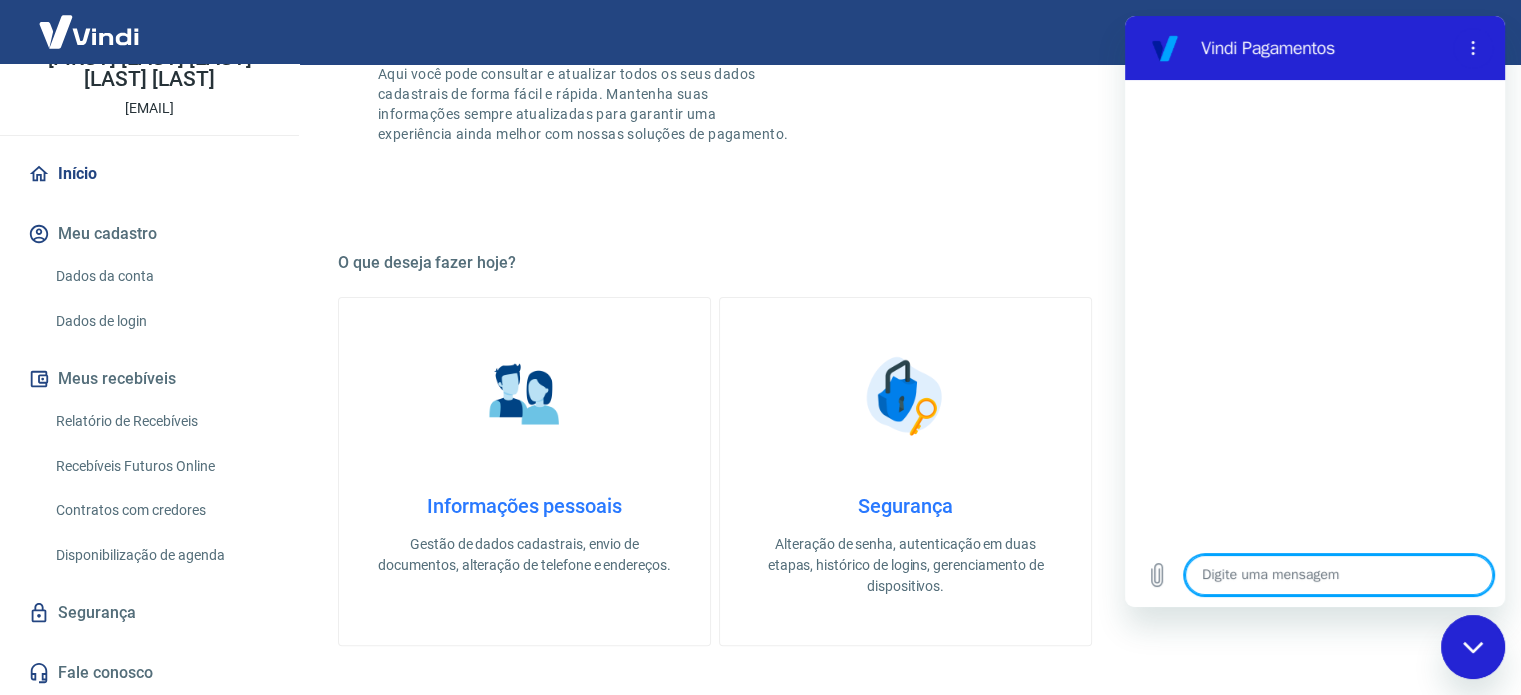 click at bounding box center [1339, 575] 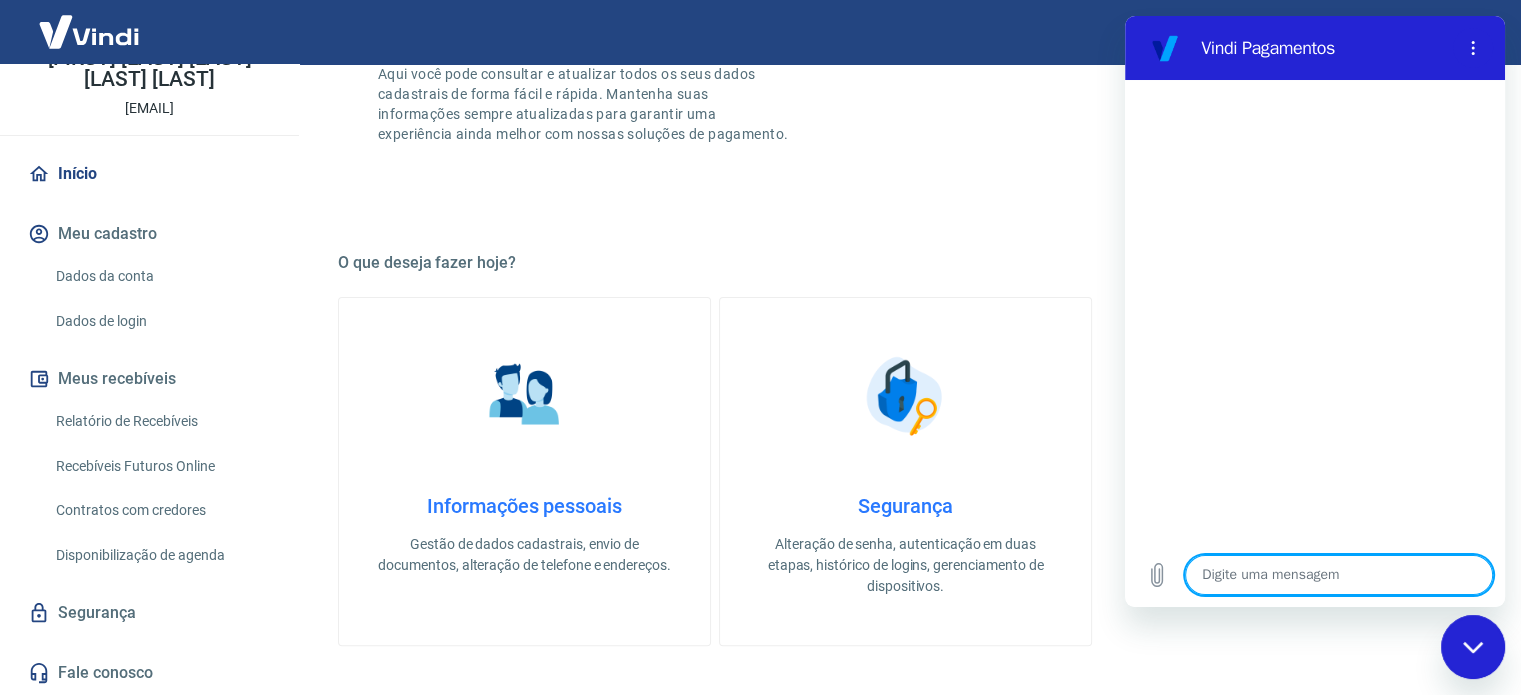 type on "D" 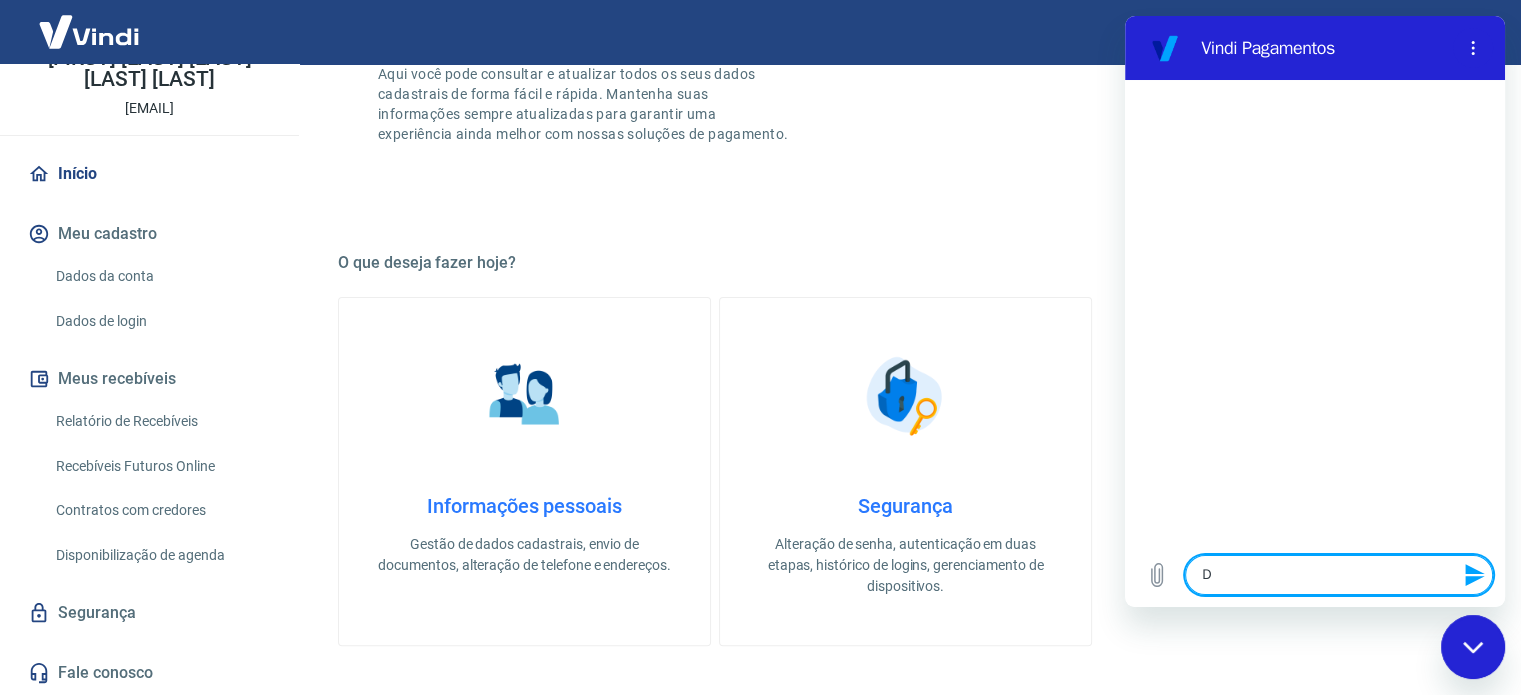 type on "Di" 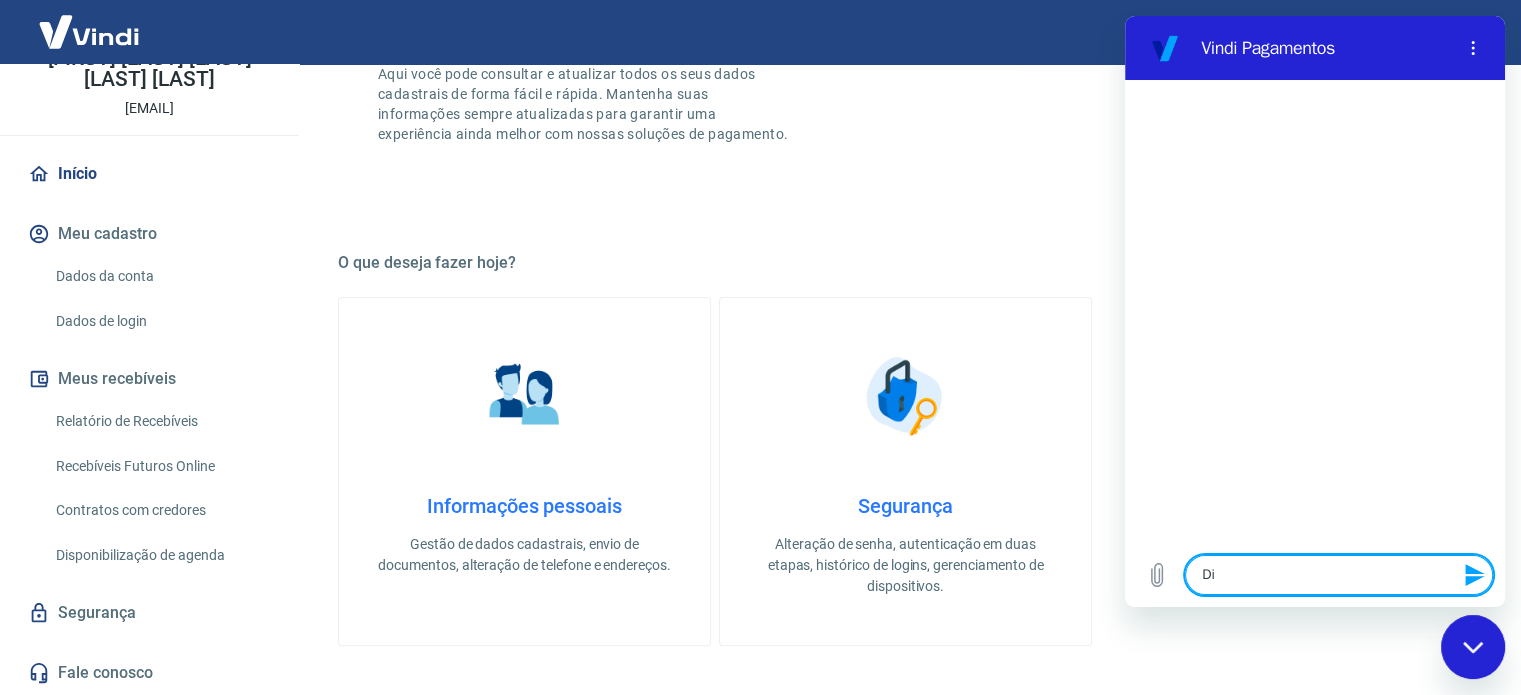 type on "Dis" 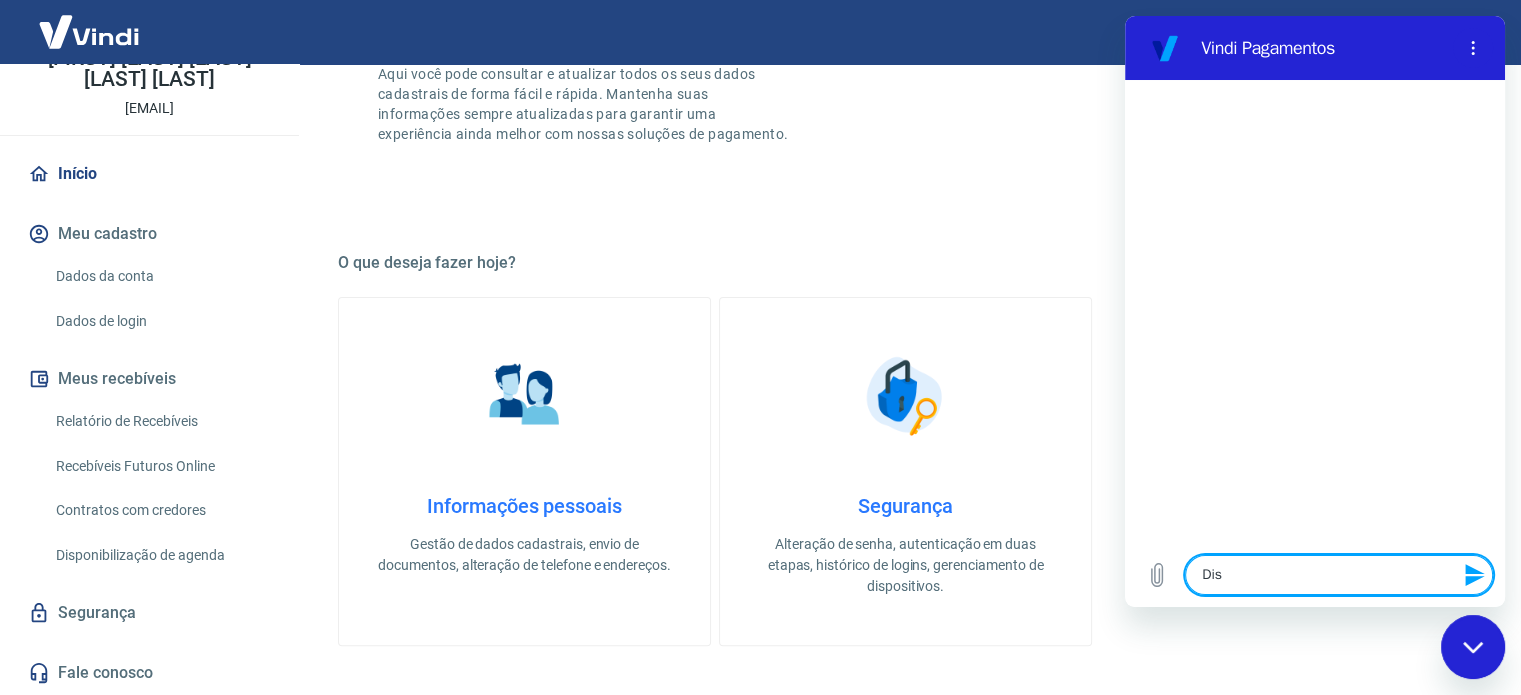 type on "x" 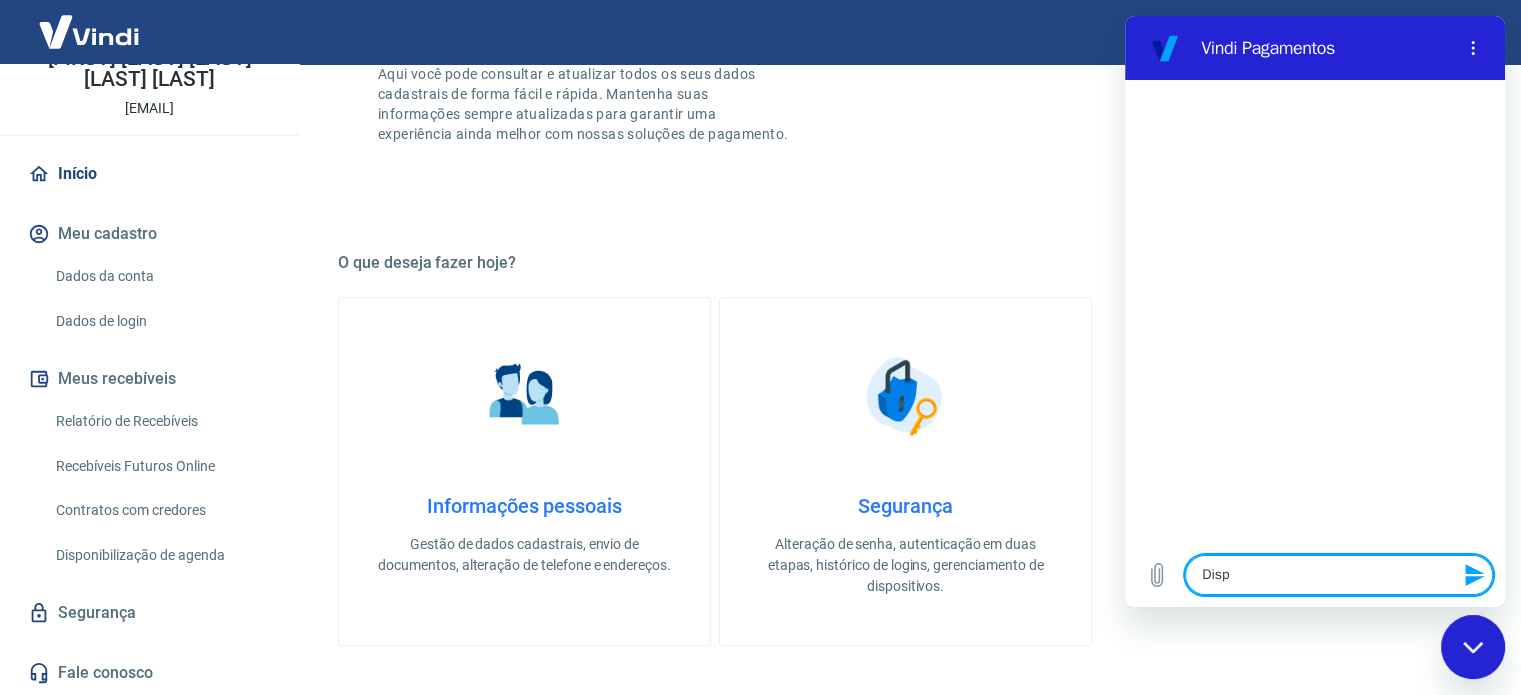 type on "x" 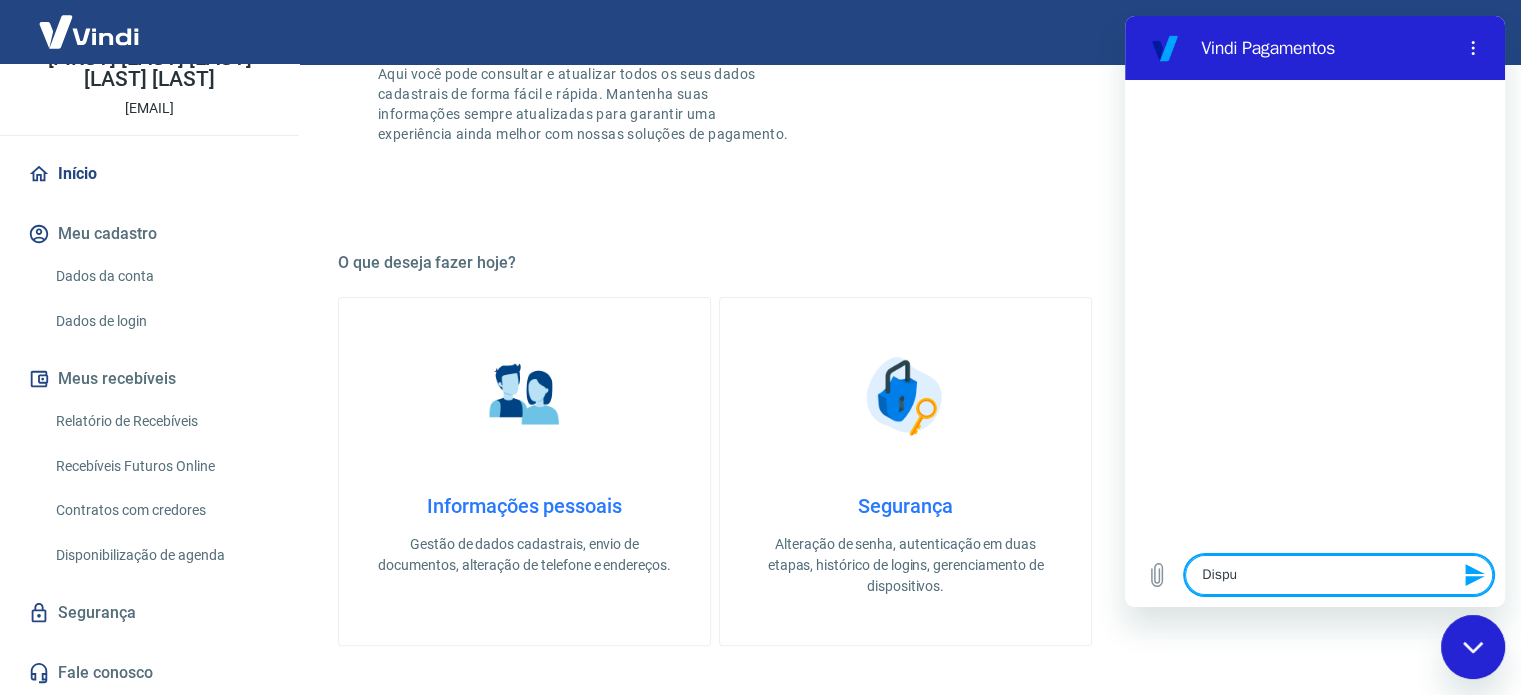 type on "Disput" 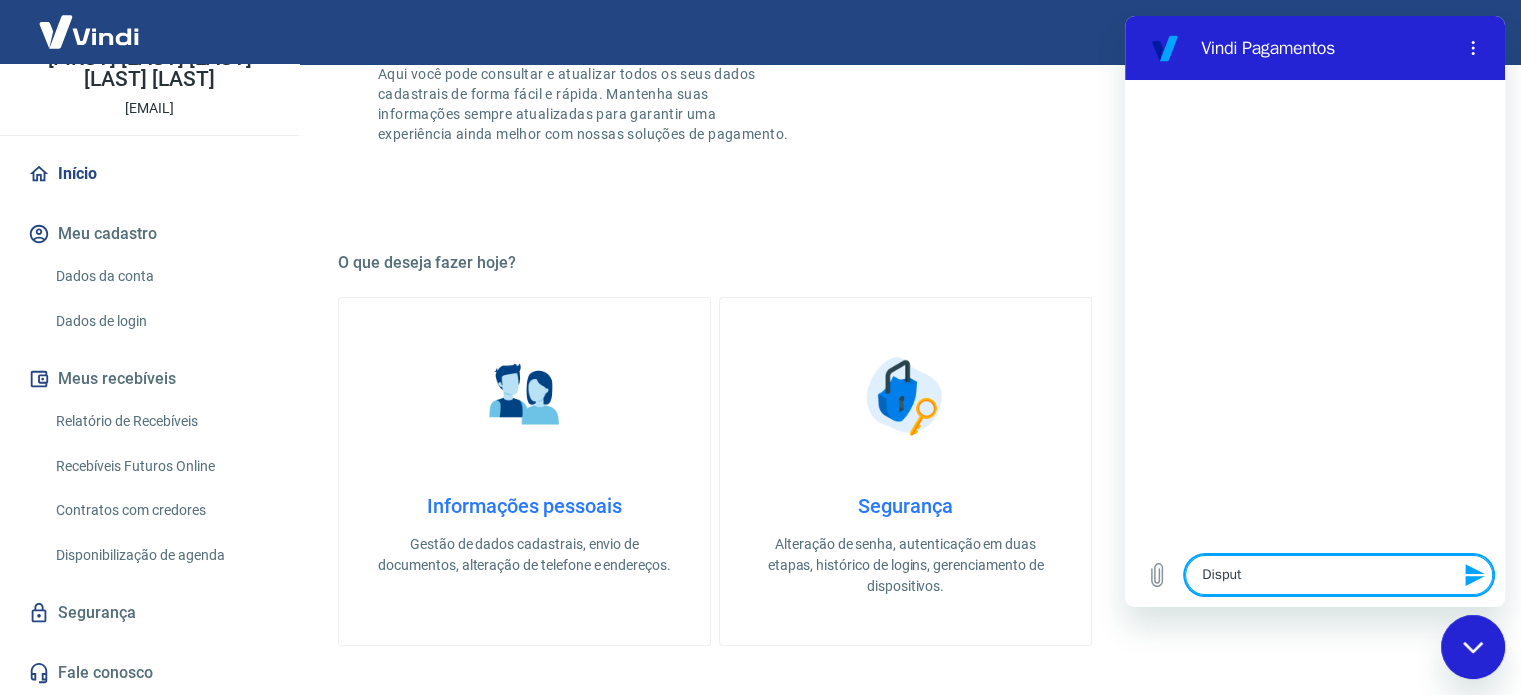 type on "Disputa" 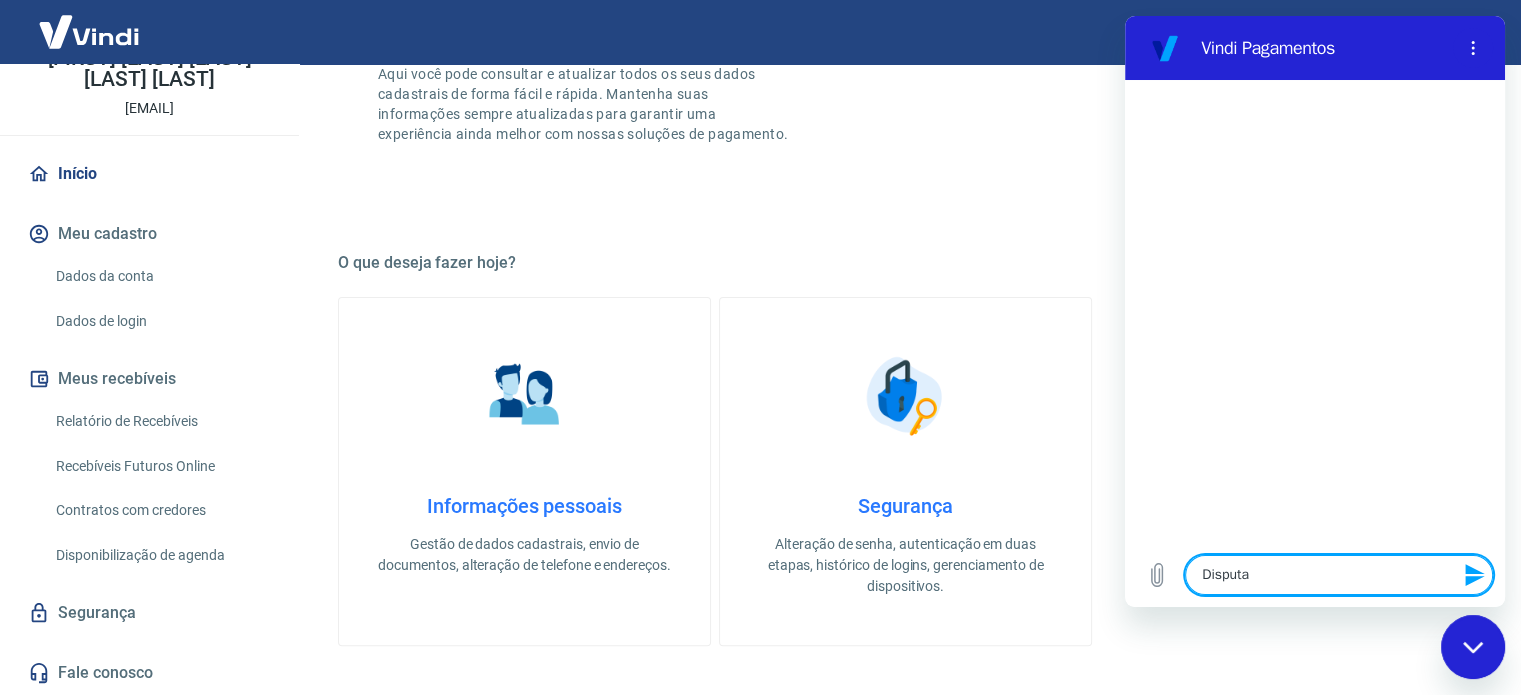 type 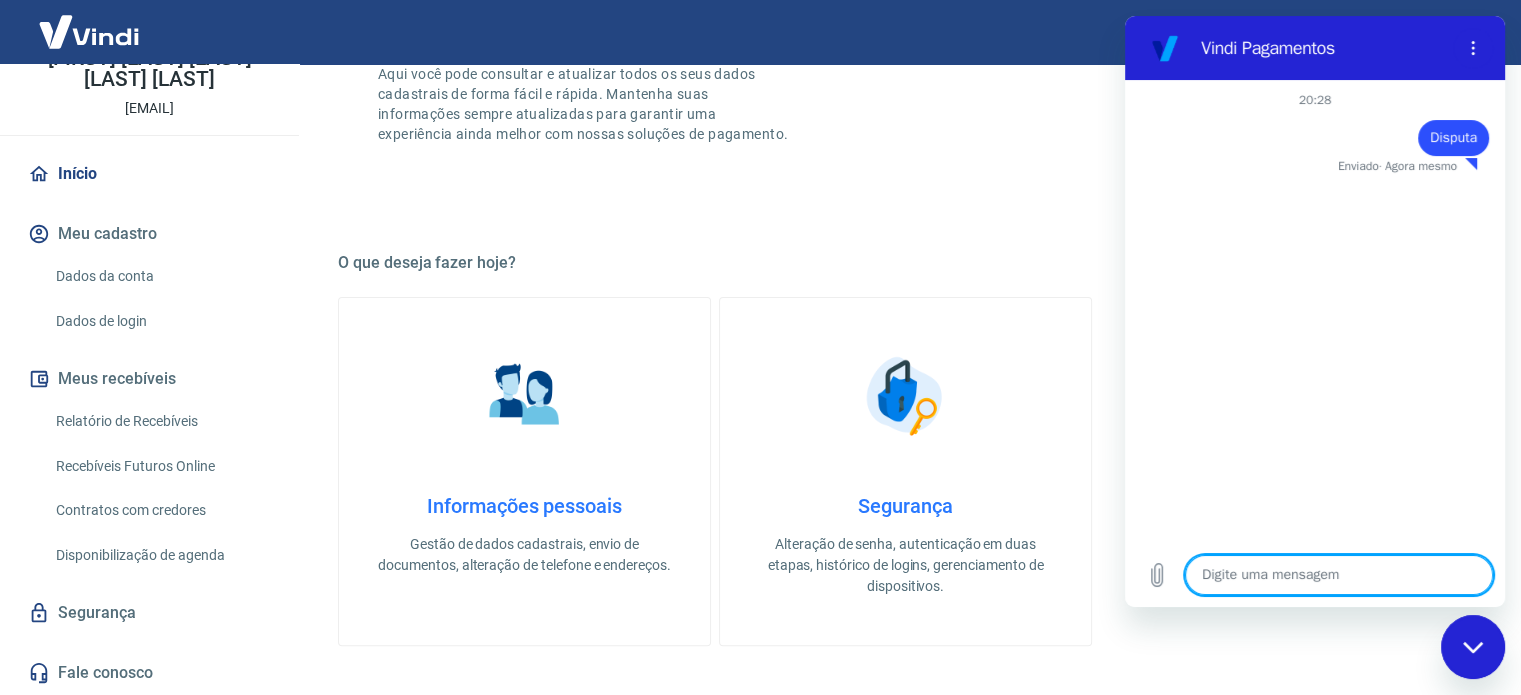 type on "x" 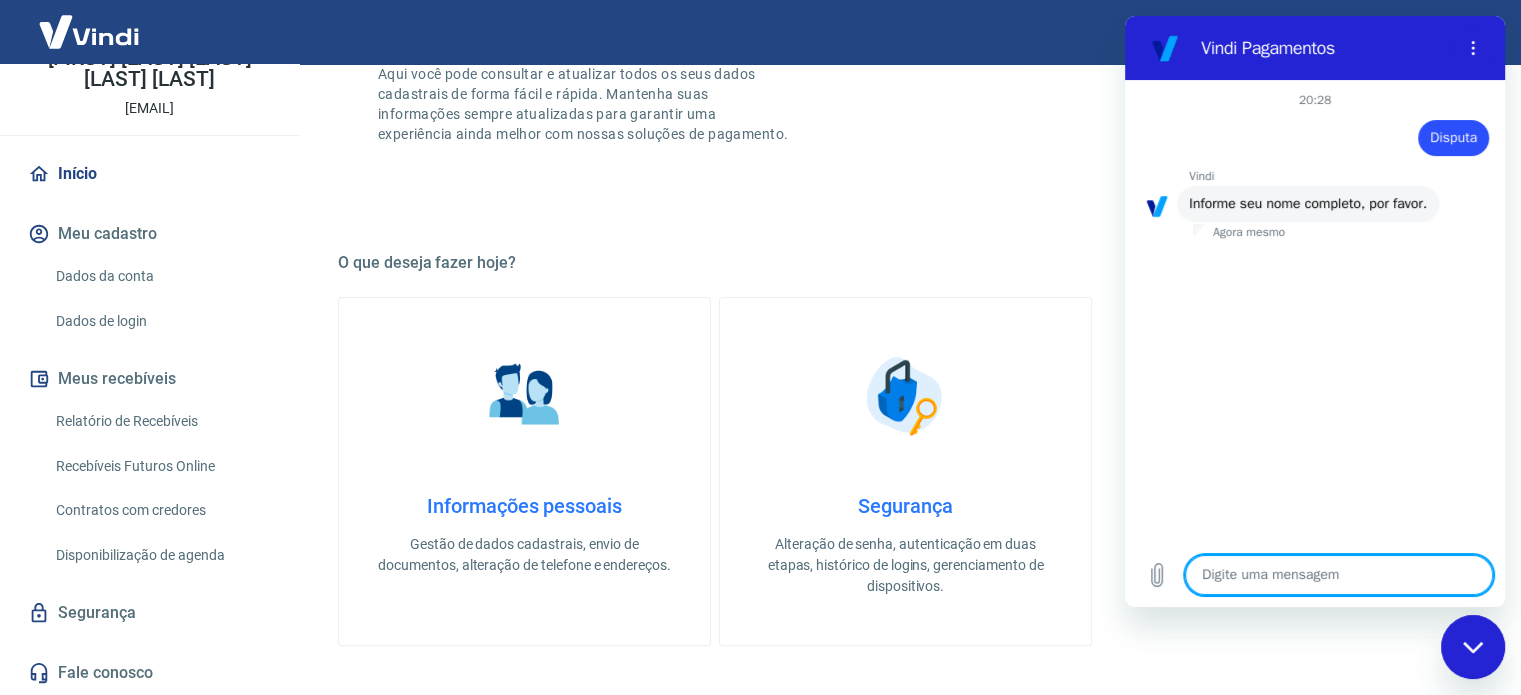 type on "J" 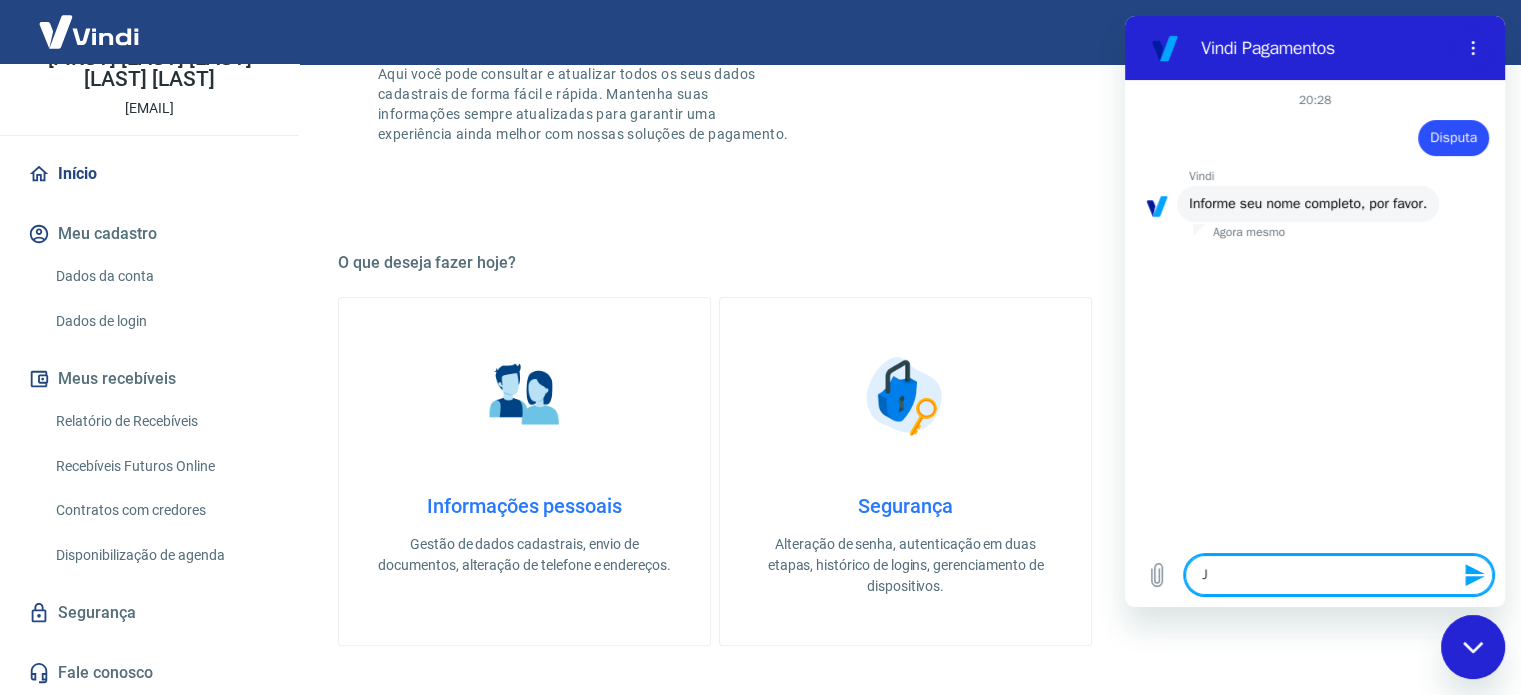 type on "Jo" 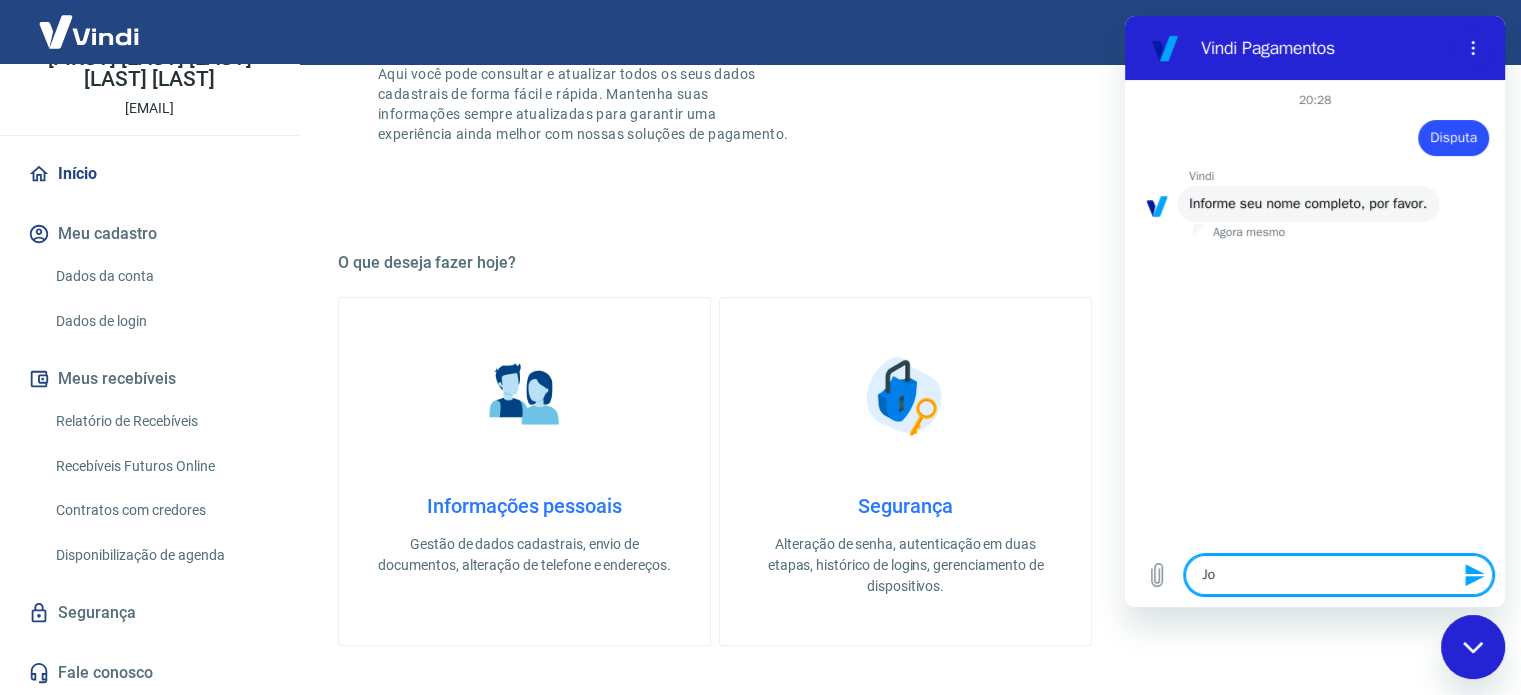type on "Jos" 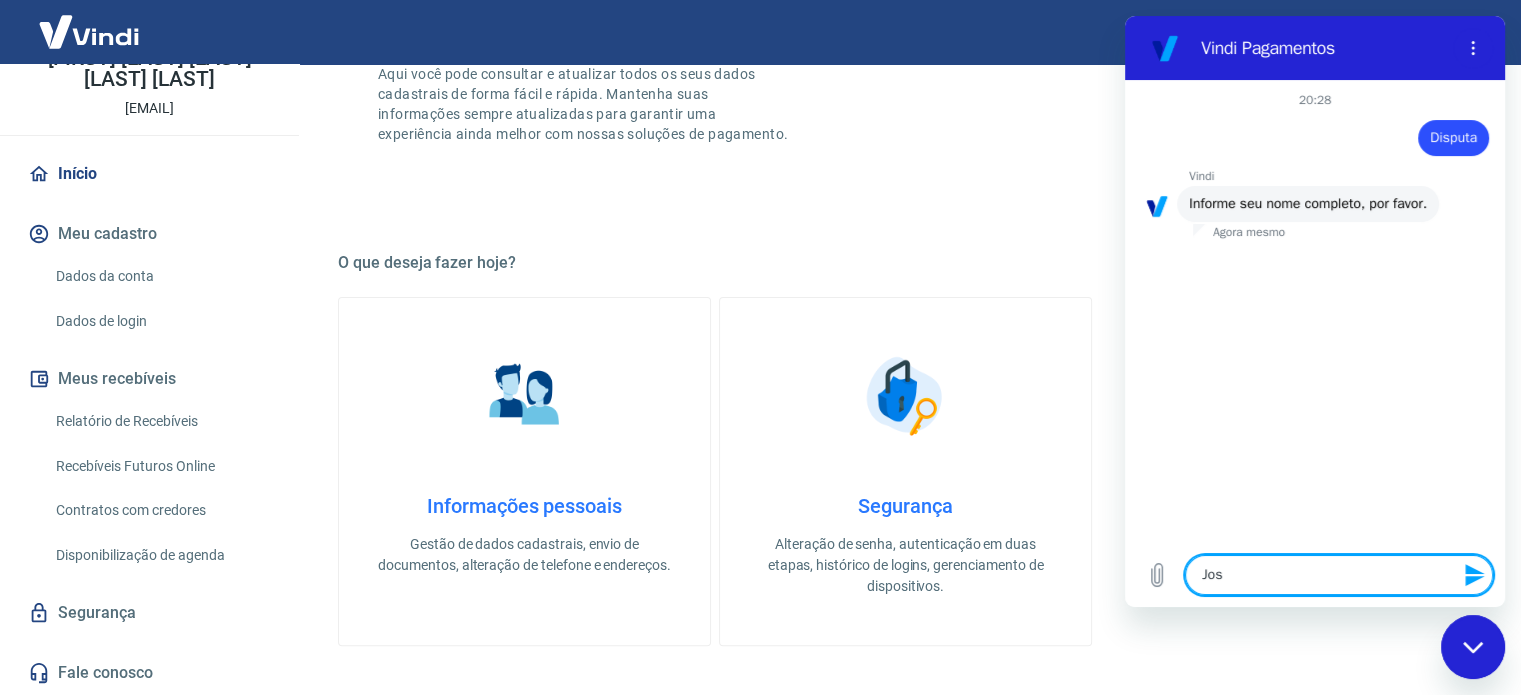 type on "José" 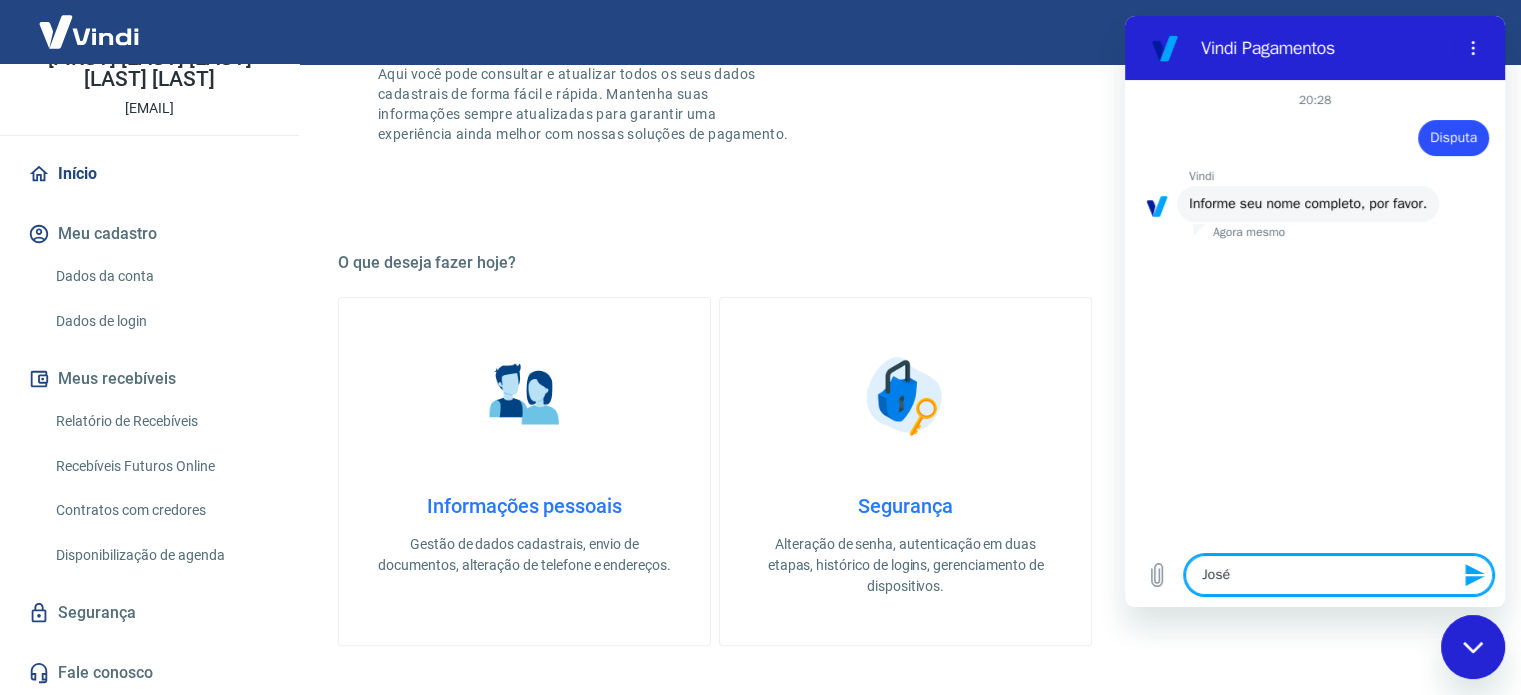type on "José" 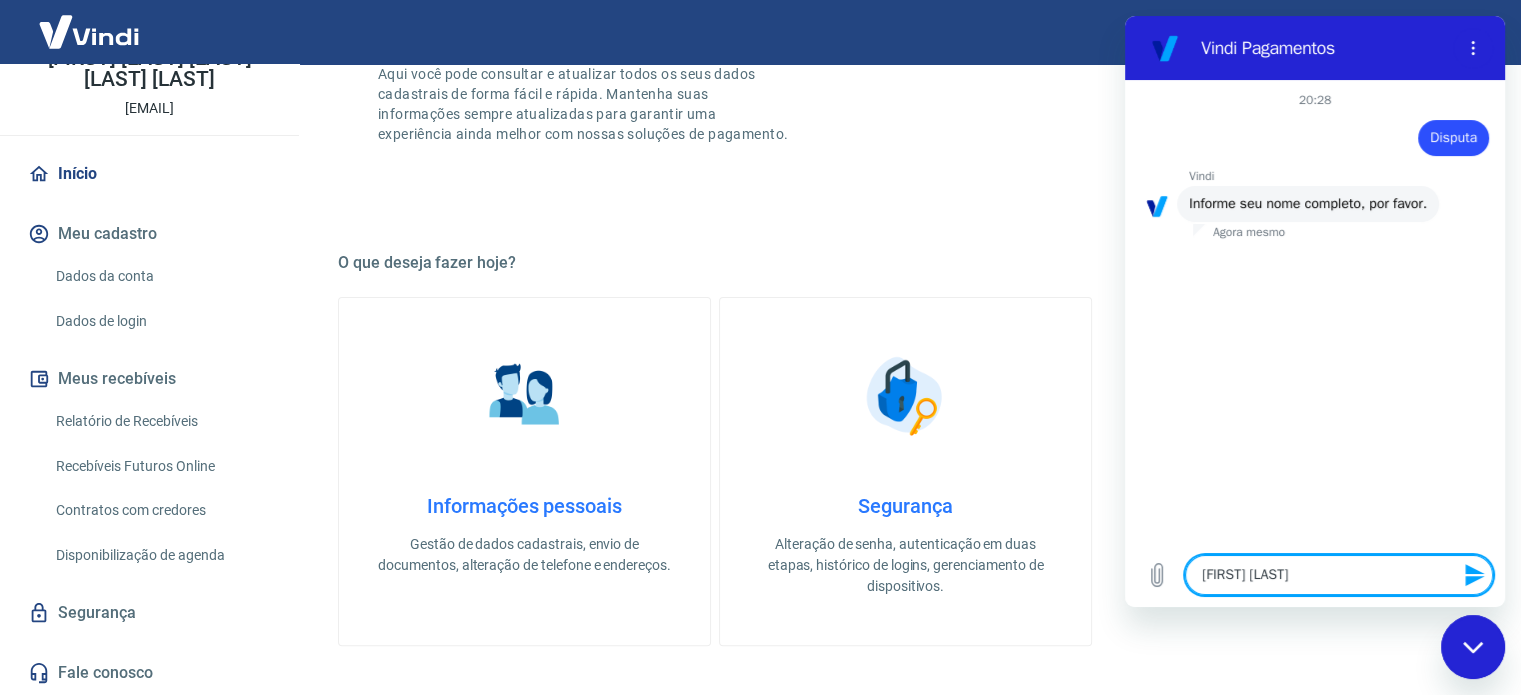 type on "[FIRST] [LAST]" 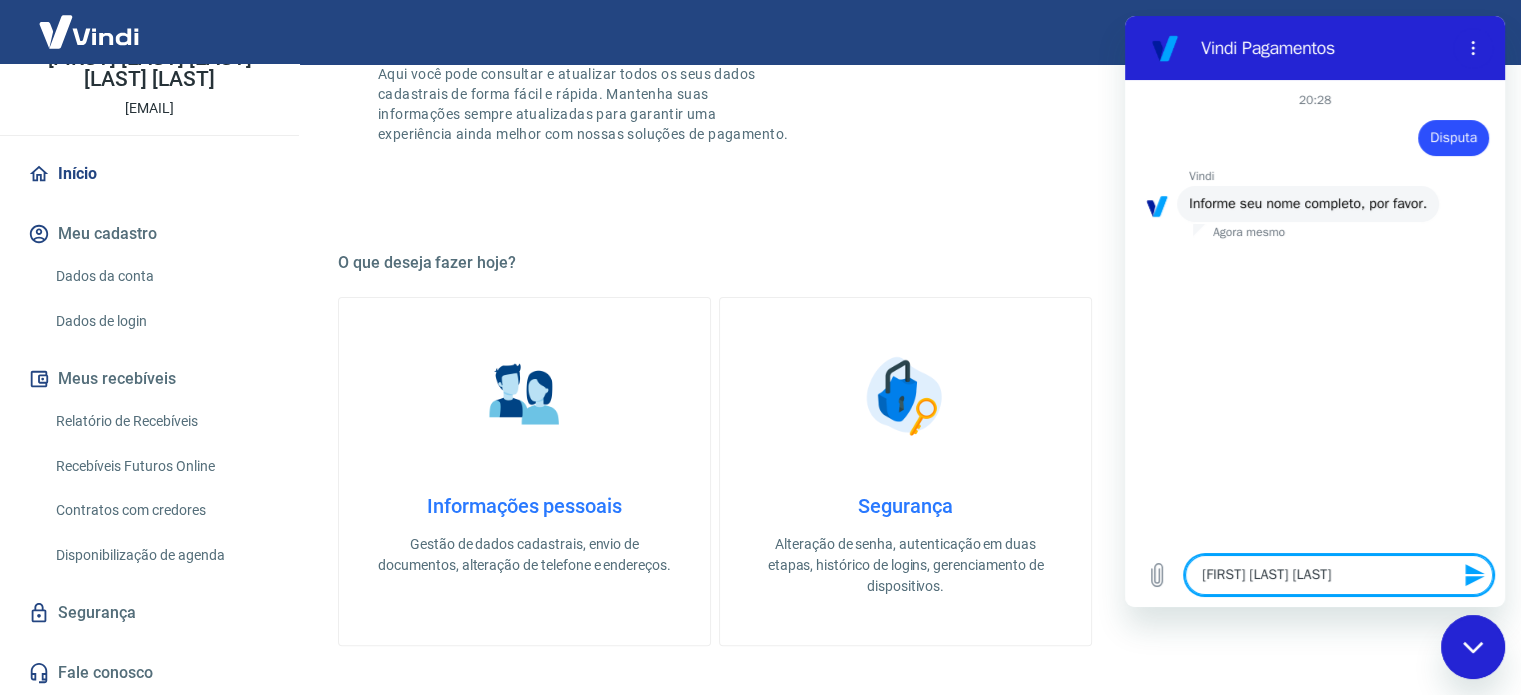 type on "[FIRST] [LAST] [LAST]" 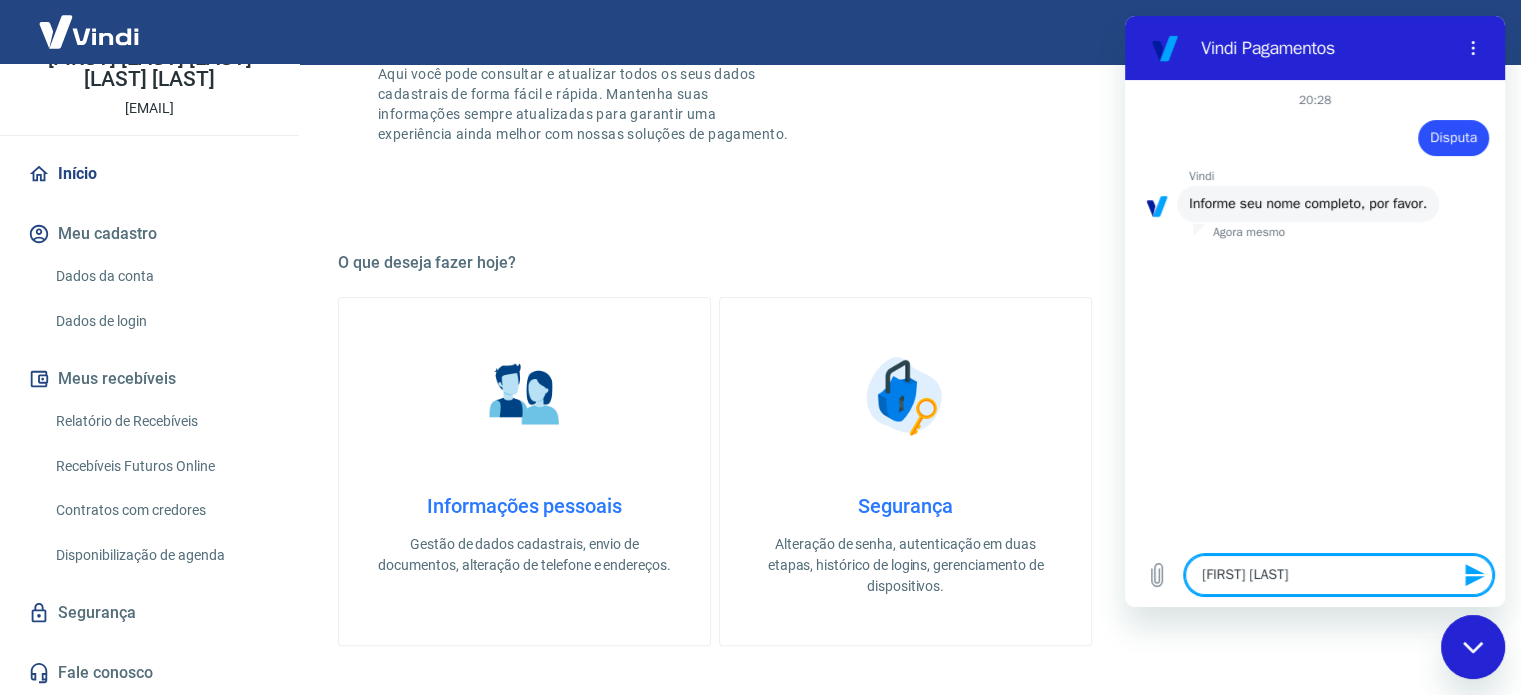 type on "[FIRST] [LAST]" 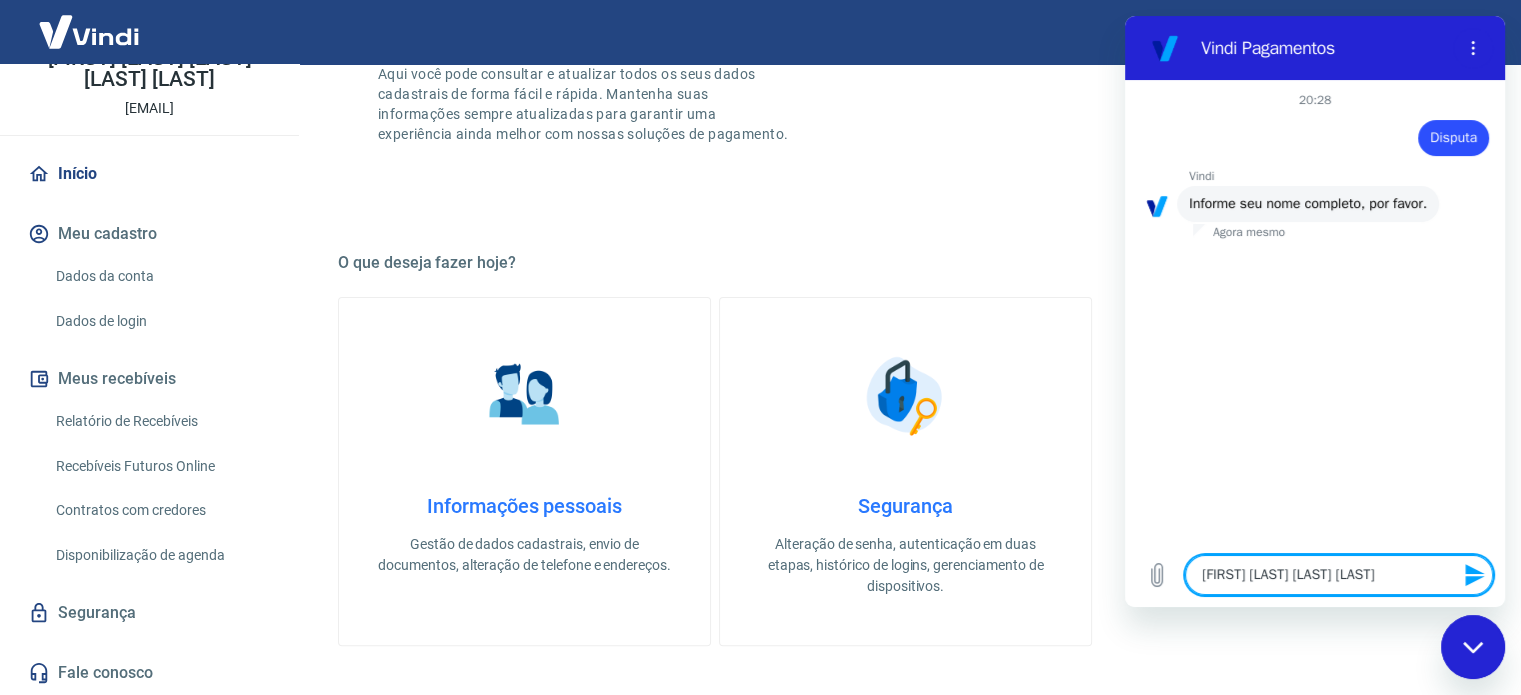 type on "[FIRST] [LAST] [LAST] [LAST]" 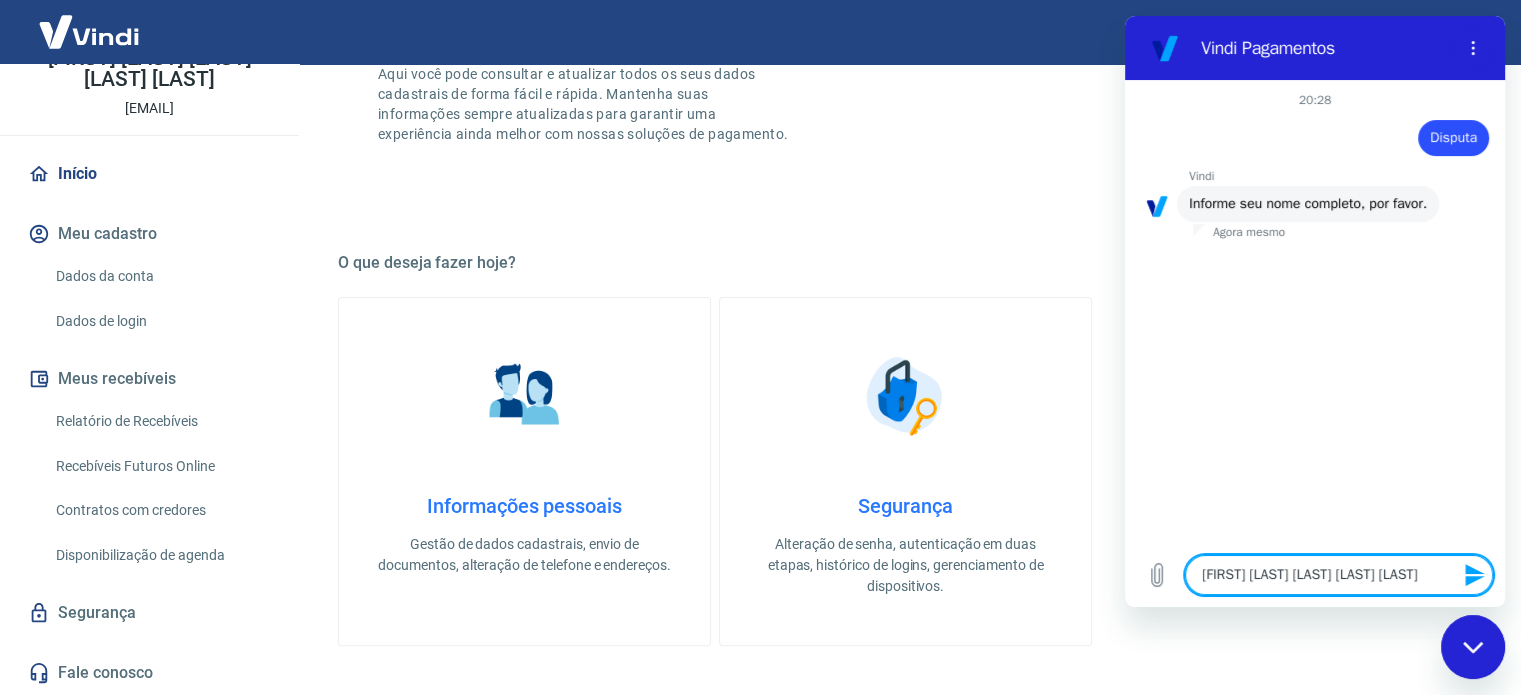 type on "[FIRST] [LAST] [LAST] [LAST] [LAST]" 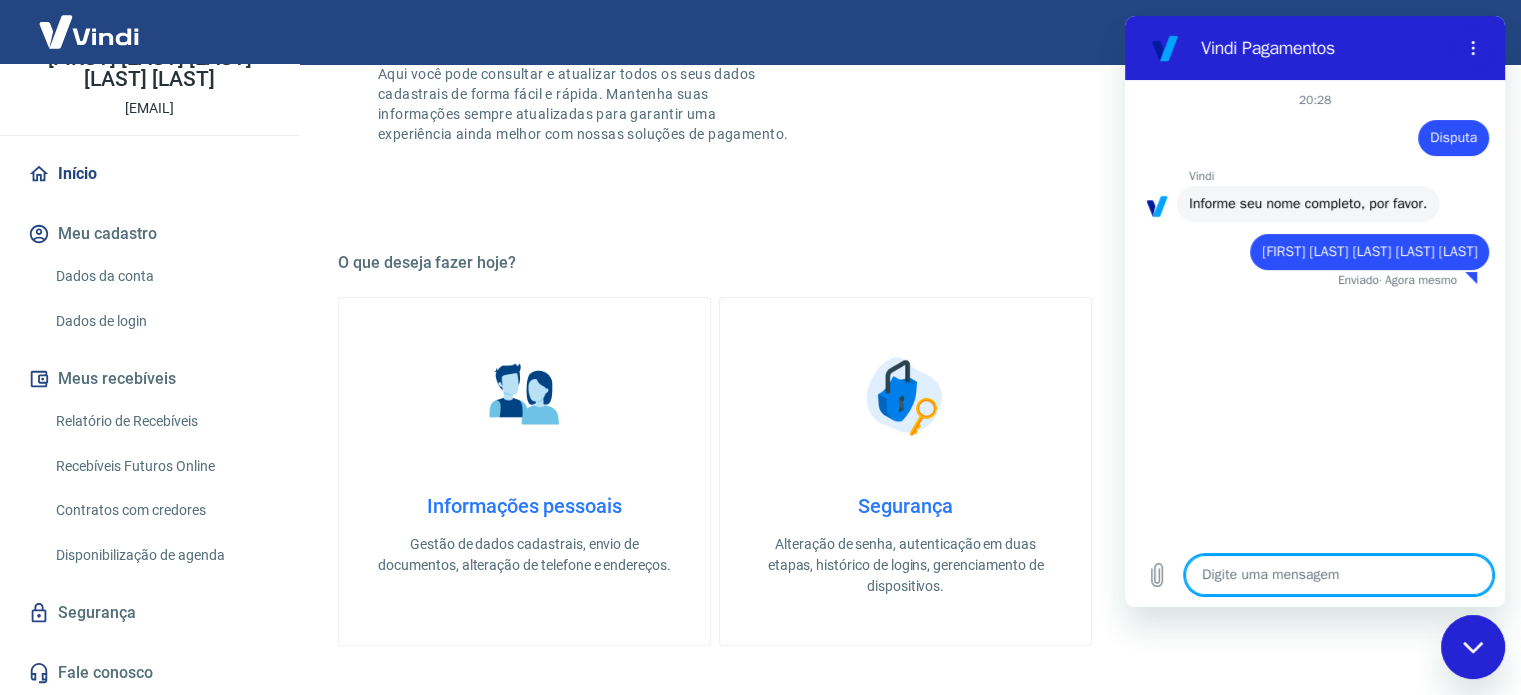 type on "x" 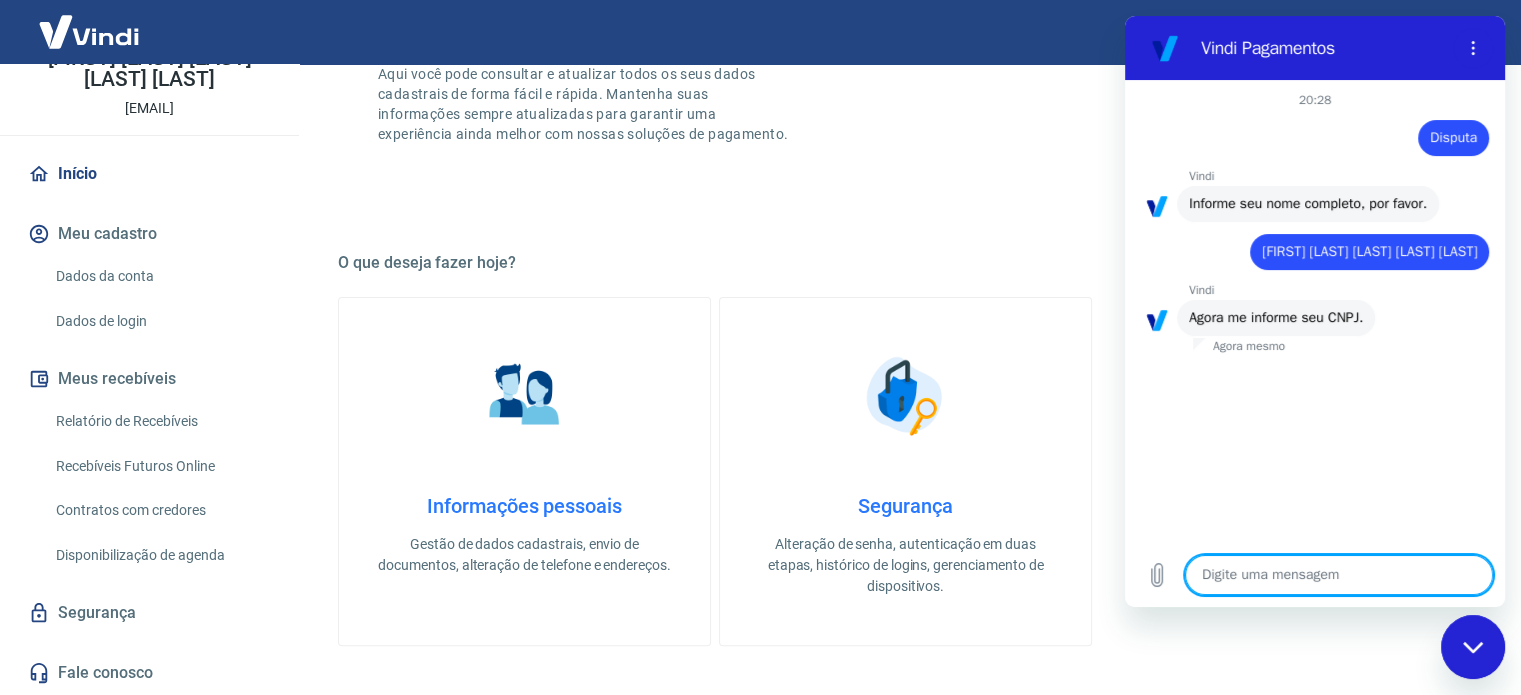type on "4" 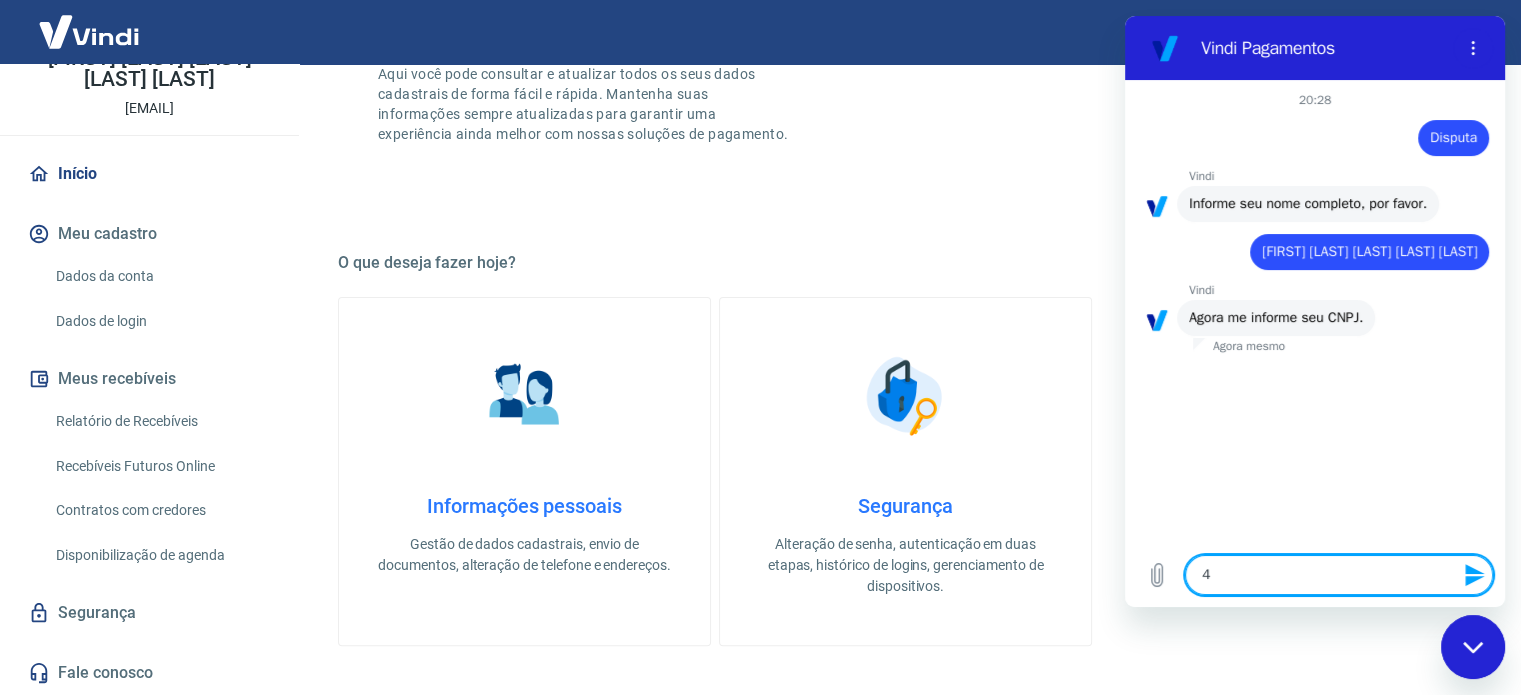 type on "49" 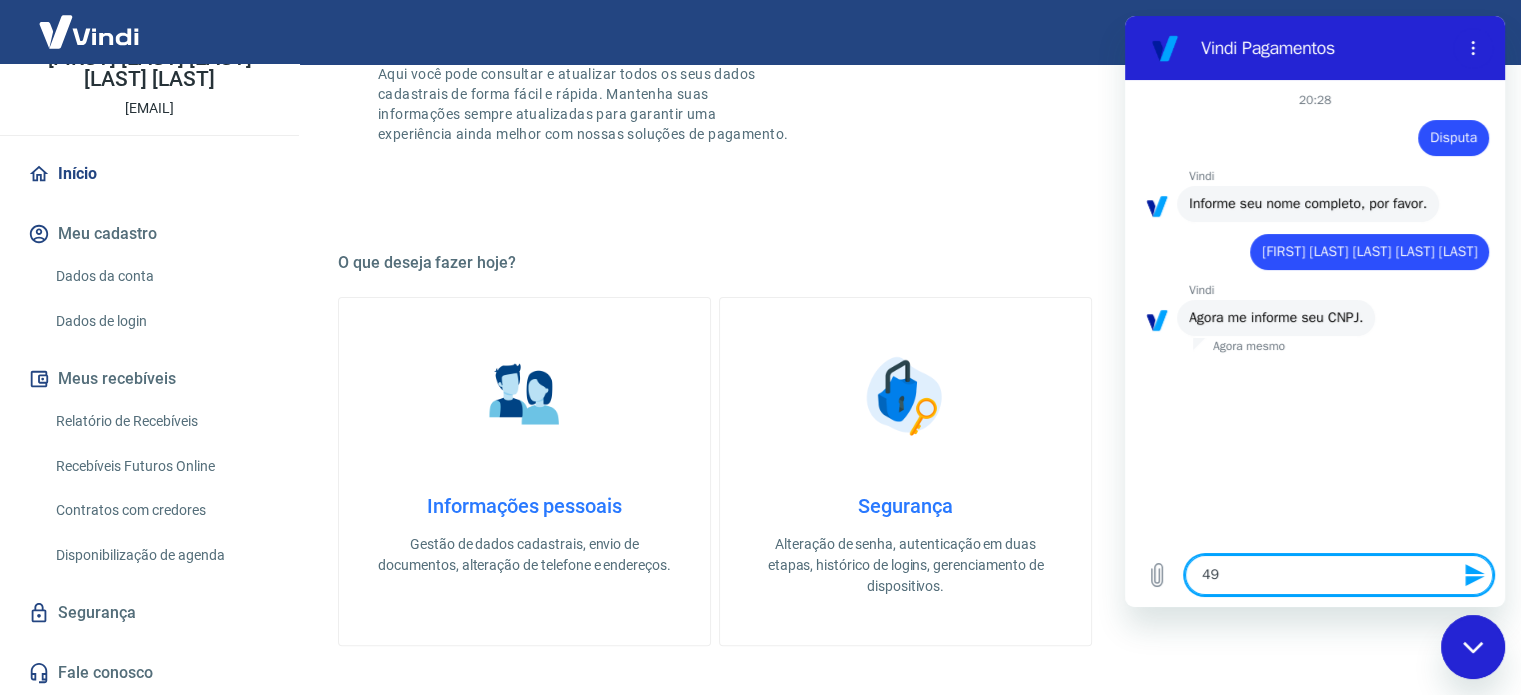 type on "491" 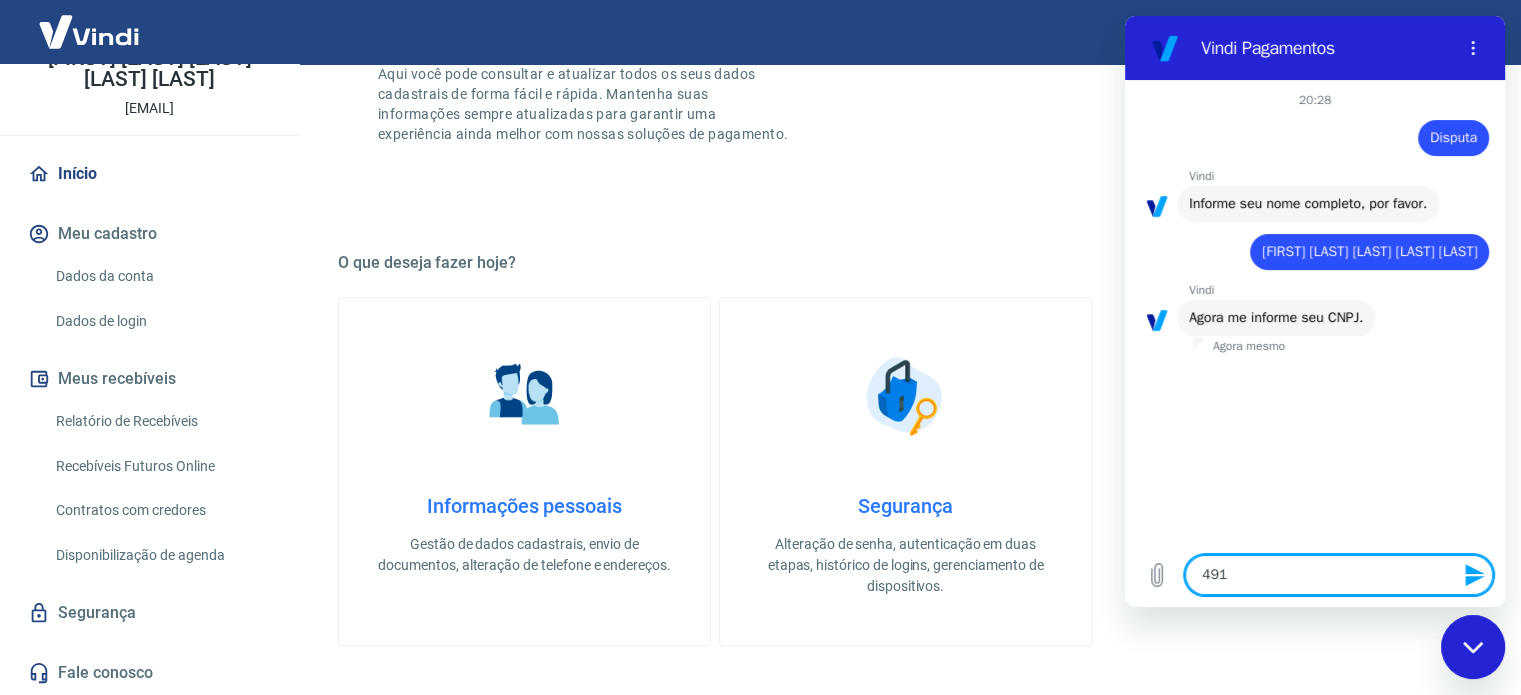 type on "4917" 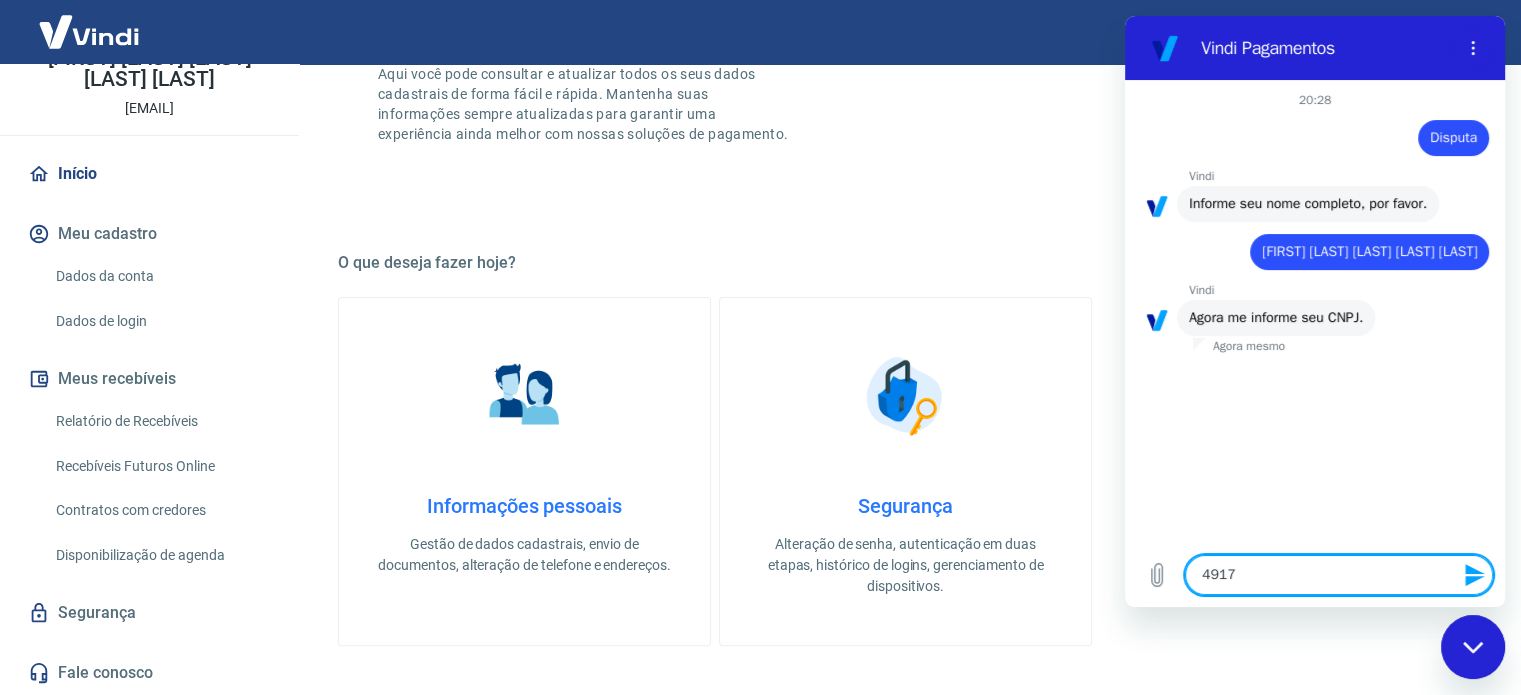type on "49176" 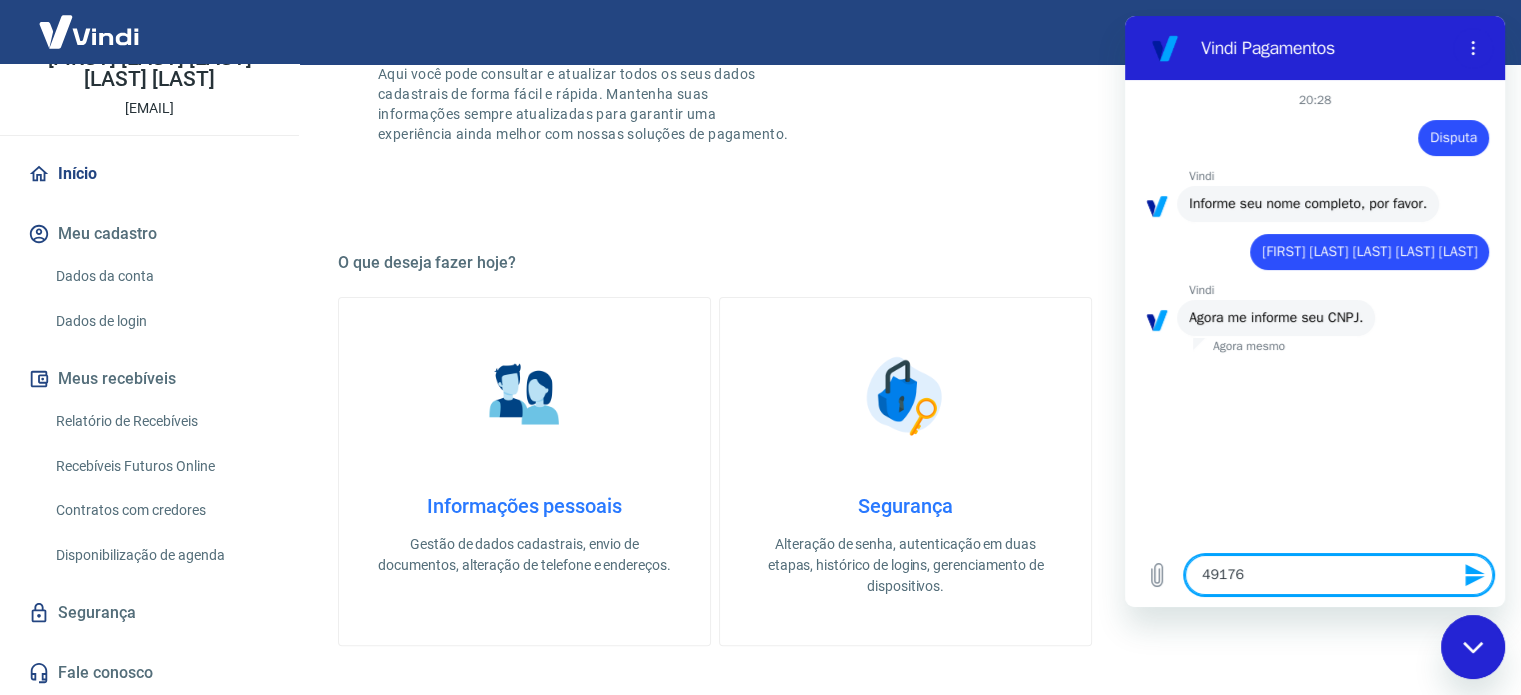 type on "491767" 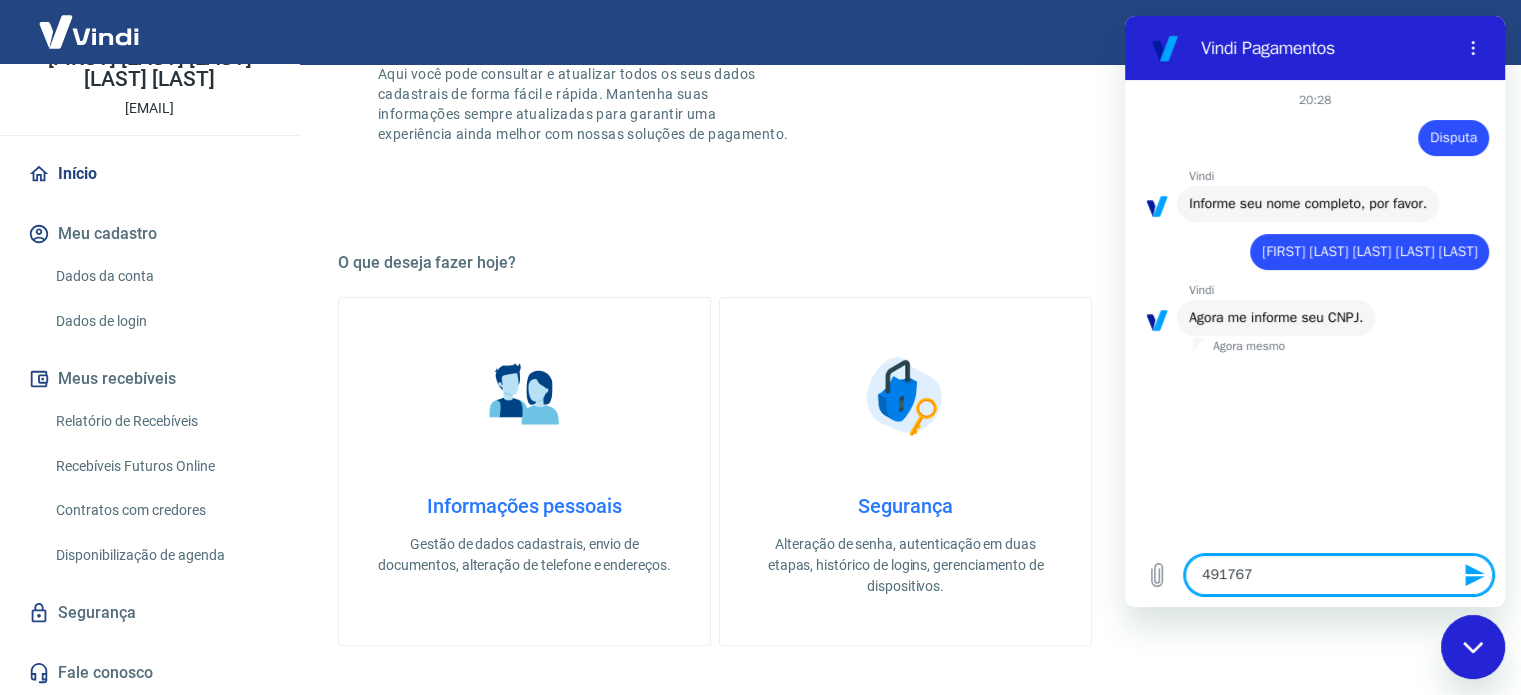 type on "4917675" 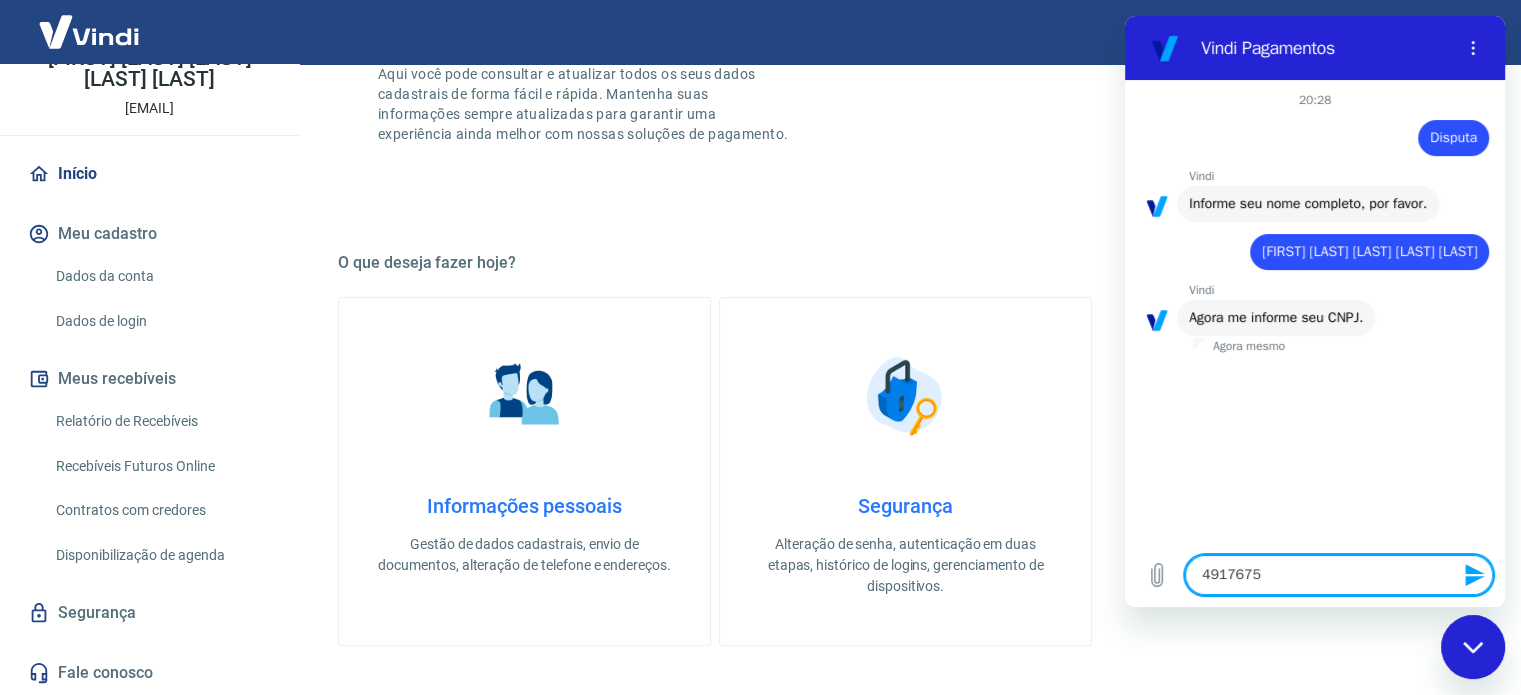 type on "49176759" 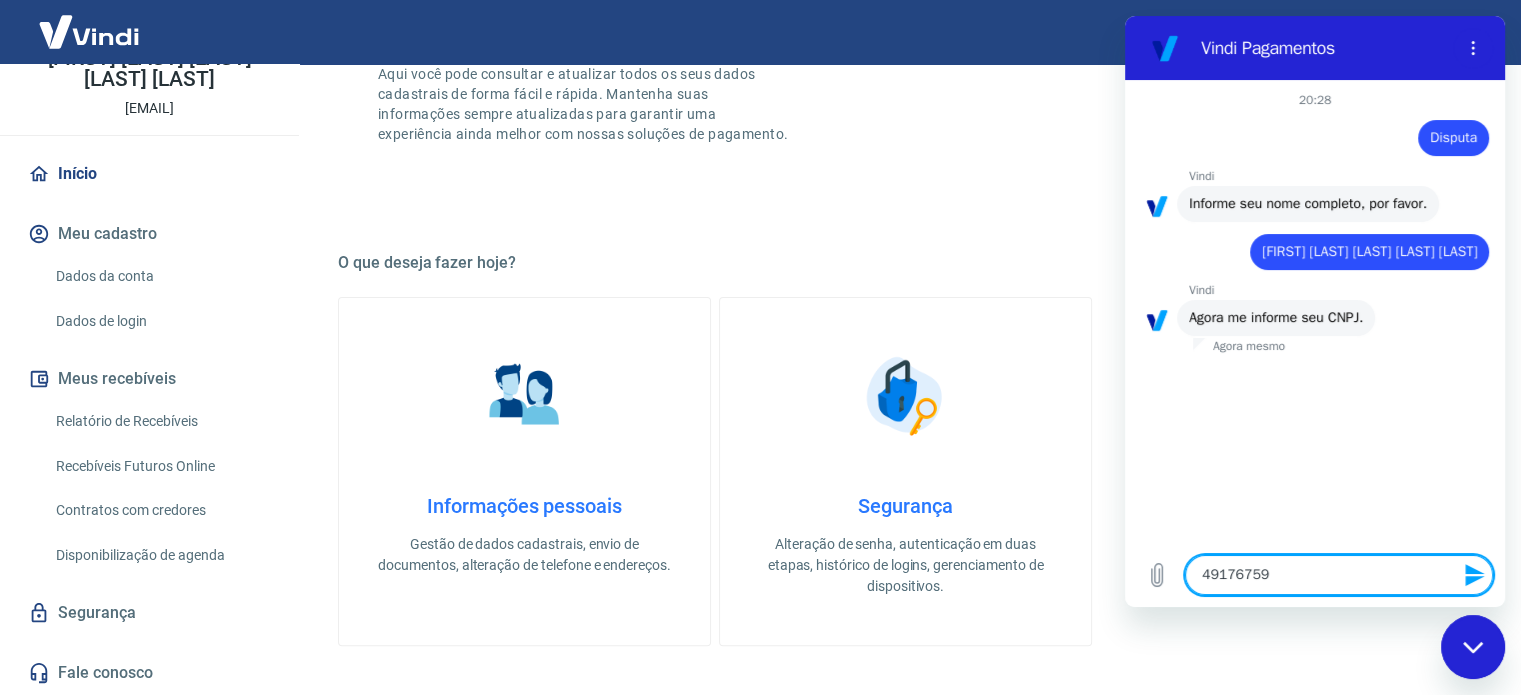 type on "491767590" 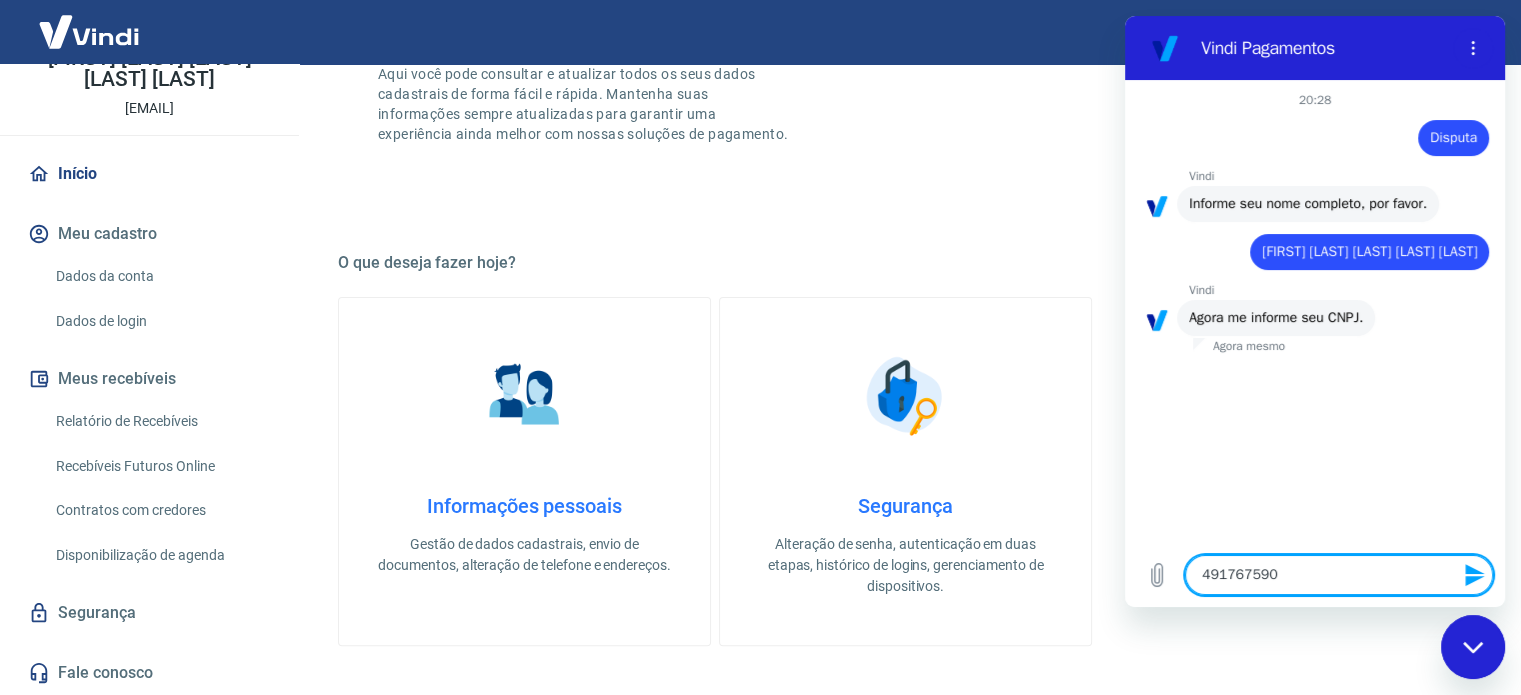 type on "4917675900" 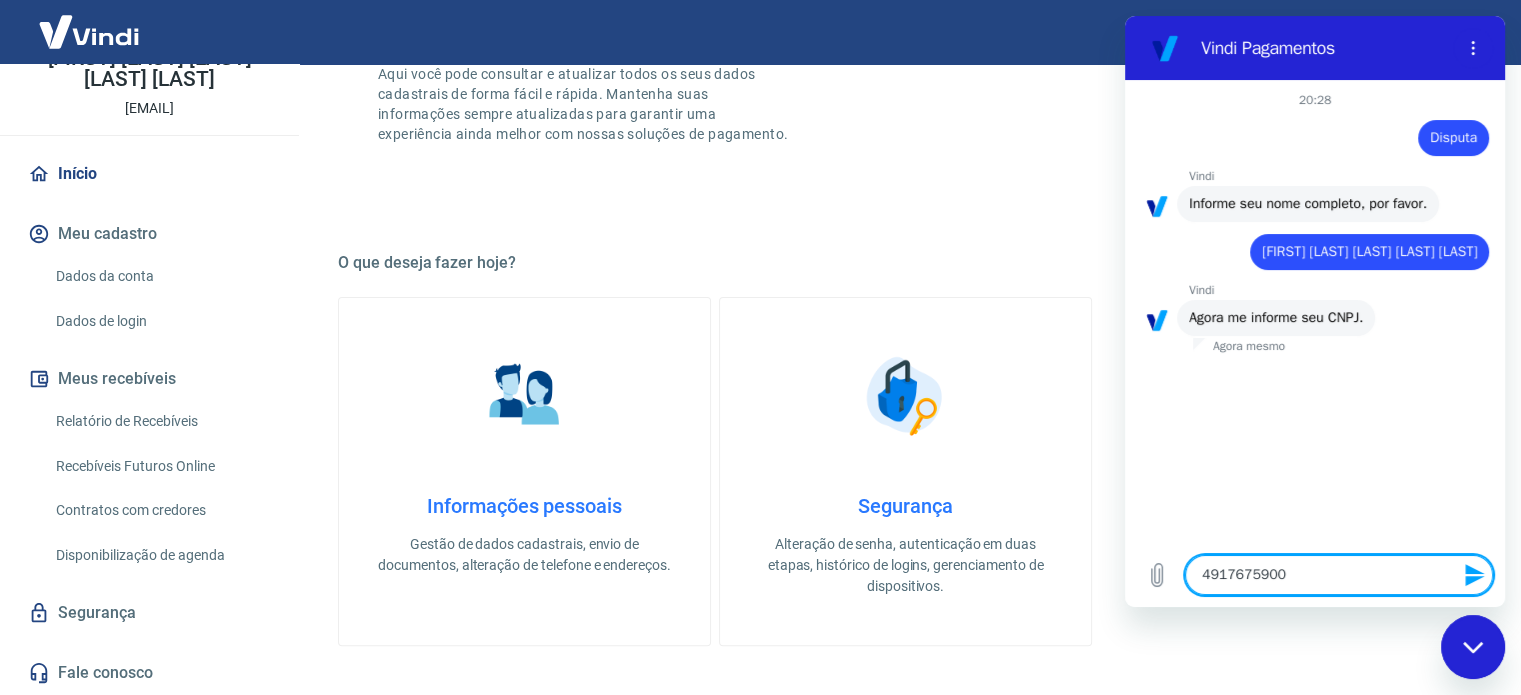 type on "4917675900" 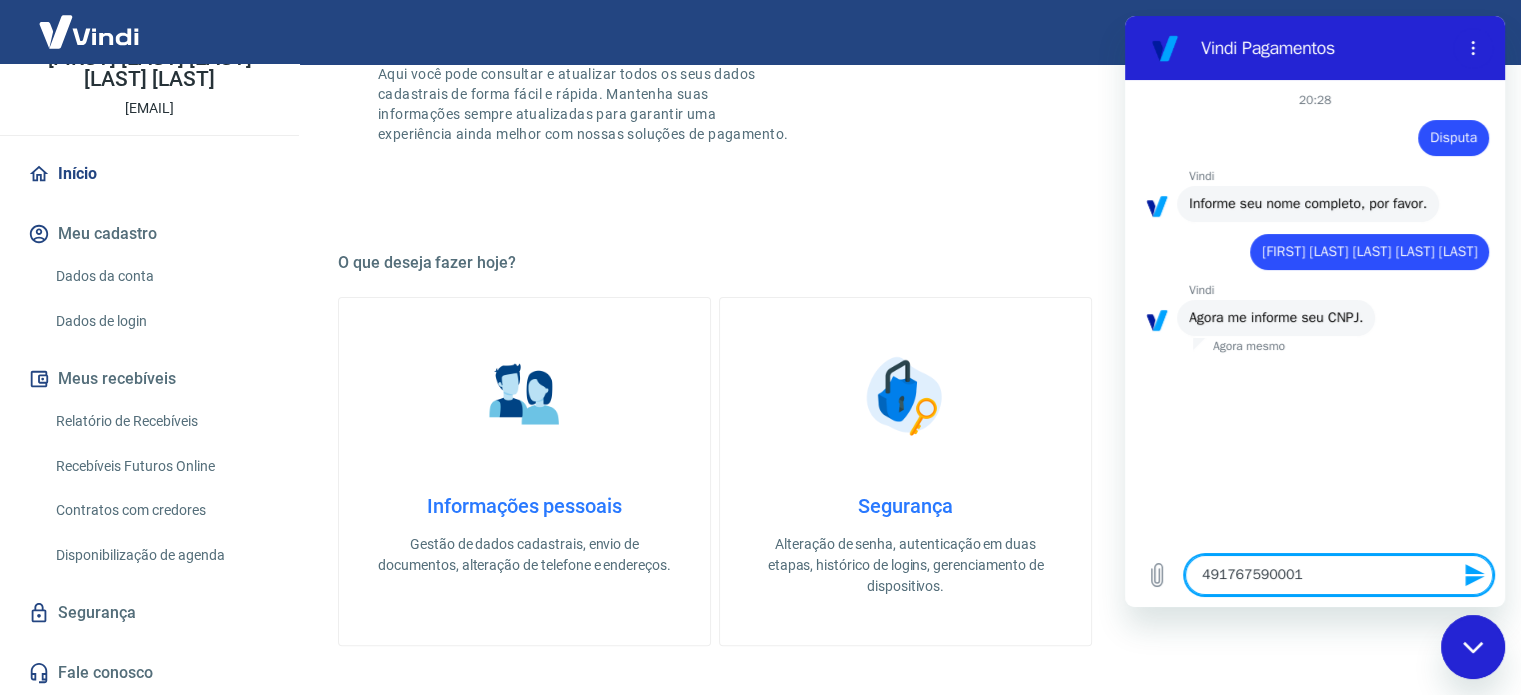 type on "4917675900011" 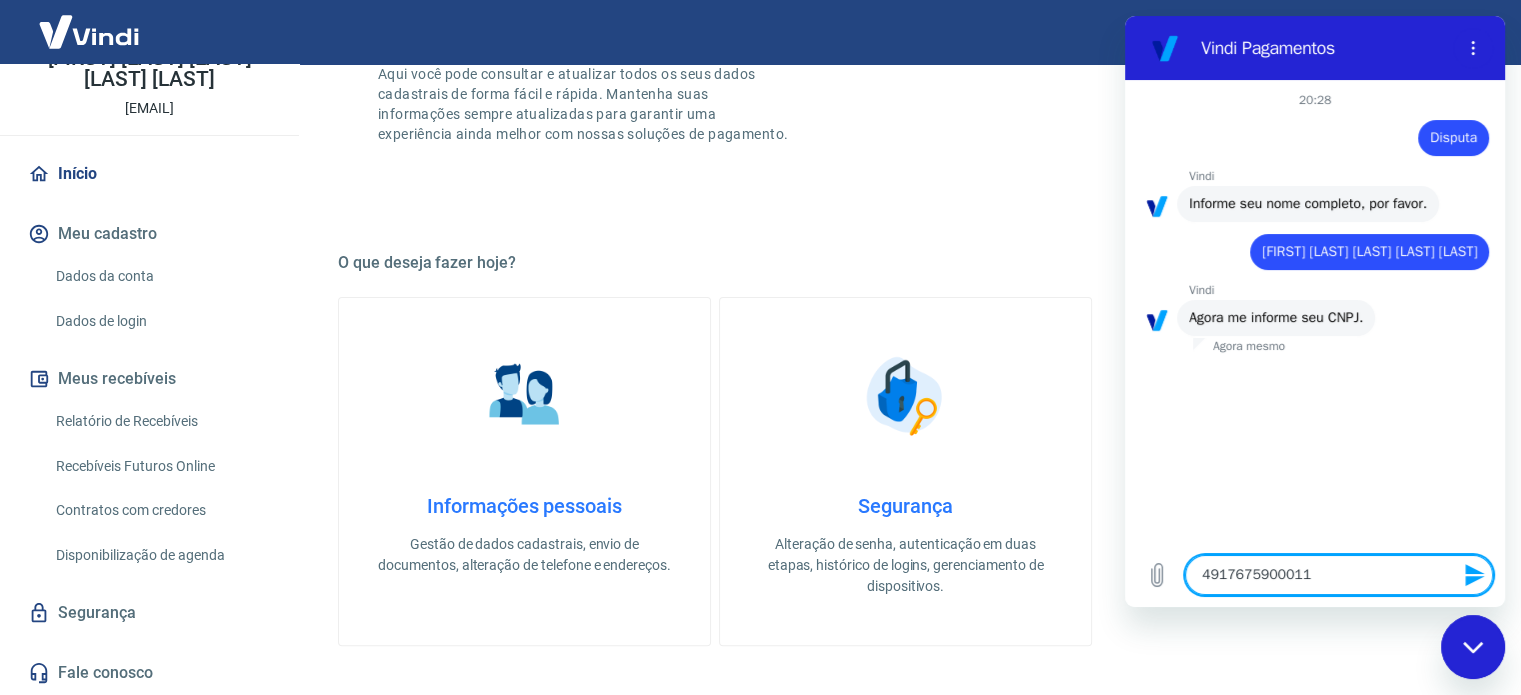 type on "49176759000119" 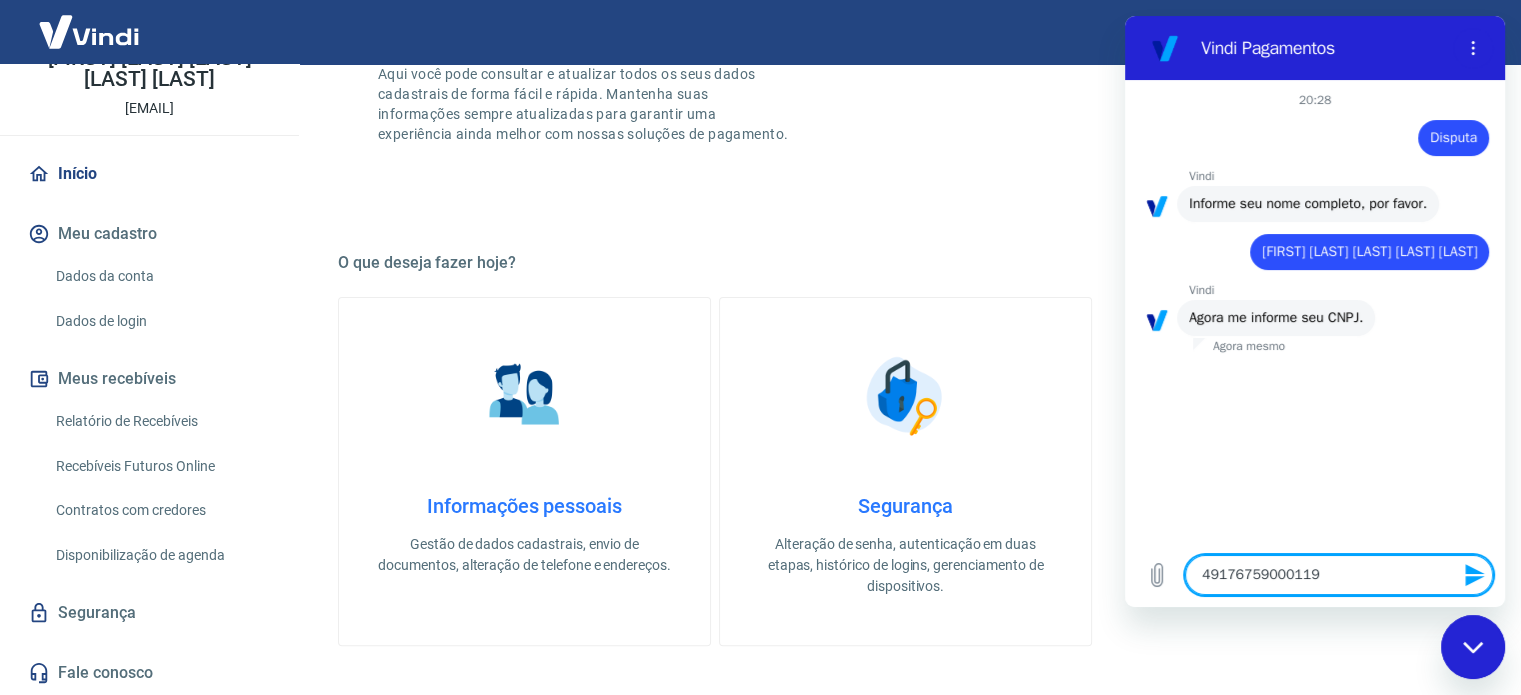 type 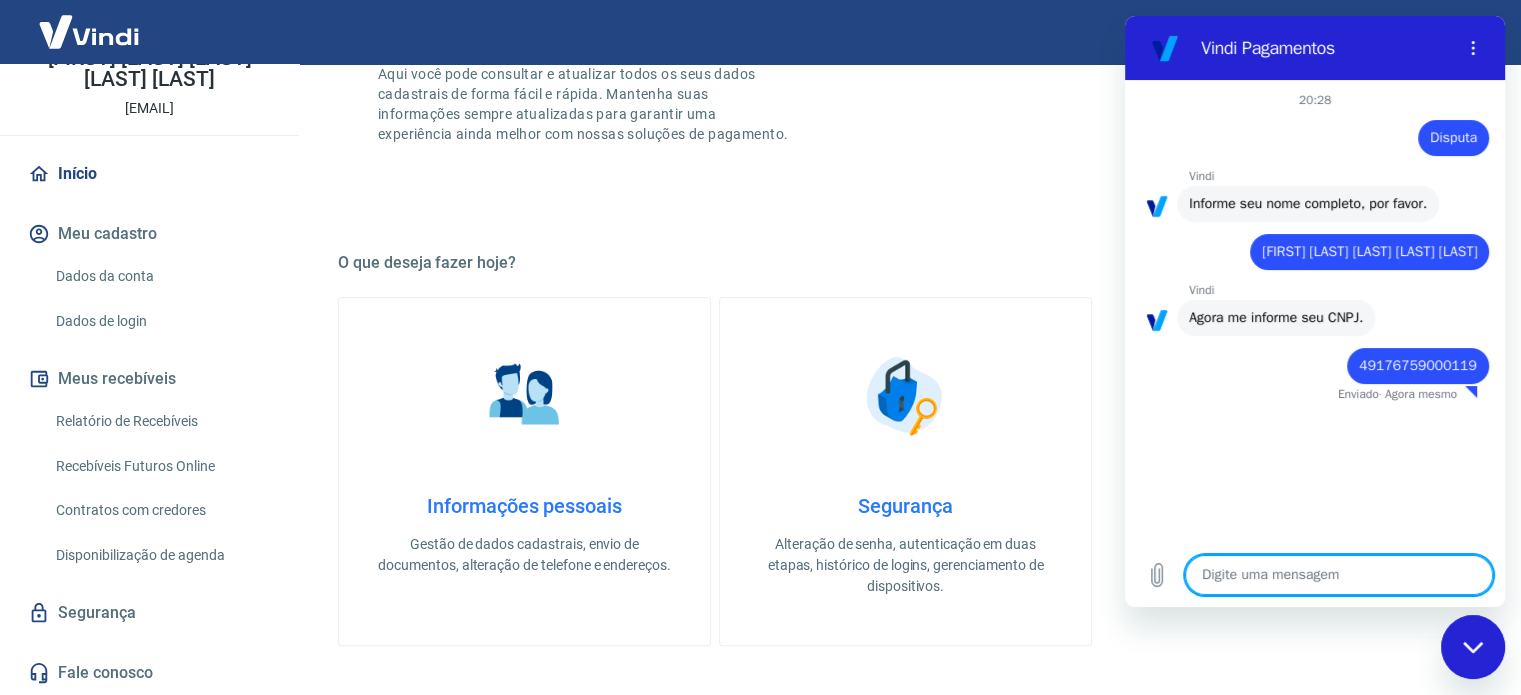 type on "x" 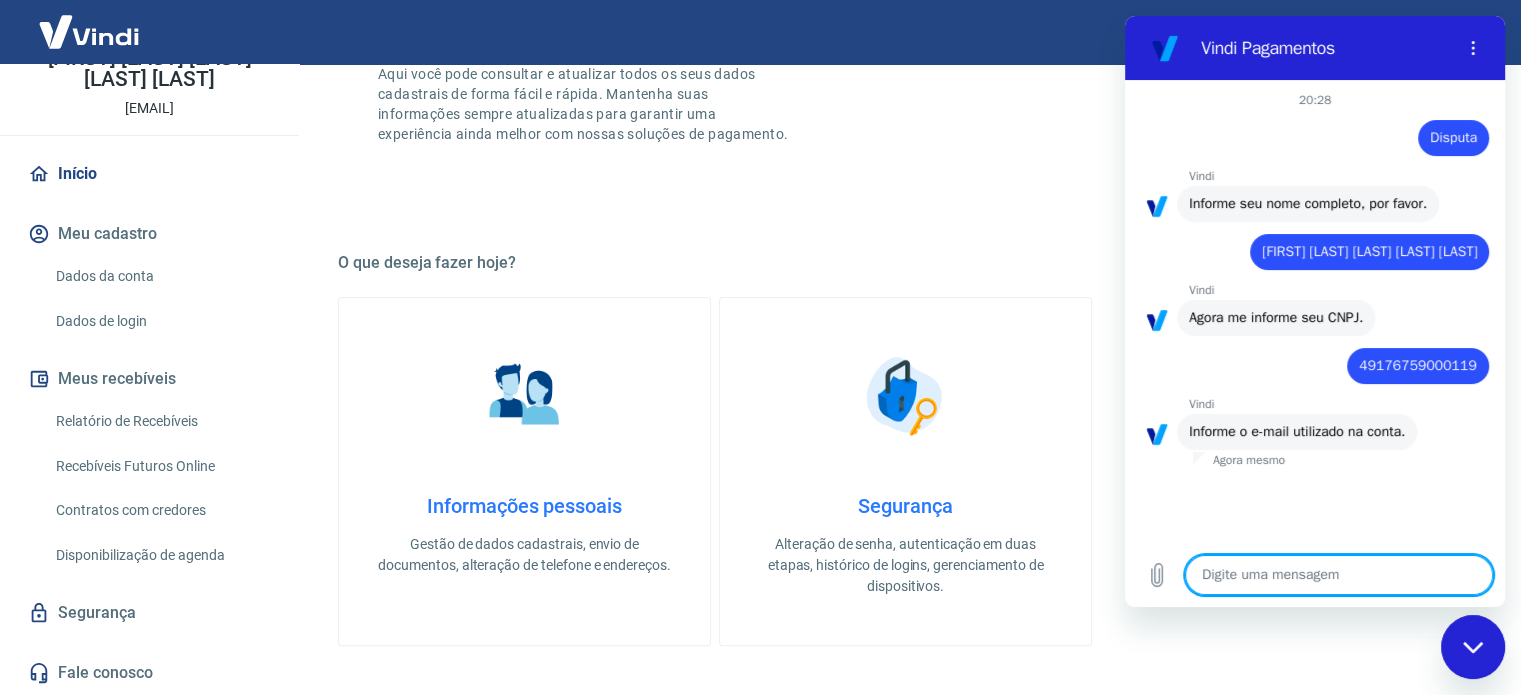 type on "l" 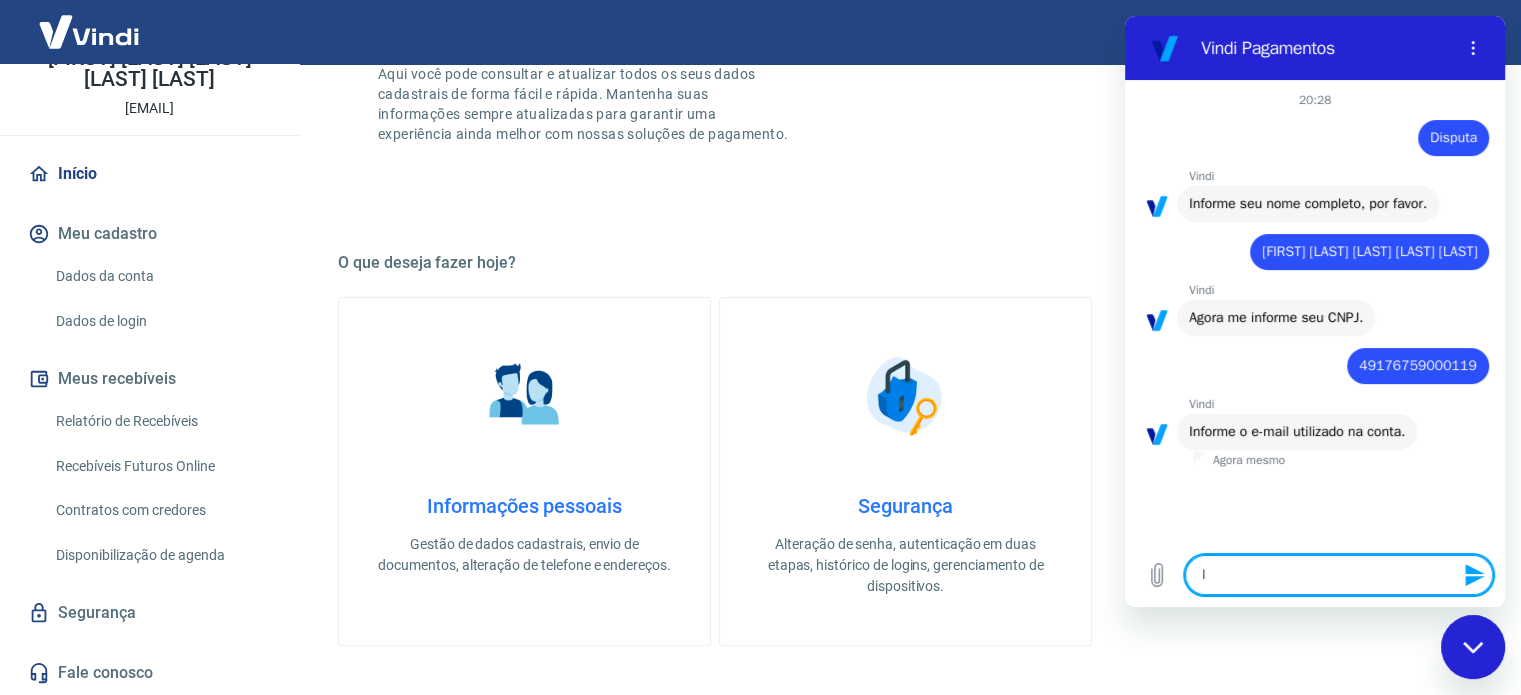 type on "la" 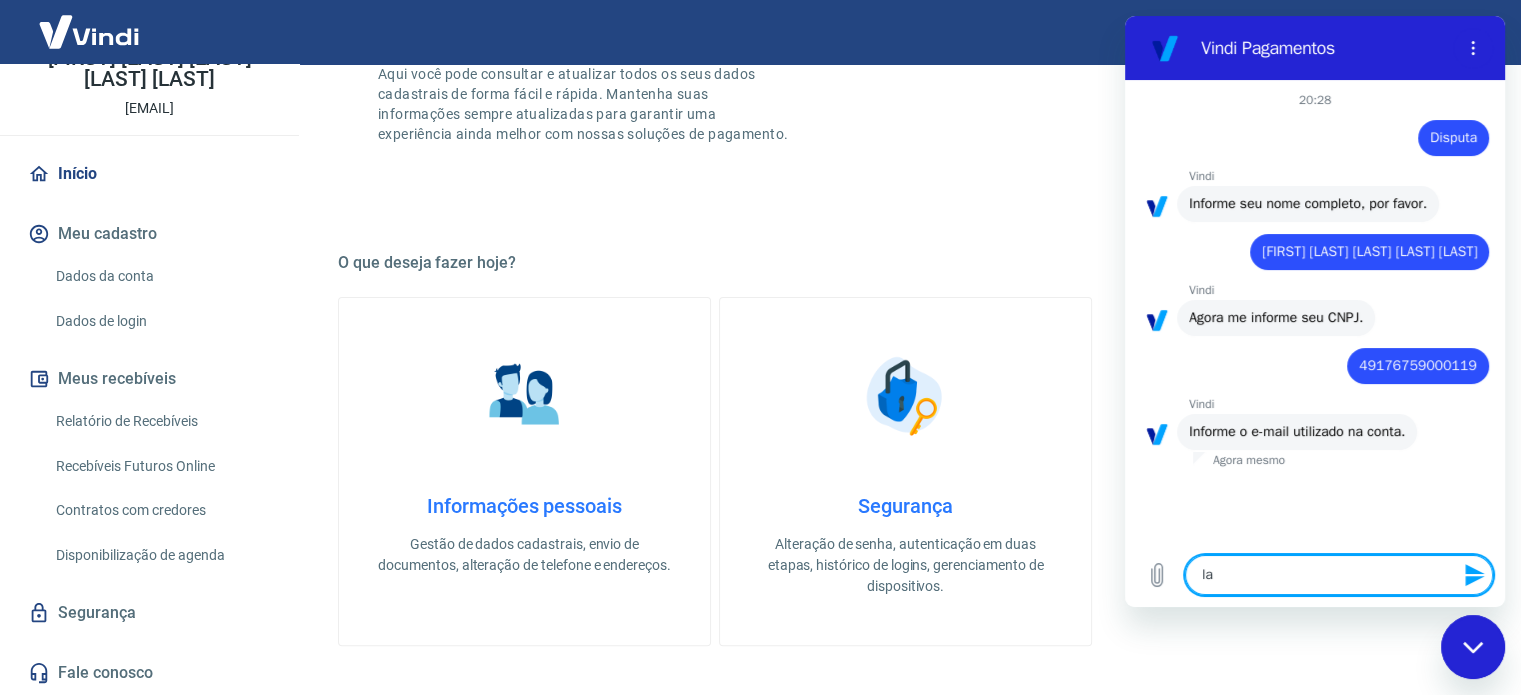 type on "[EMAIL]" 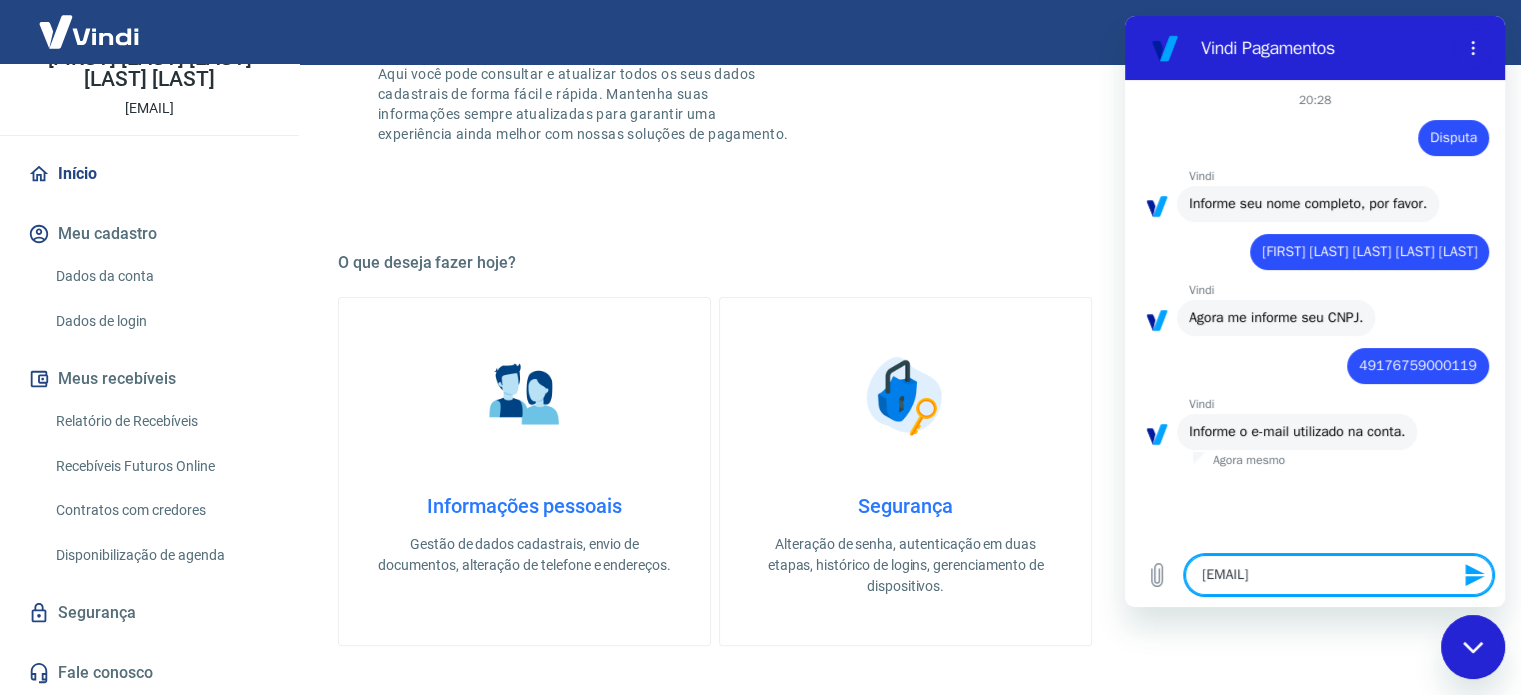 type on "land" 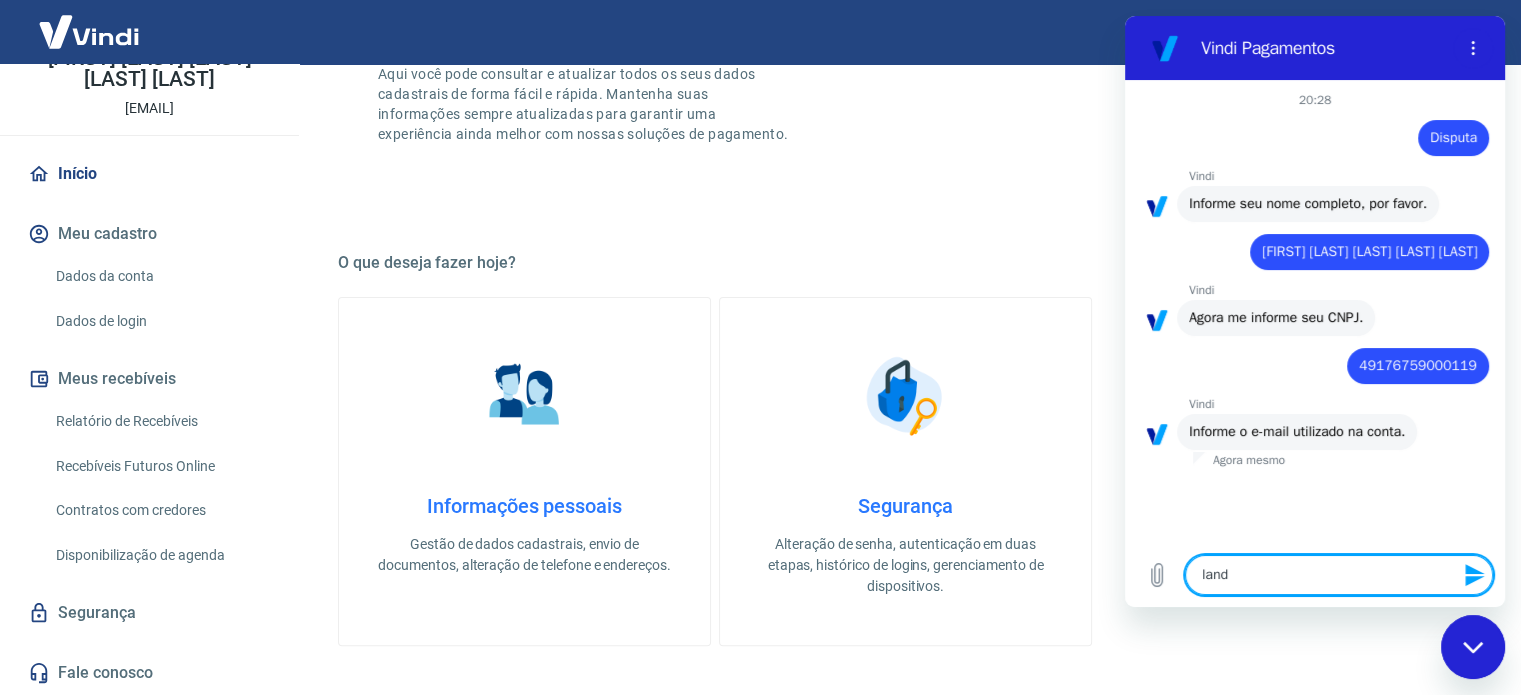 type on "lande" 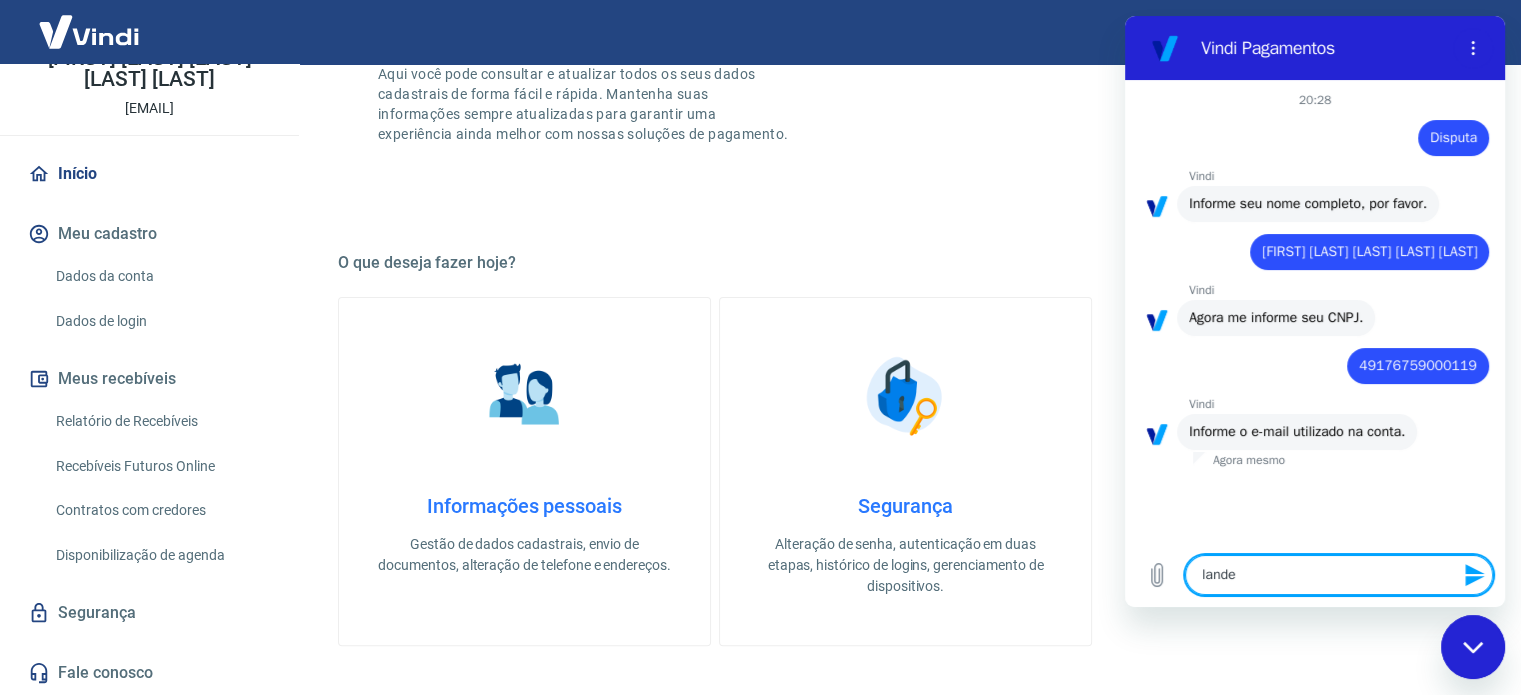 type on "lander" 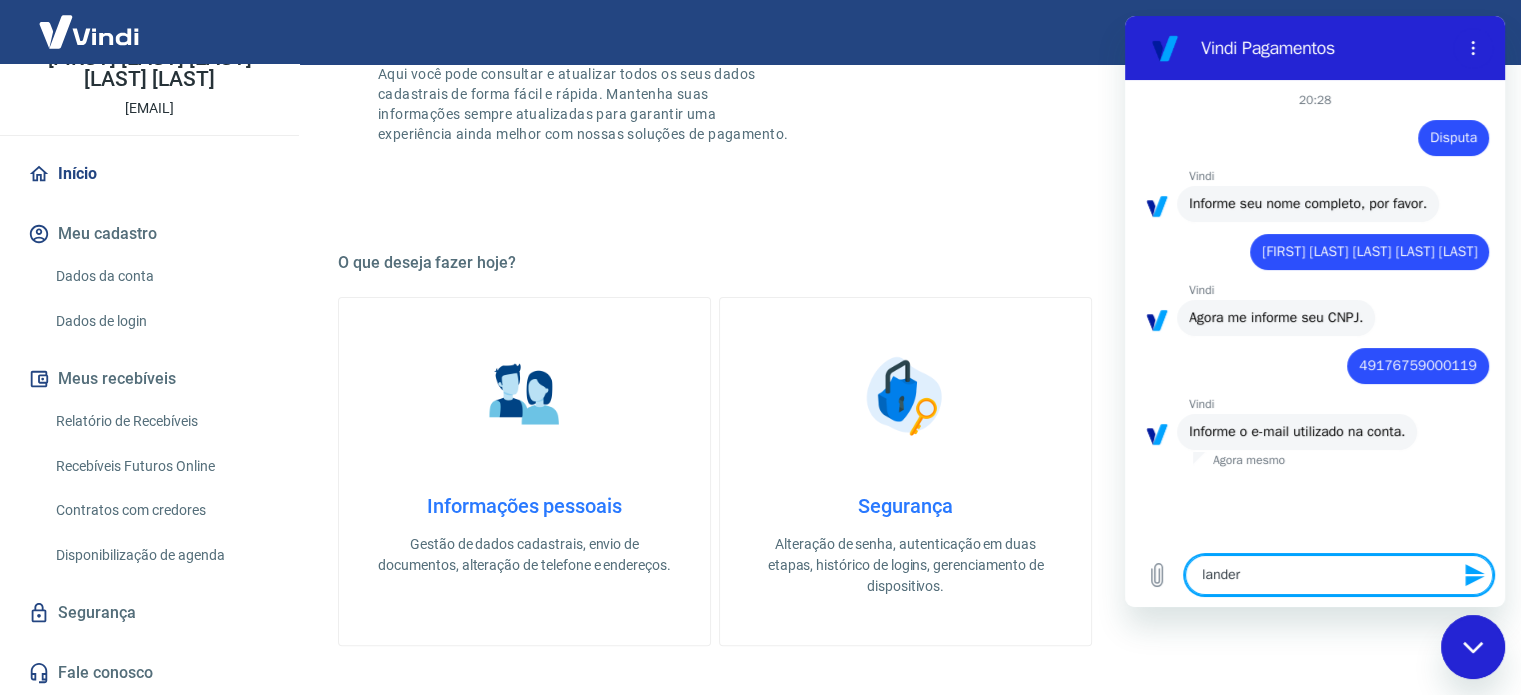type on "landerl" 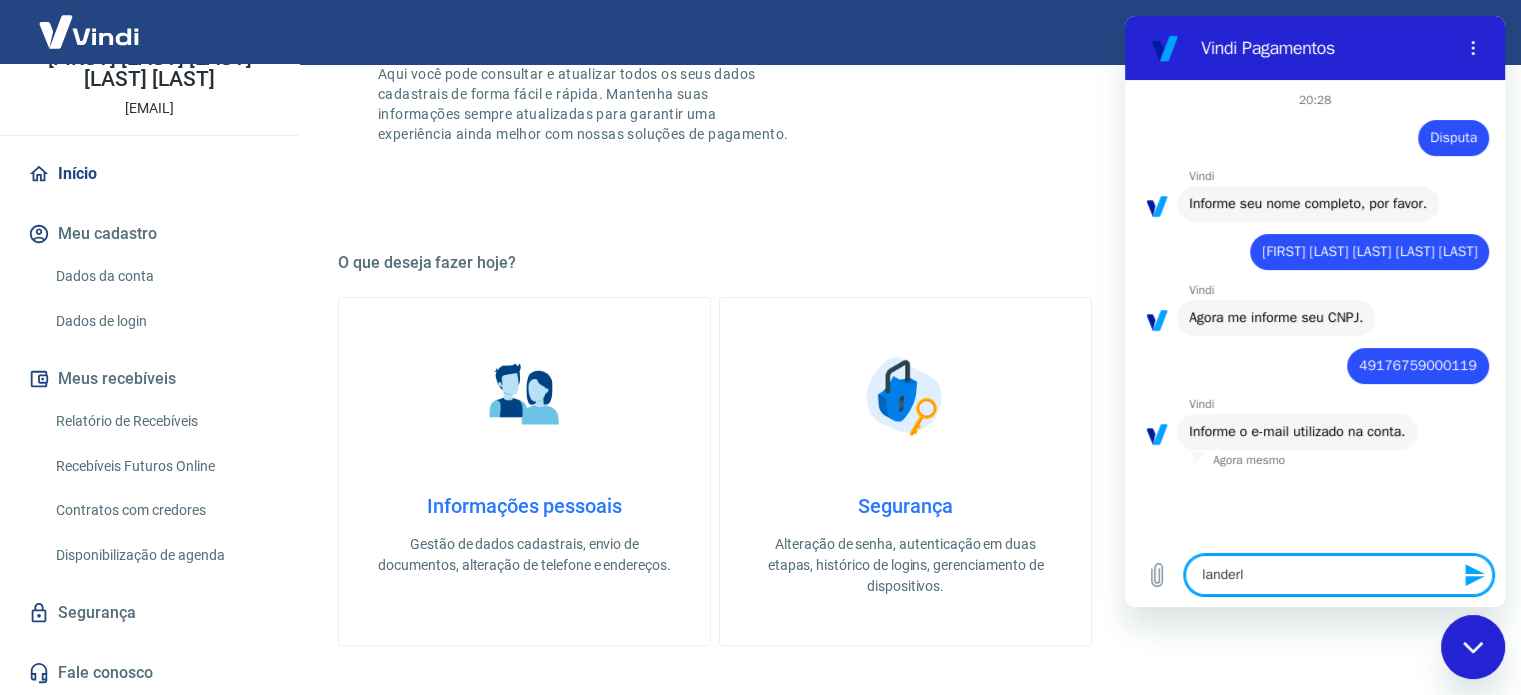 type on "[EMAIL]" 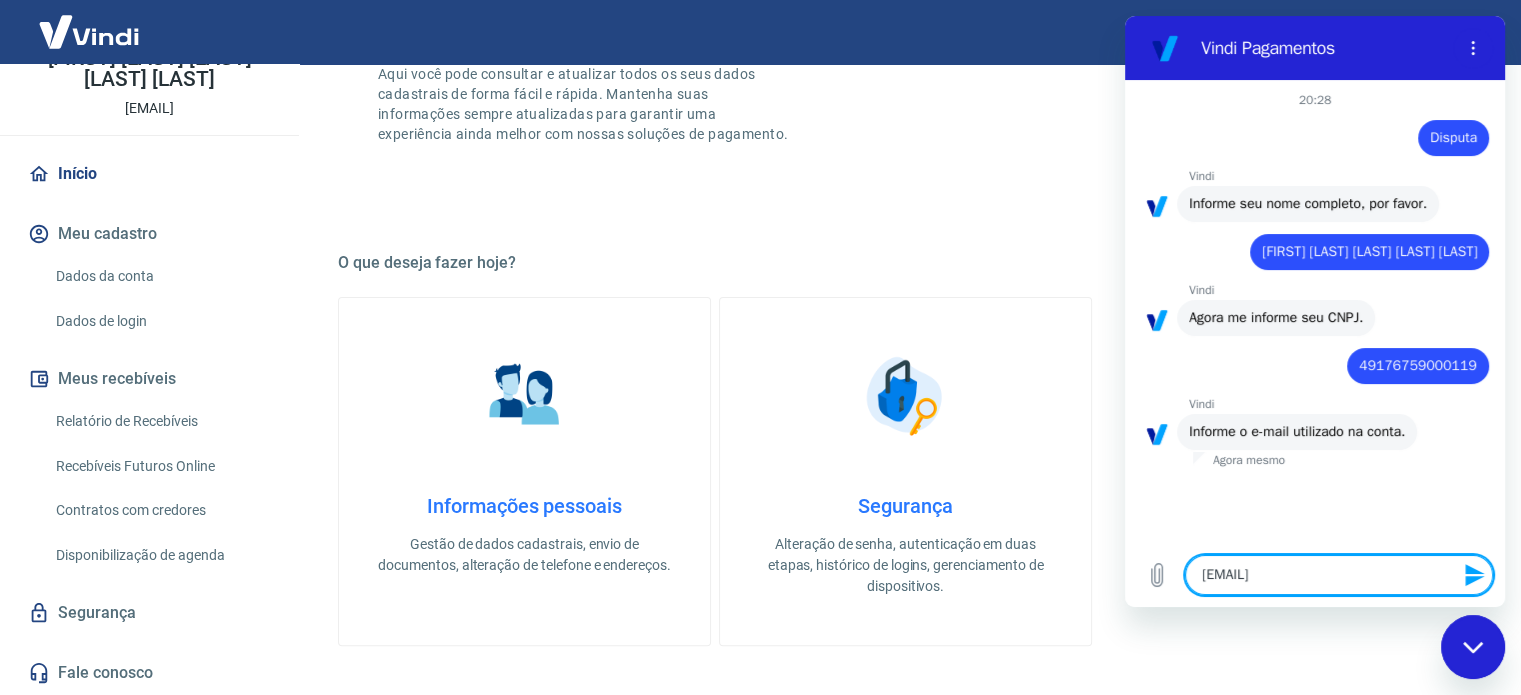 type on "[EMAIL]" 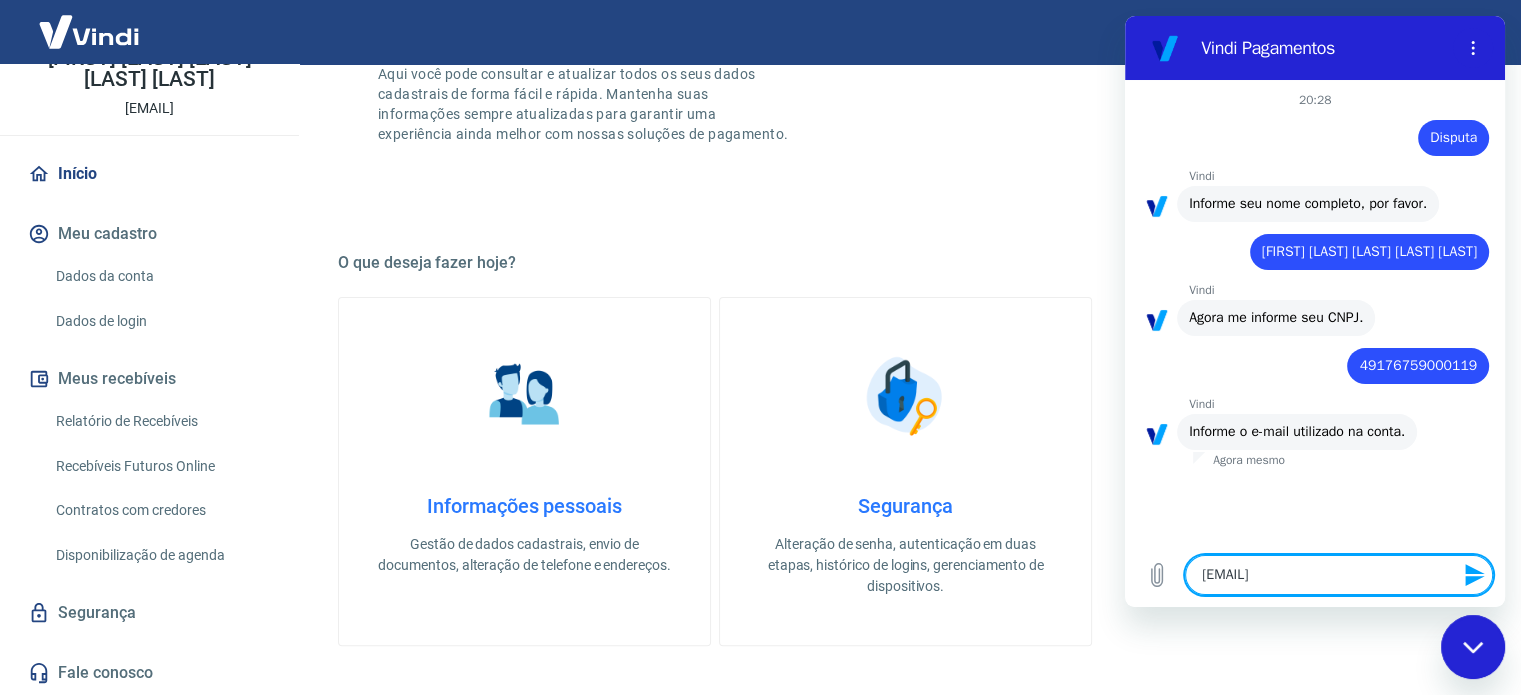 type 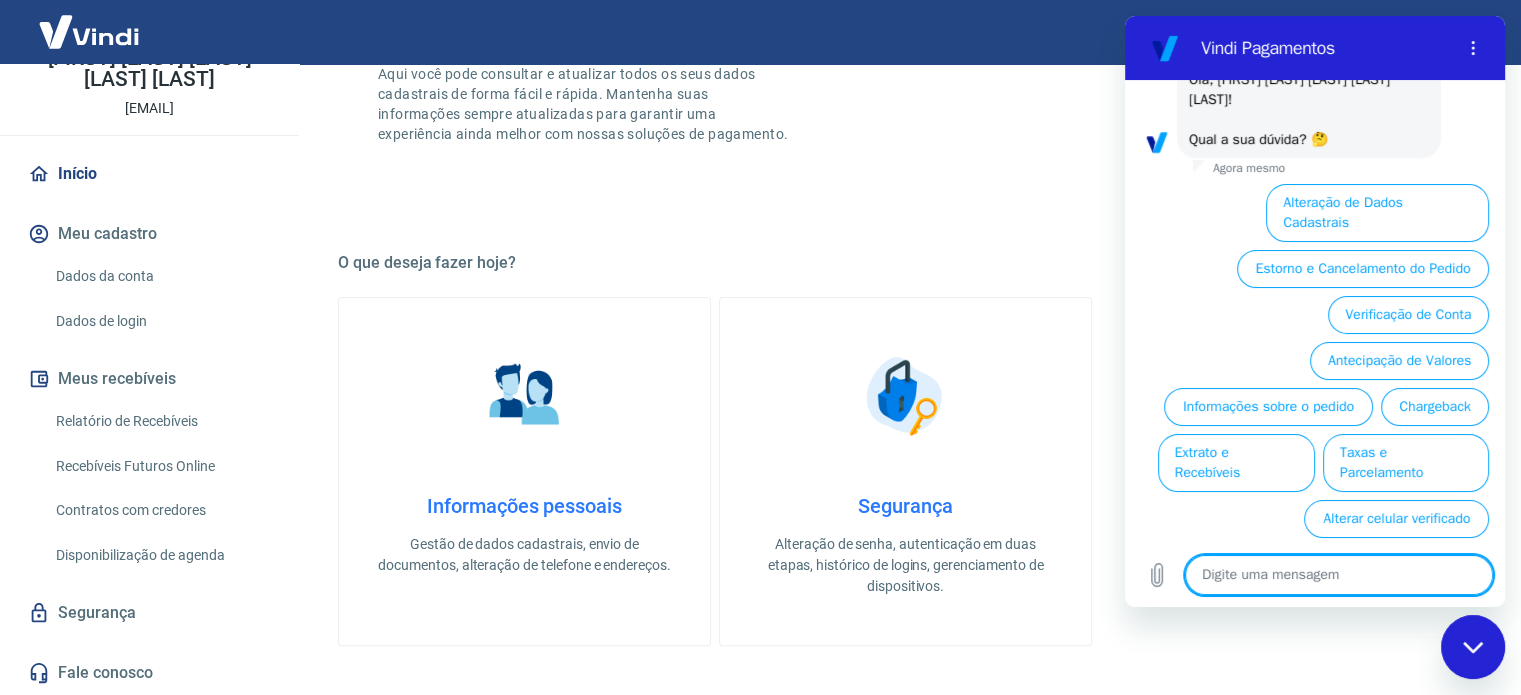 scroll, scrollTop: 468, scrollLeft: 0, axis: vertical 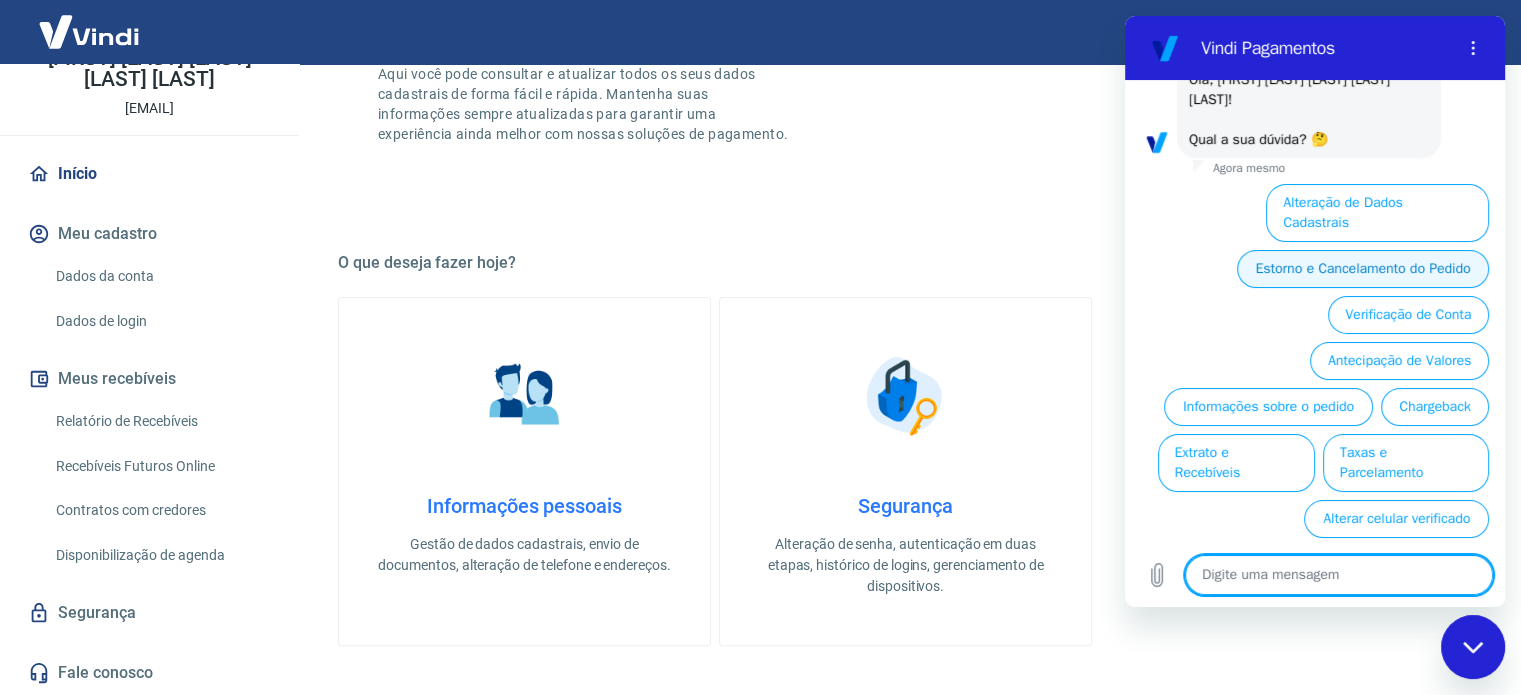 click on "Estorno e Cancelamento do Pedido" at bounding box center [1363, 269] 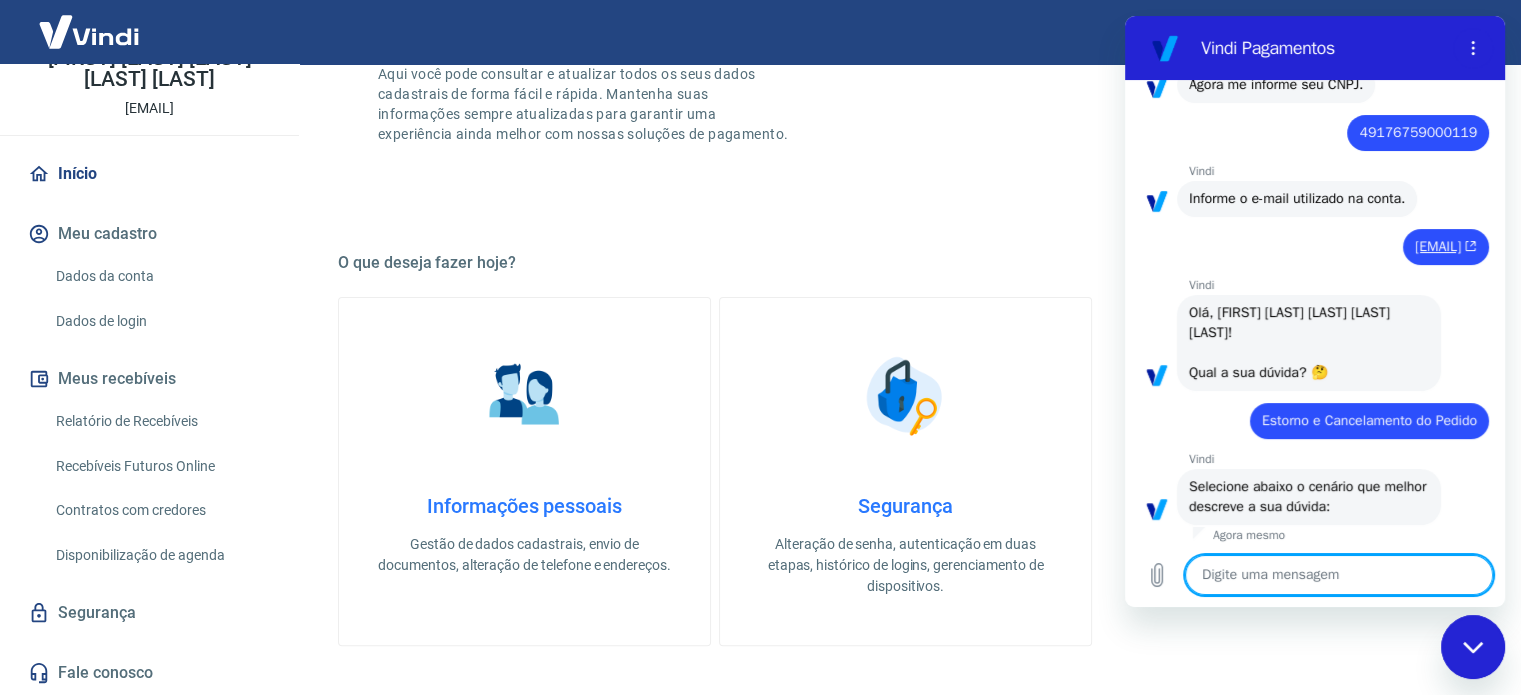 scroll, scrollTop: 591, scrollLeft: 0, axis: vertical 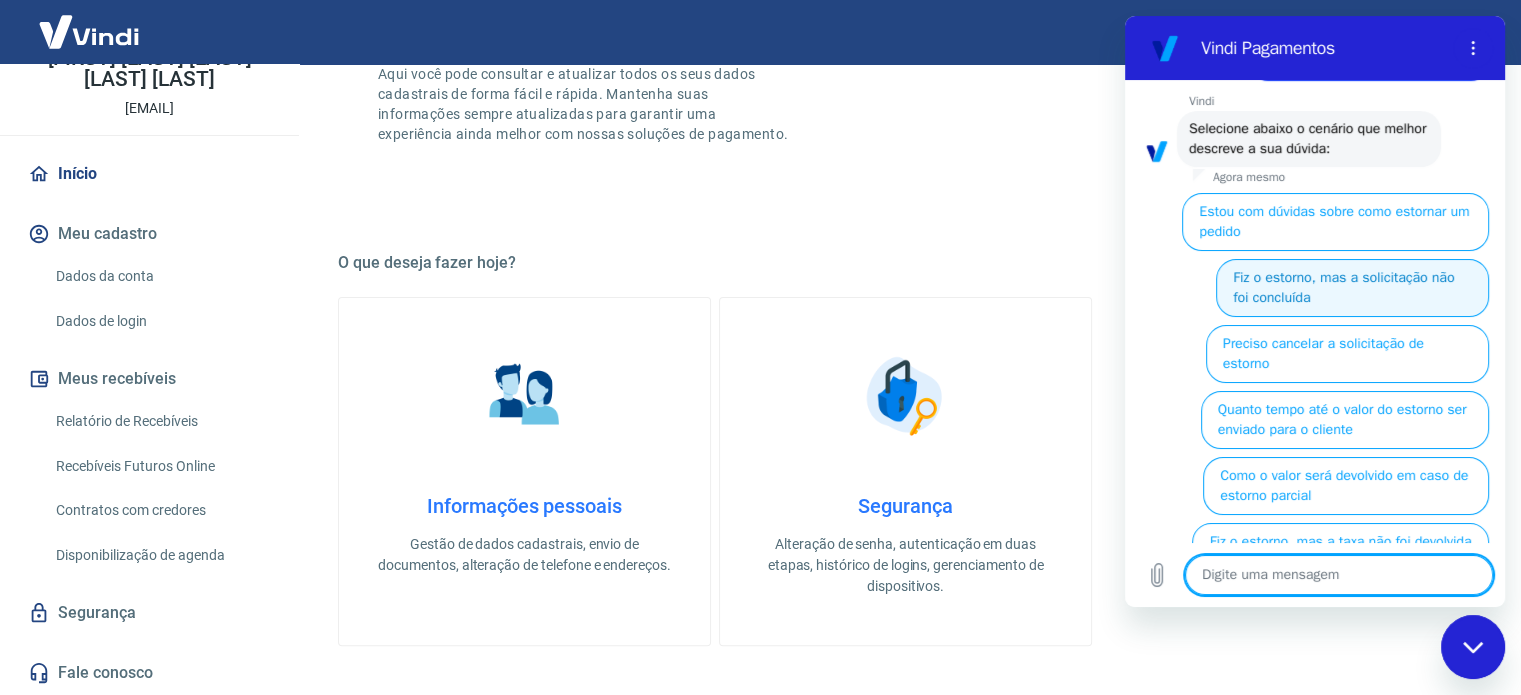 click on "Fiz o estorno, mas a solicitação não foi concluída" at bounding box center (1352, 288) 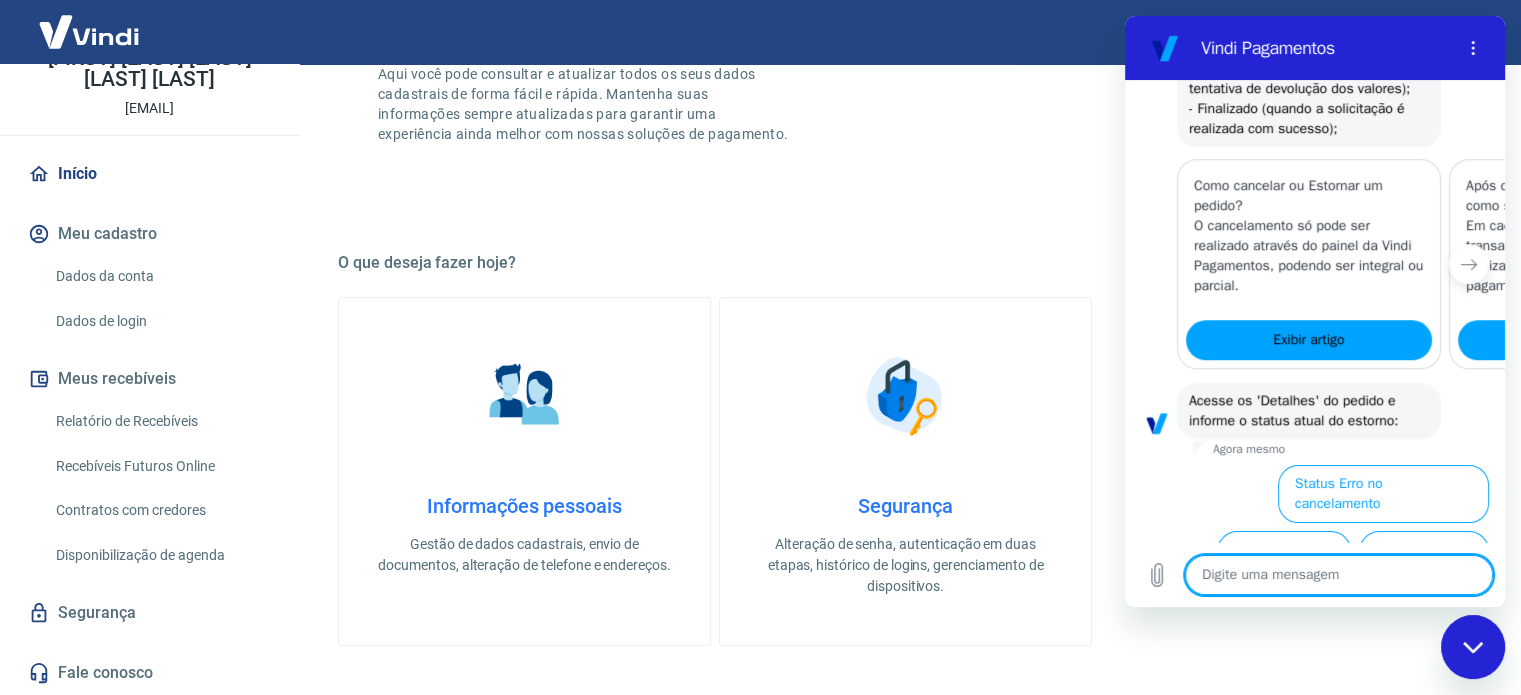 scroll, scrollTop: 1234, scrollLeft: 0, axis: vertical 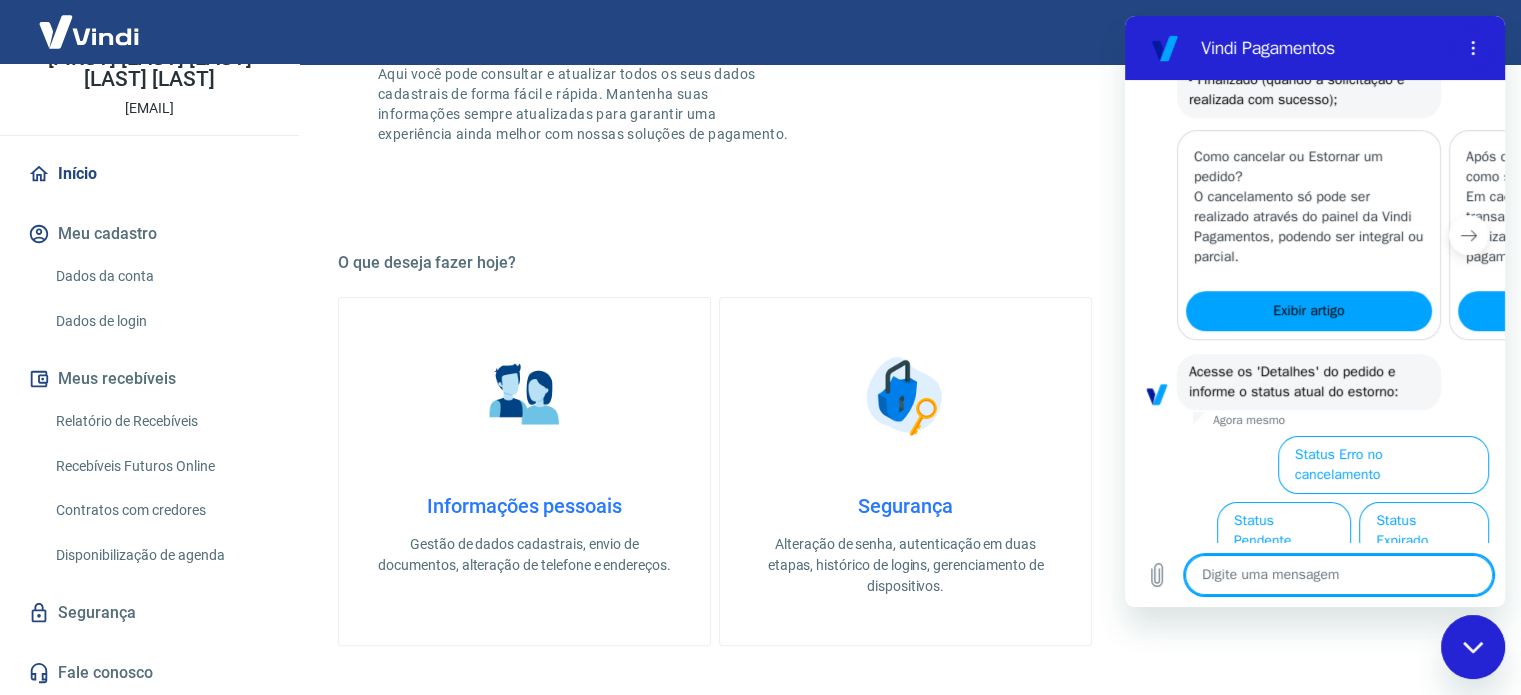 click 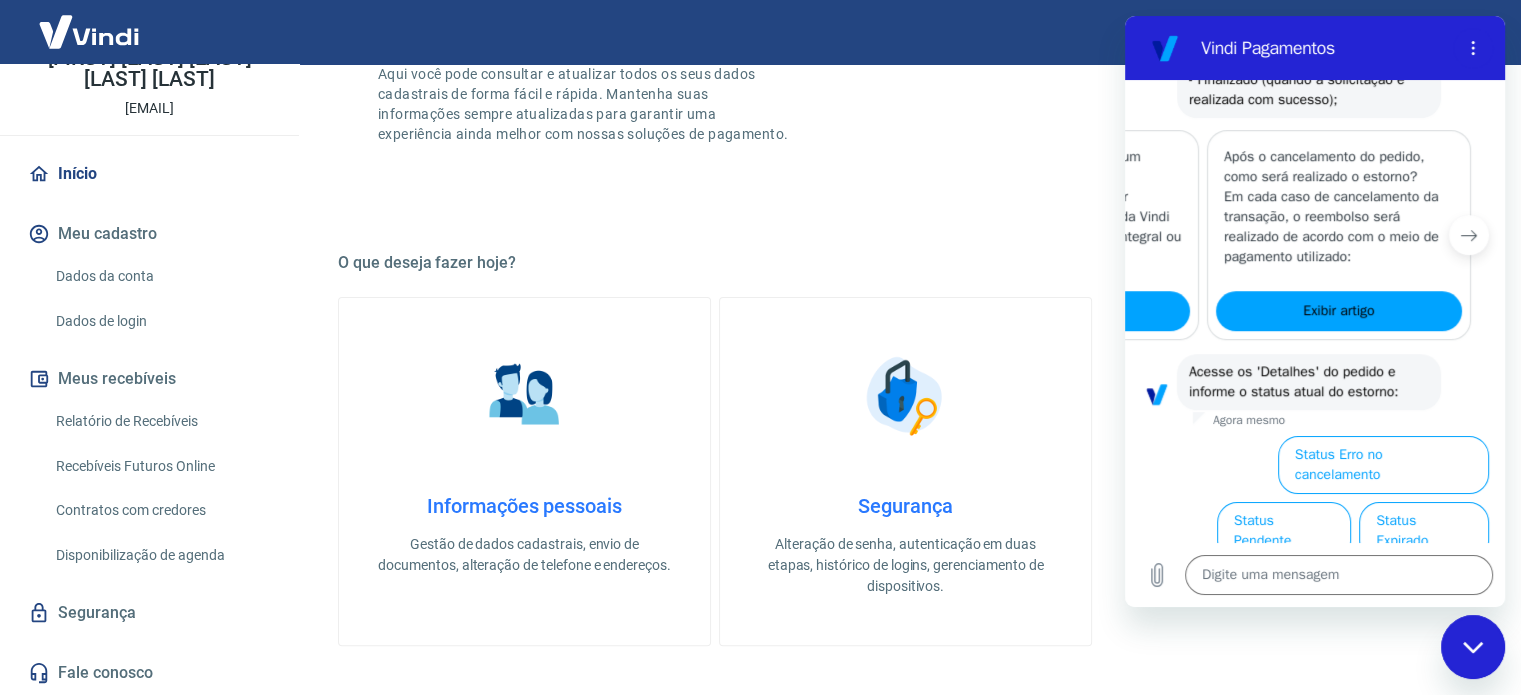 scroll, scrollTop: 0, scrollLeft: 246, axis: horizontal 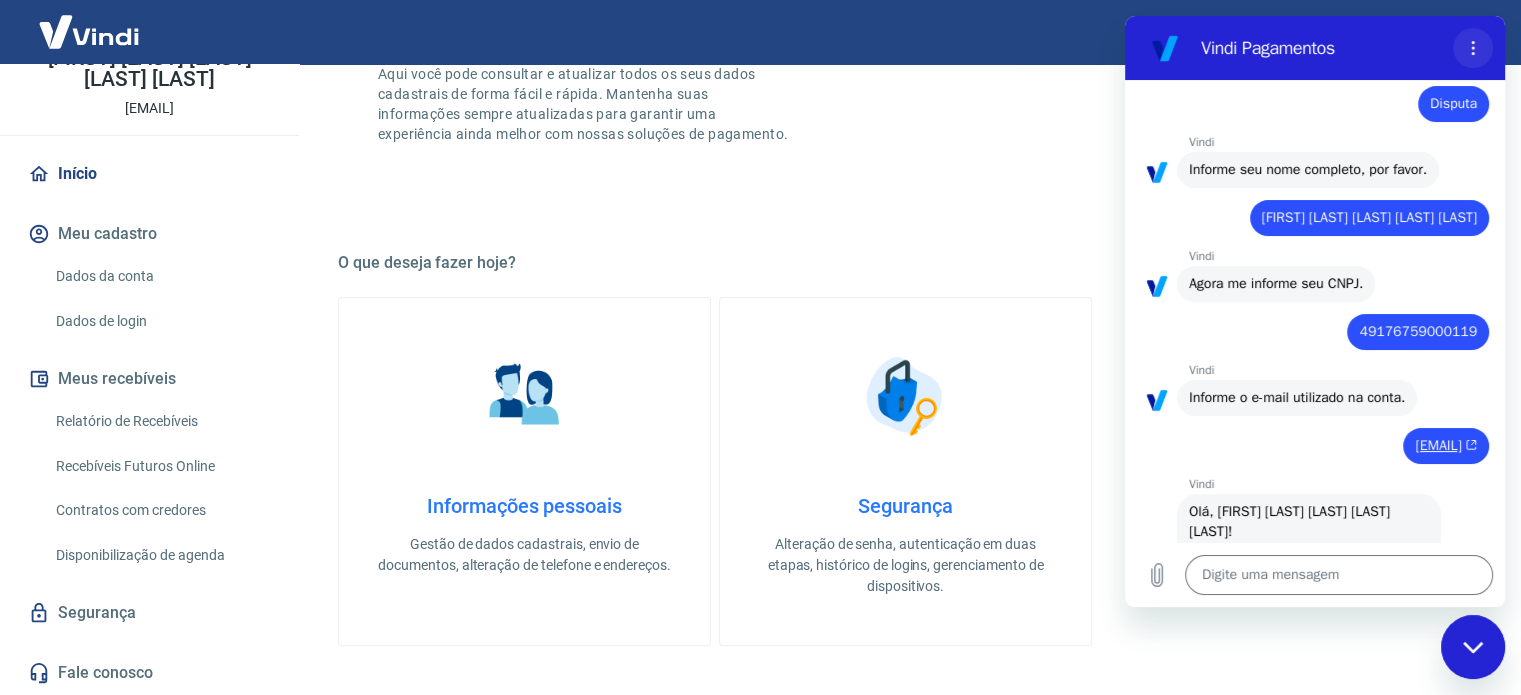 click at bounding box center [1473, 48] 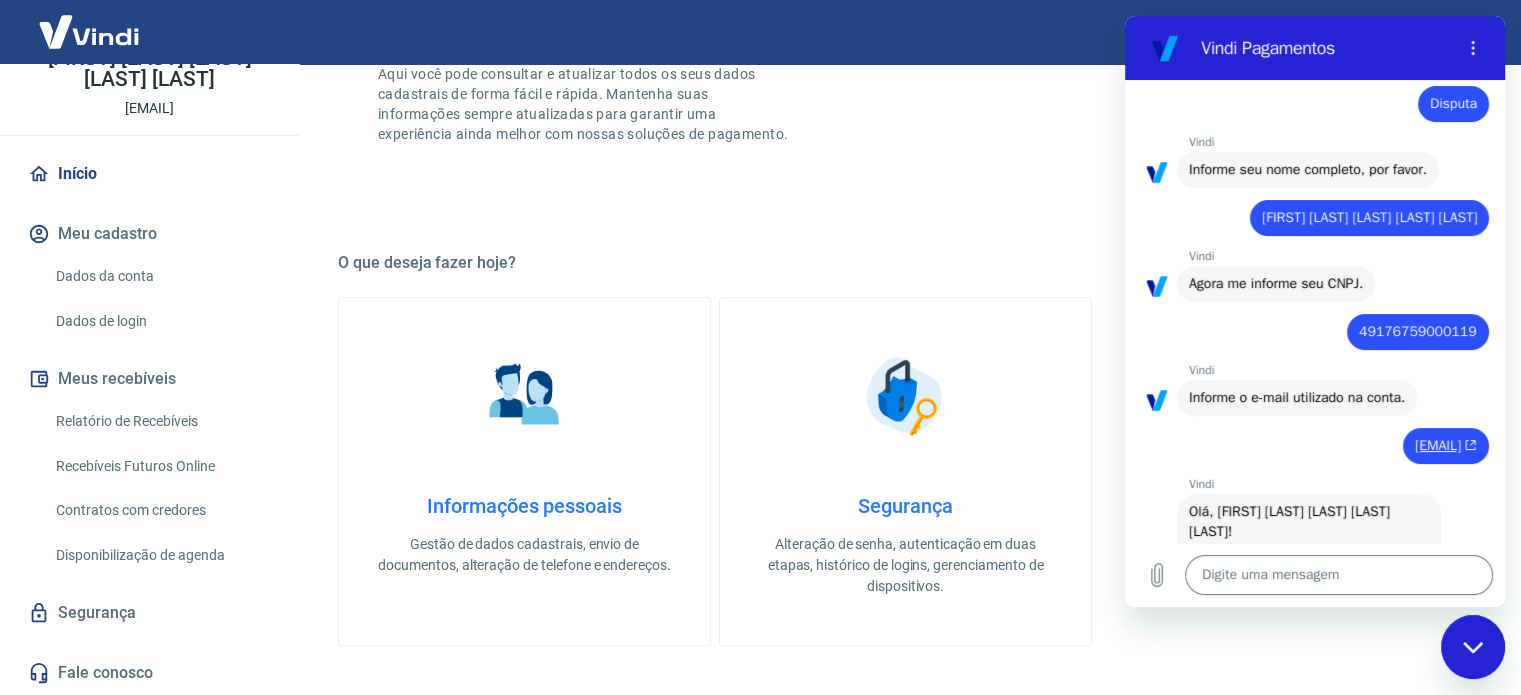 click on "Bem-vindo(a) ao gerenciador de conta Vindi Aqui você pode consultar e atualizar todos os seus dados cadastrais de forma fácil e rápida. Mantenha suas informações sempre atualizadas para garantir uma experiência ainda melhor com nossas soluções de pagamento." at bounding box center [905, 70] 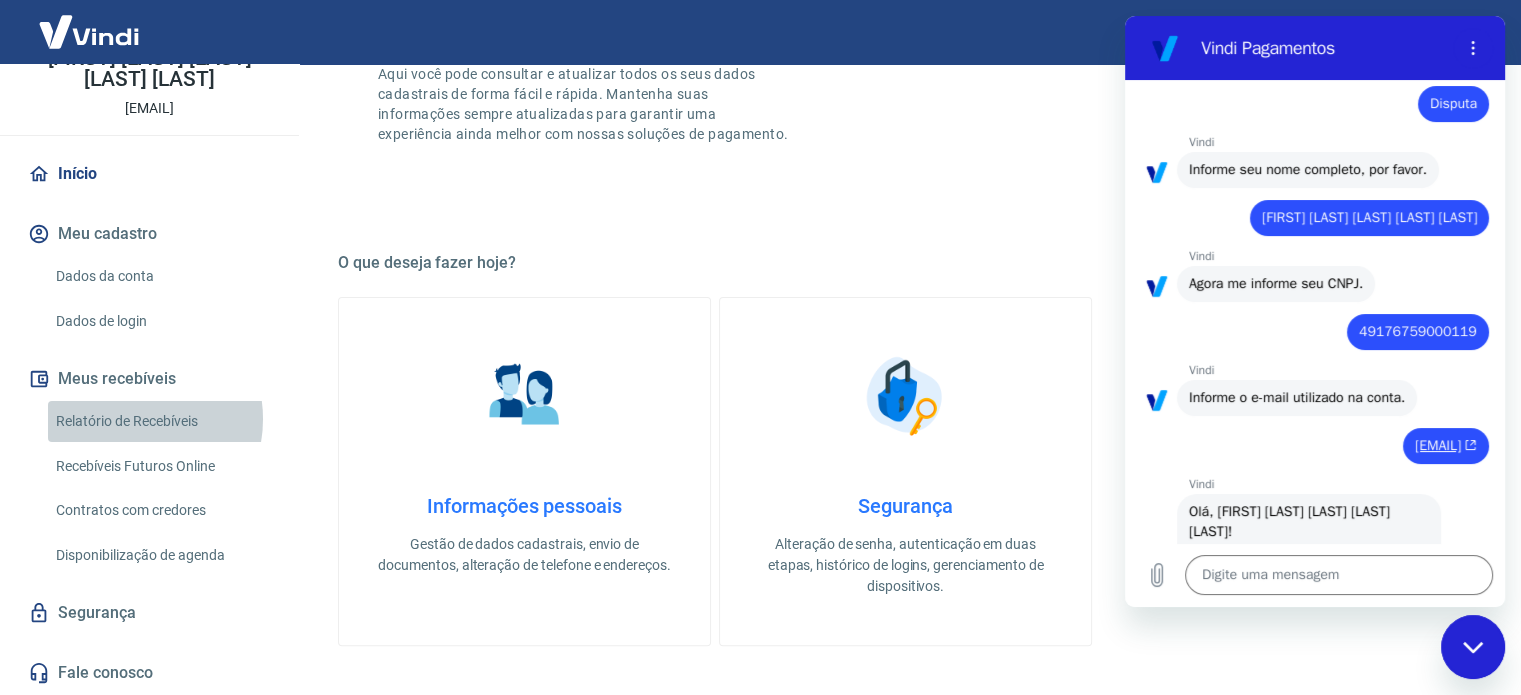 click on "Relatório de Recebíveis" at bounding box center (161, 421) 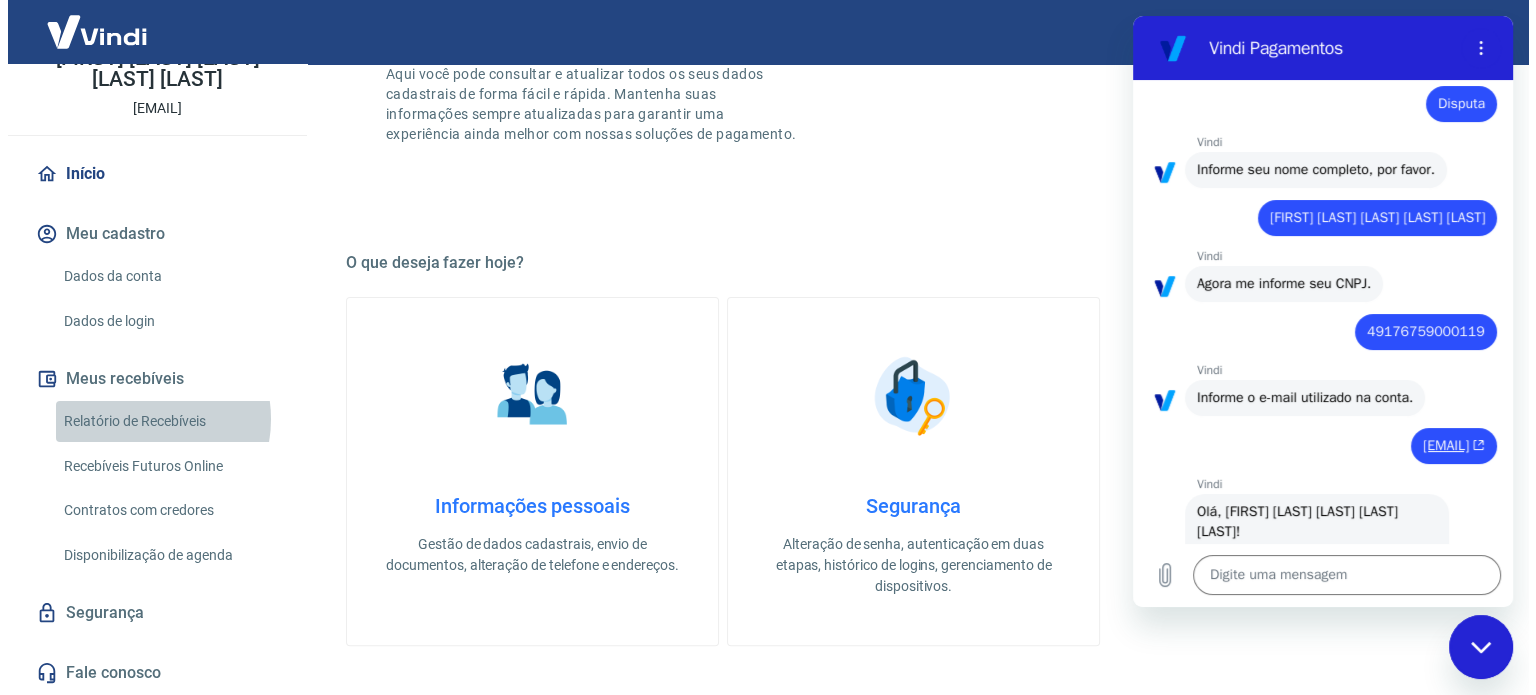 scroll, scrollTop: 0, scrollLeft: 0, axis: both 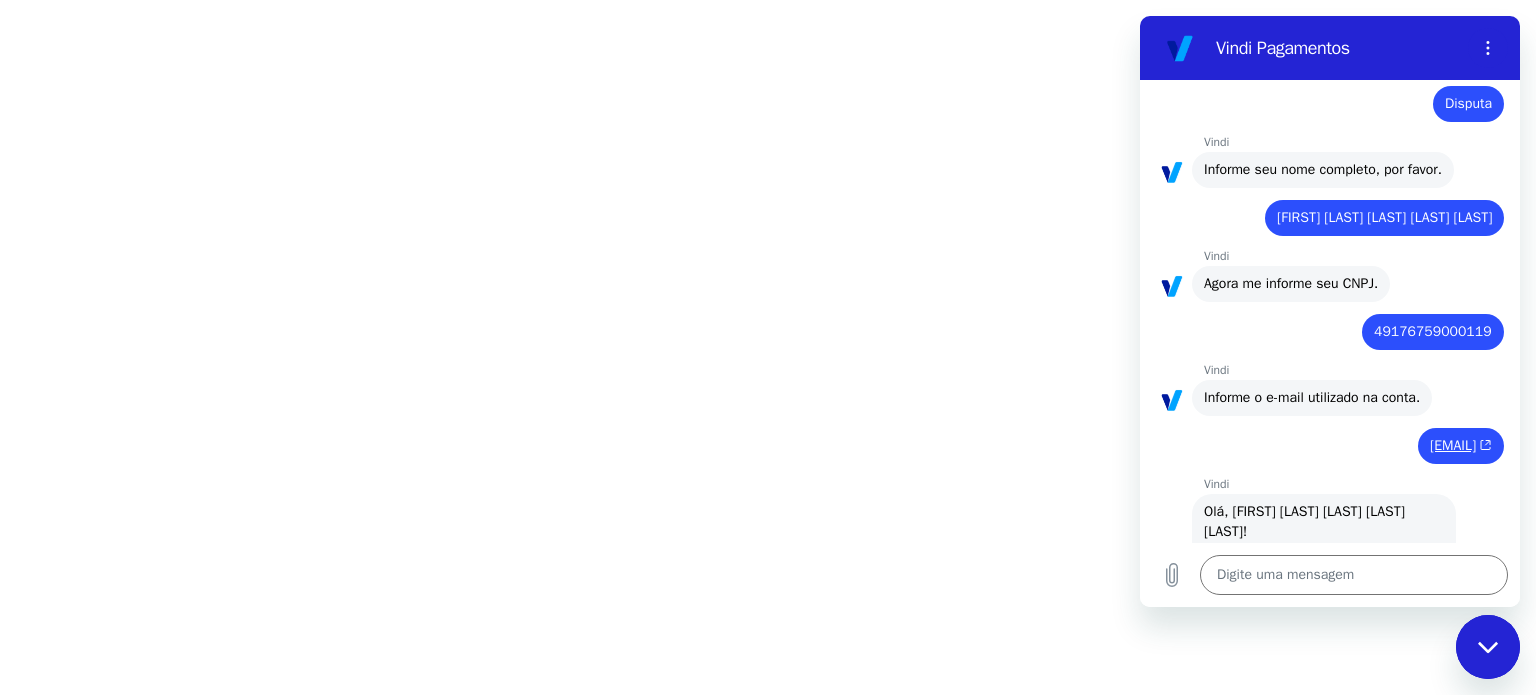 click at bounding box center [1488, 647] 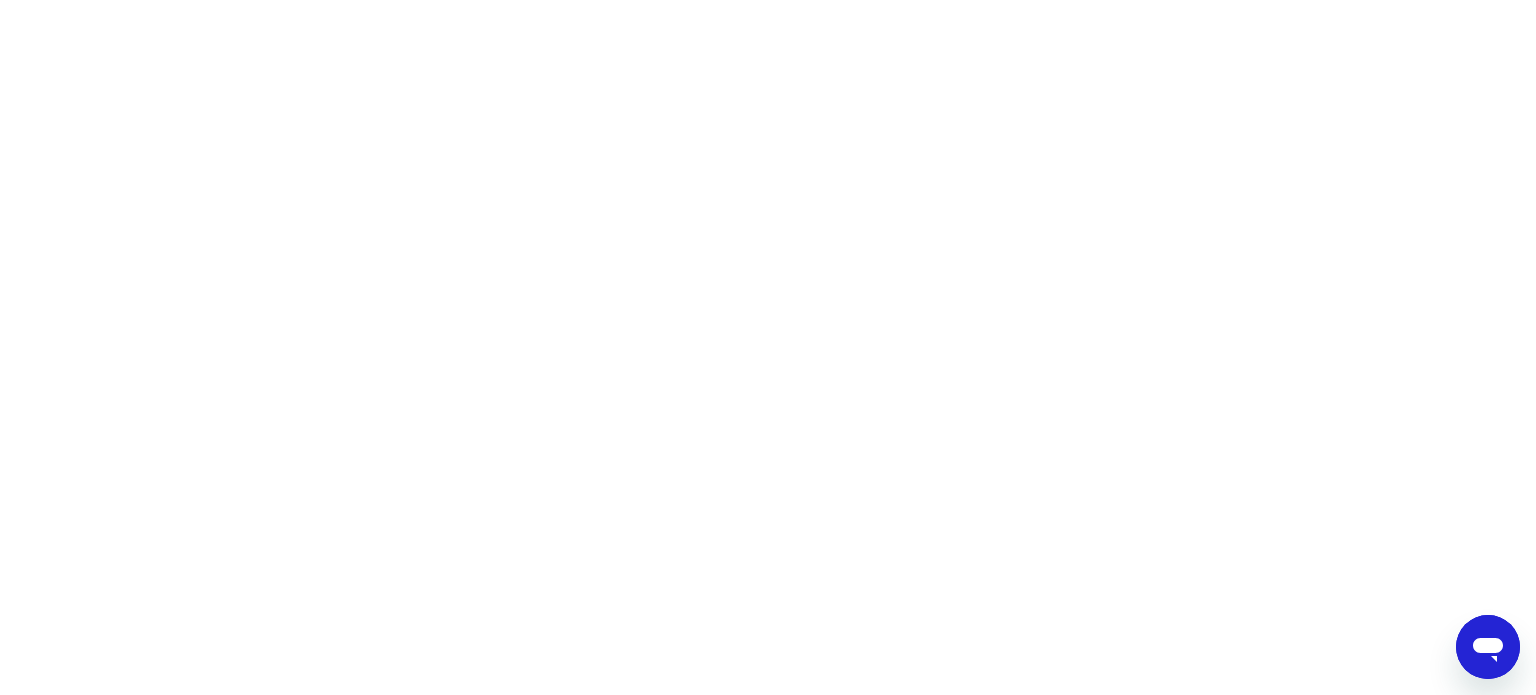 type on "x" 